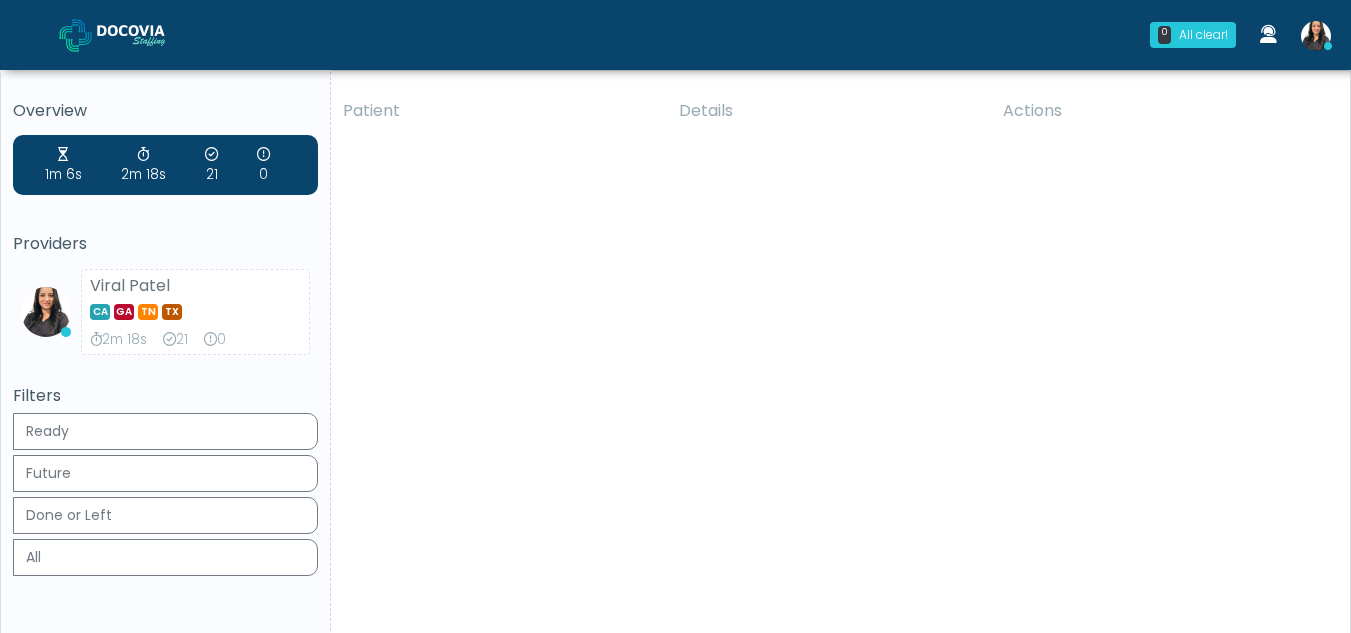 scroll, scrollTop: 0, scrollLeft: 0, axis: both 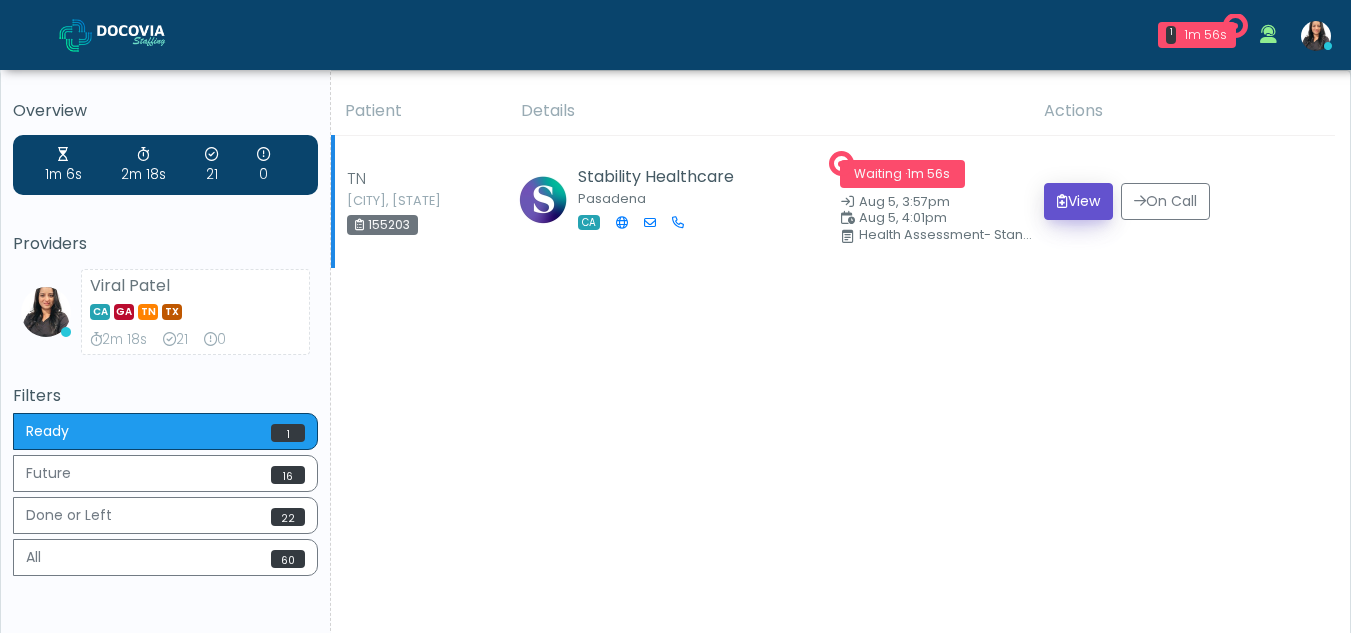 click on "View" at bounding box center [1078, 201] 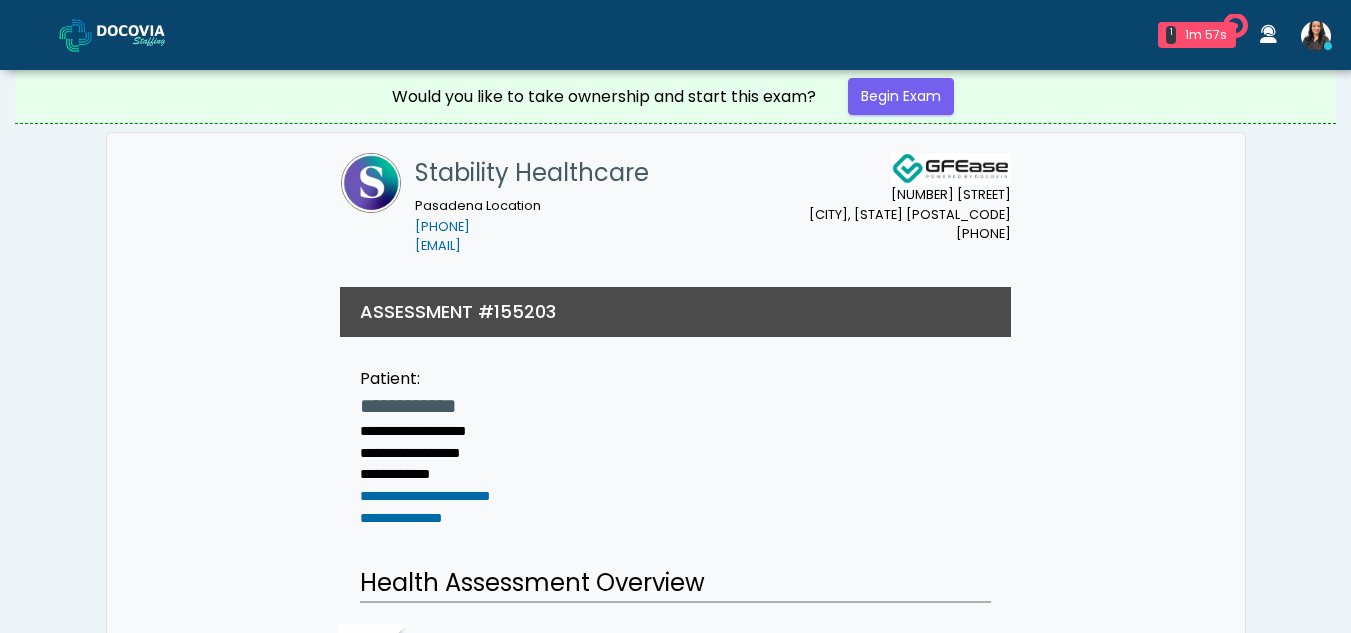 scroll, scrollTop: 0, scrollLeft: 0, axis: both 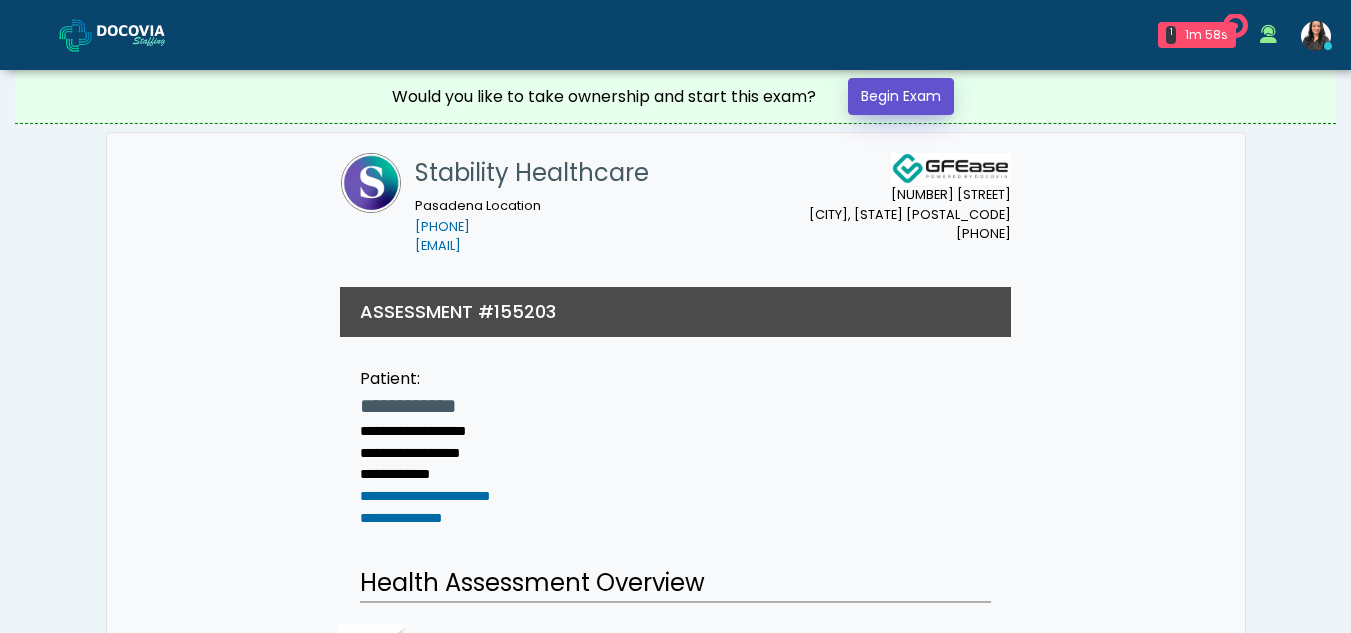 click on "Begin Exam" at bounding box center (901, 96) 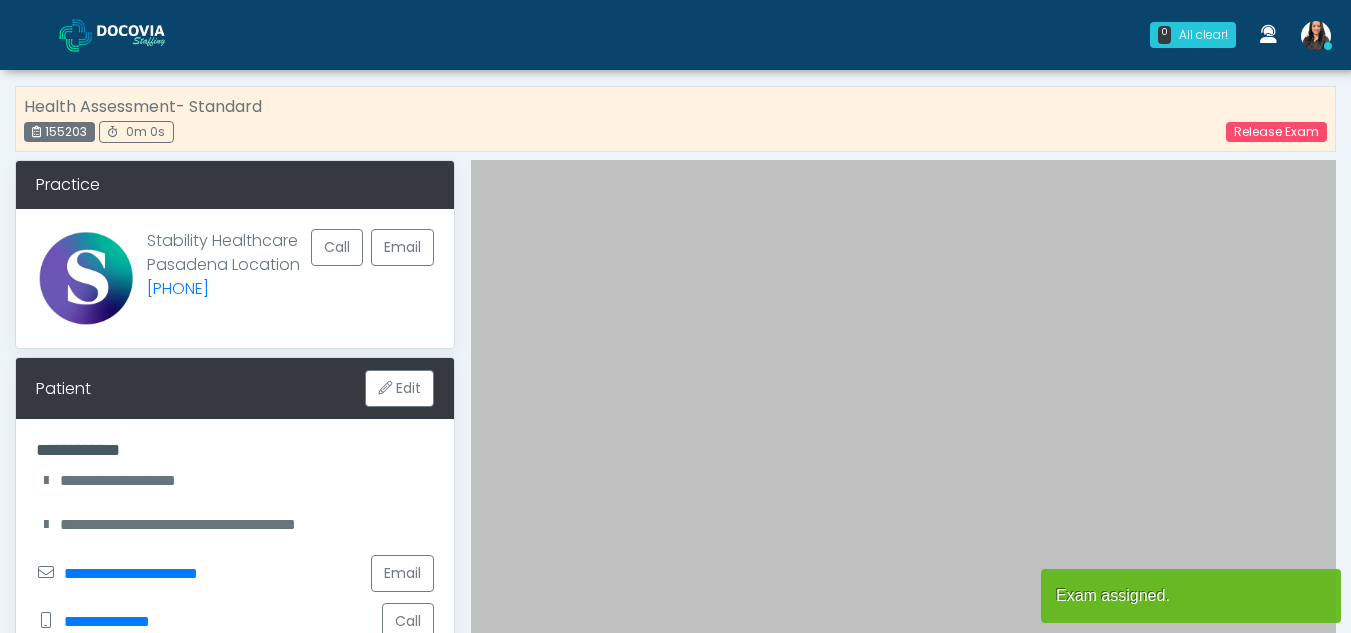 scroll, scrollTop: 0, scrollLeft: 0, axis: both 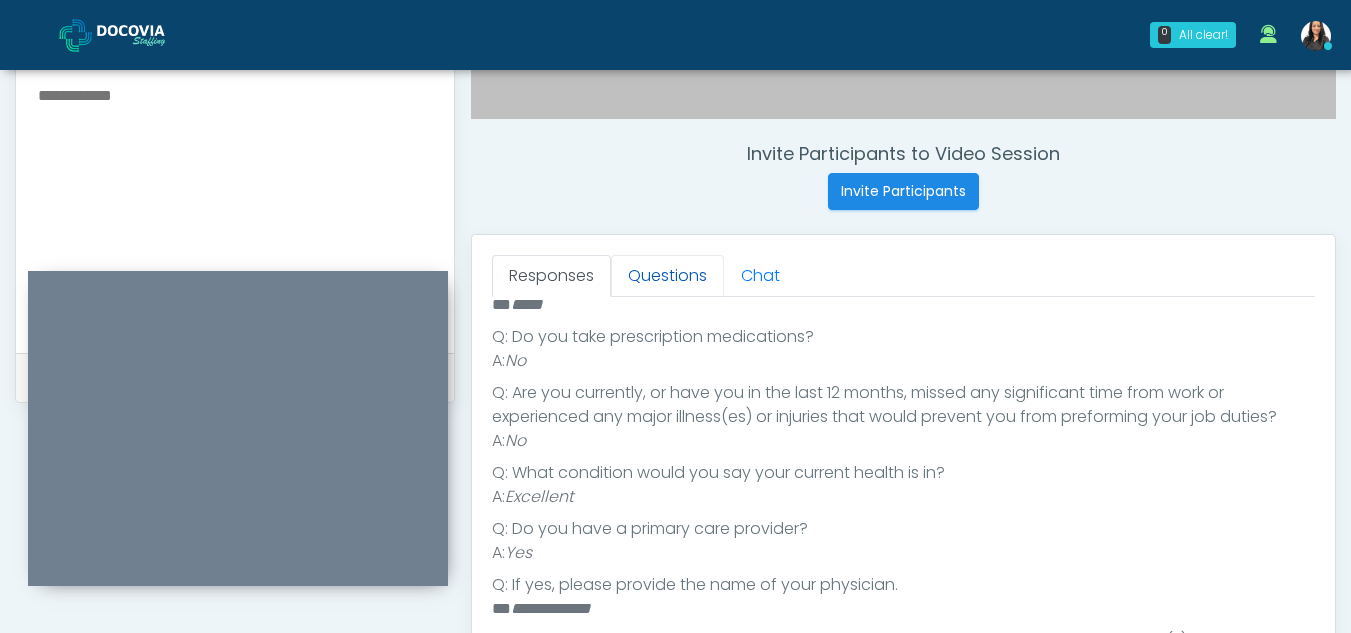 click on "Questions" at bounding box center (667, 276) 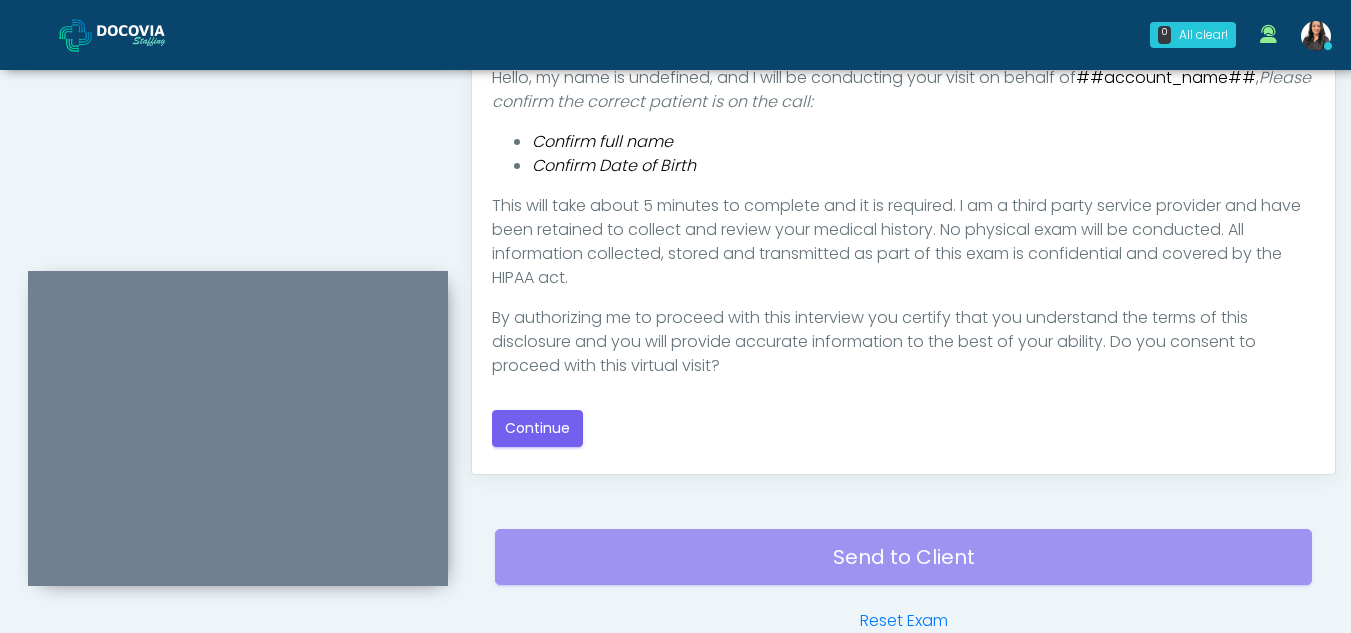 scroll, scrollTop: 1058, scrollLeft: 0, axis: vertical 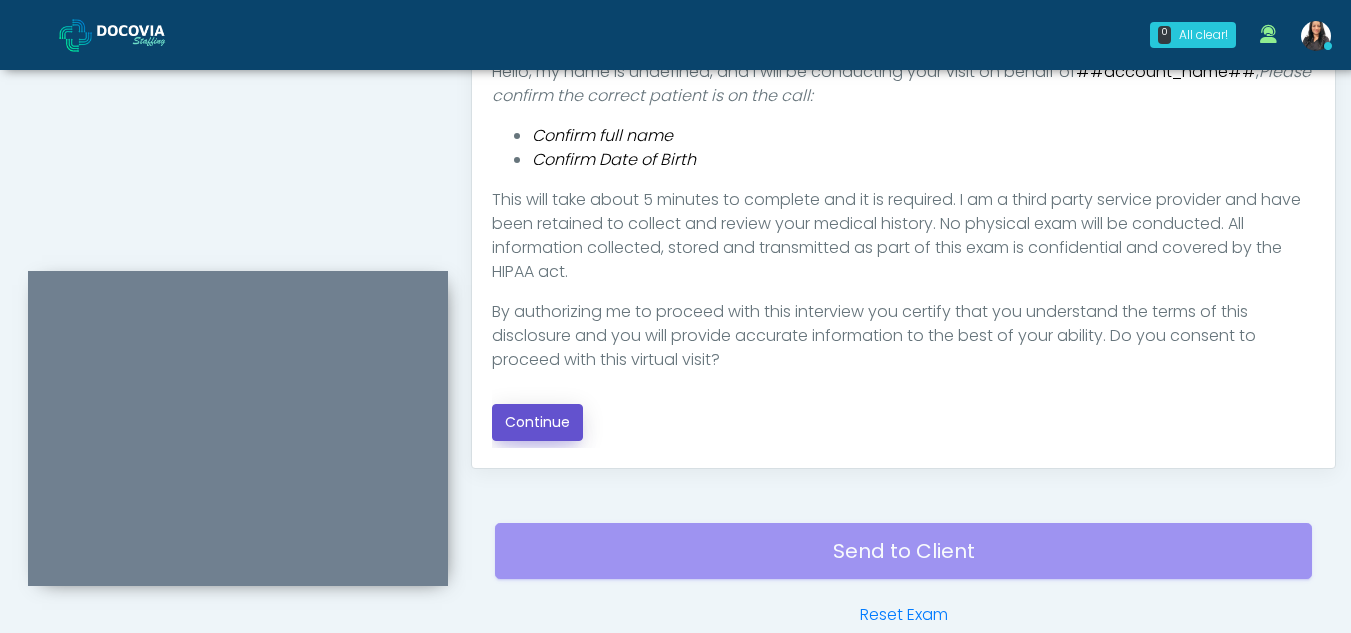 click on "Continue" at bounding box center (537, 422) 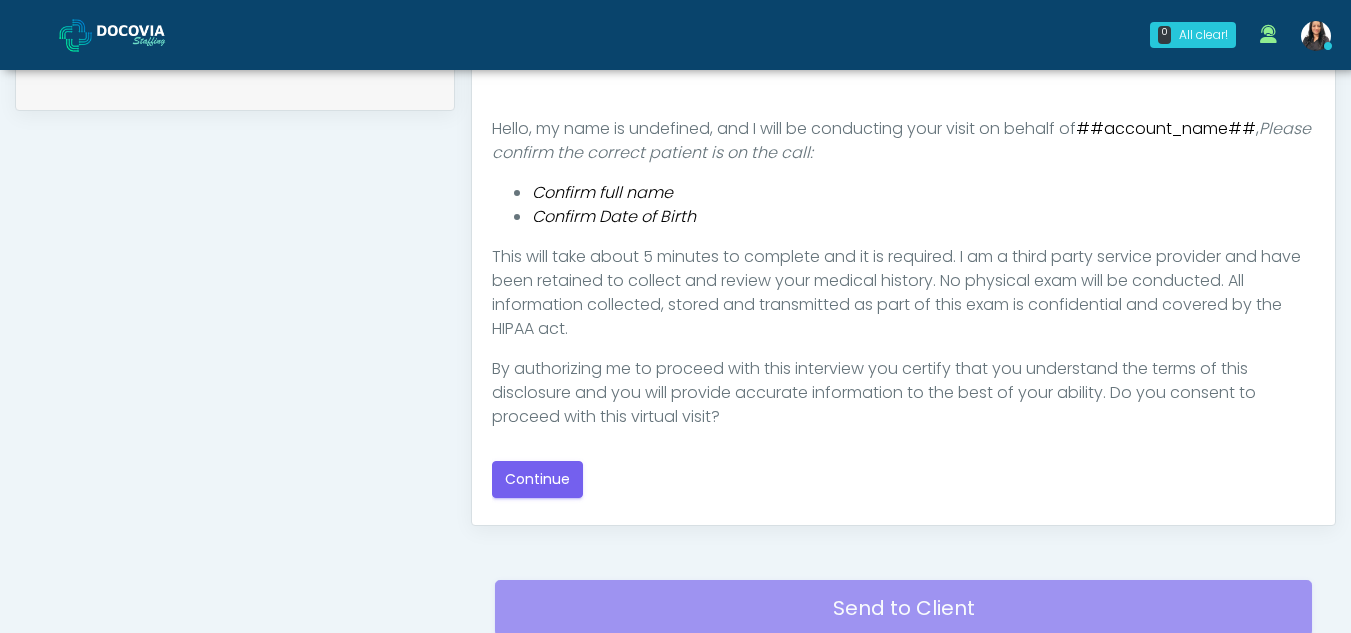 scroll, scrollTop: 1004, scrollLeft: 0, axis: vertical 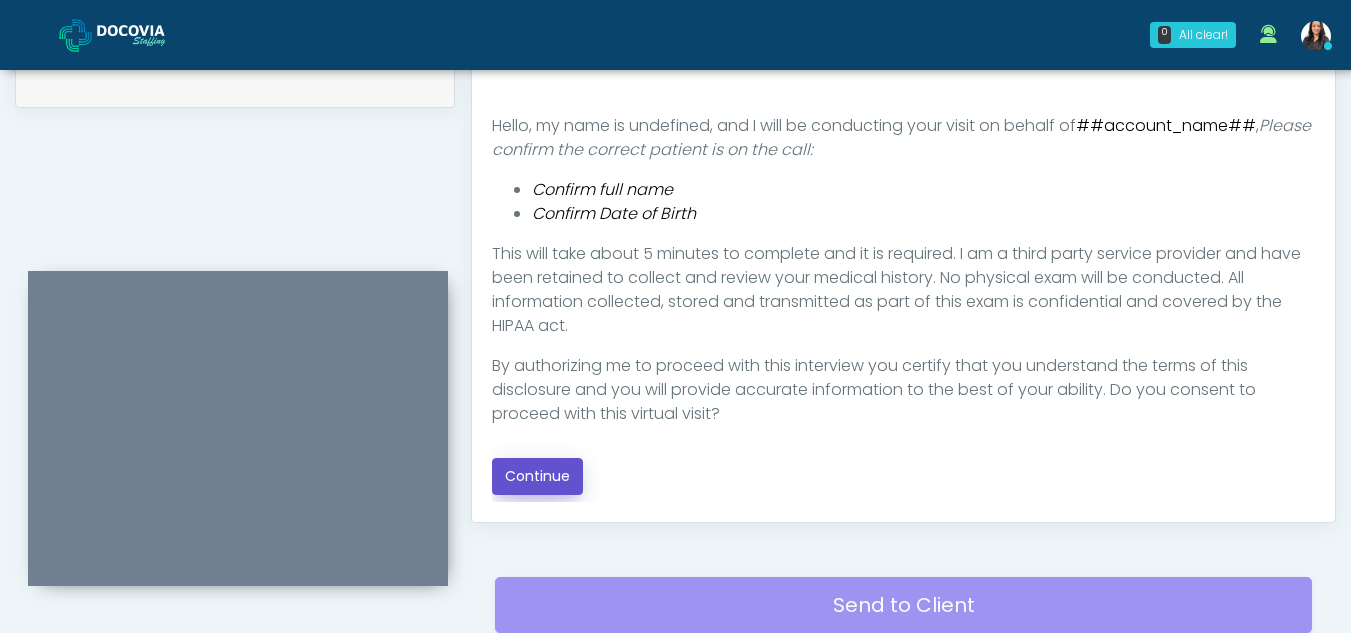 click on "Continue" at bounding box center [537, 476] 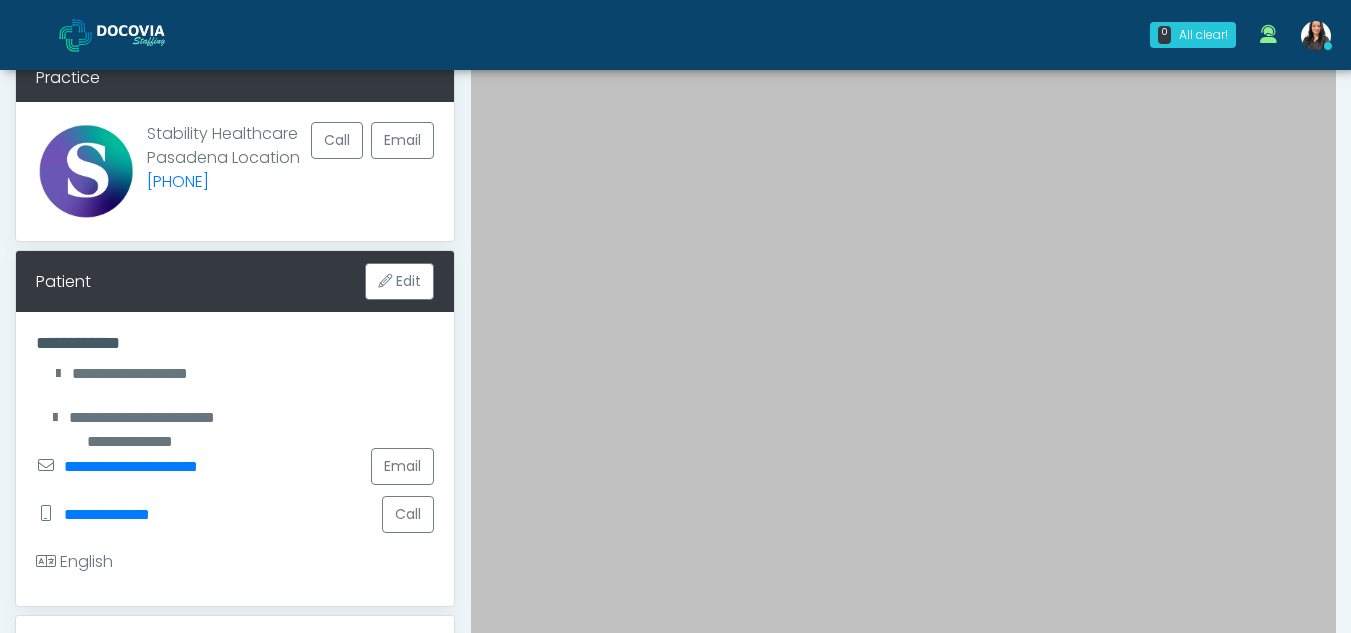 scroll, scrollTop: 0, scrollLeft: 0, axis: both 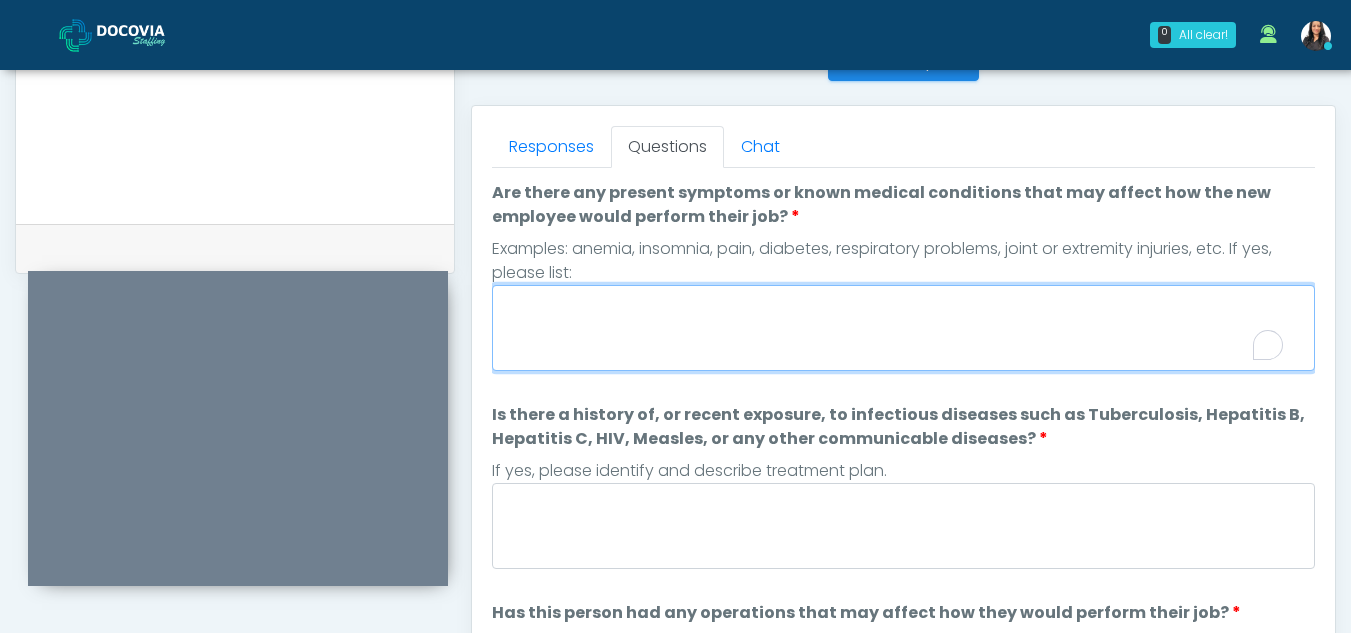 click on "Are there any present symptoms or known medical conditions that may affect how the new employee would perform their job?" at bounding box center [903, 328] 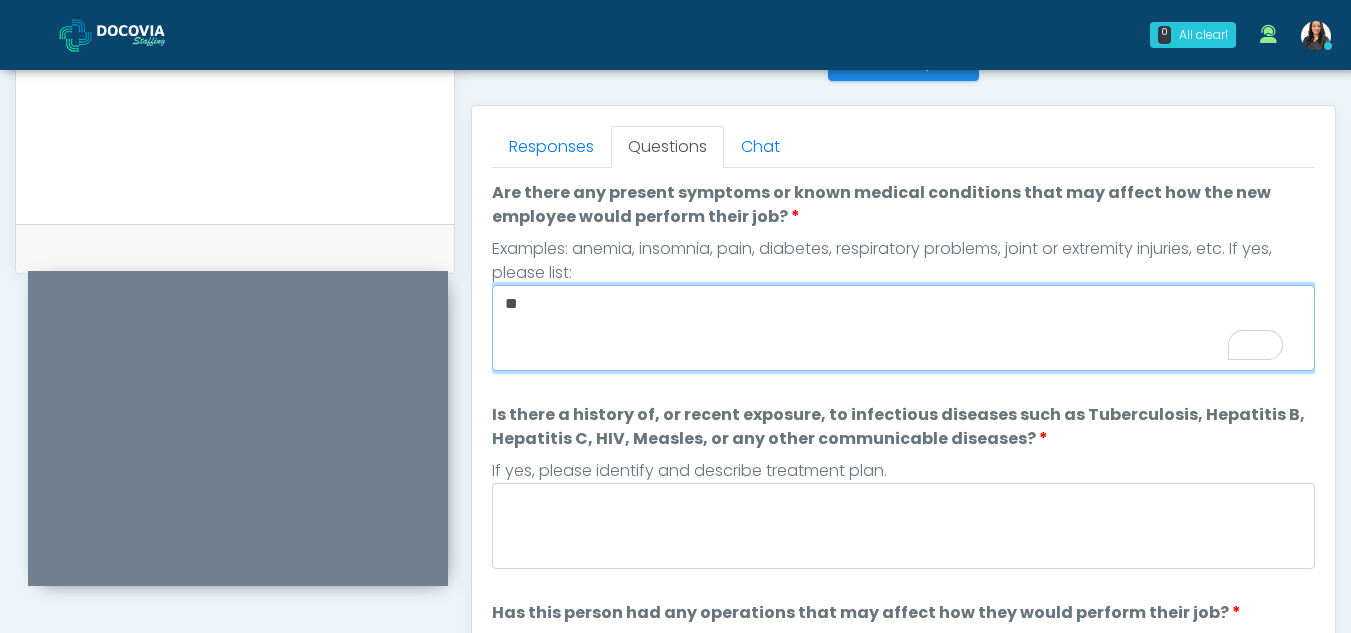 type on "**" 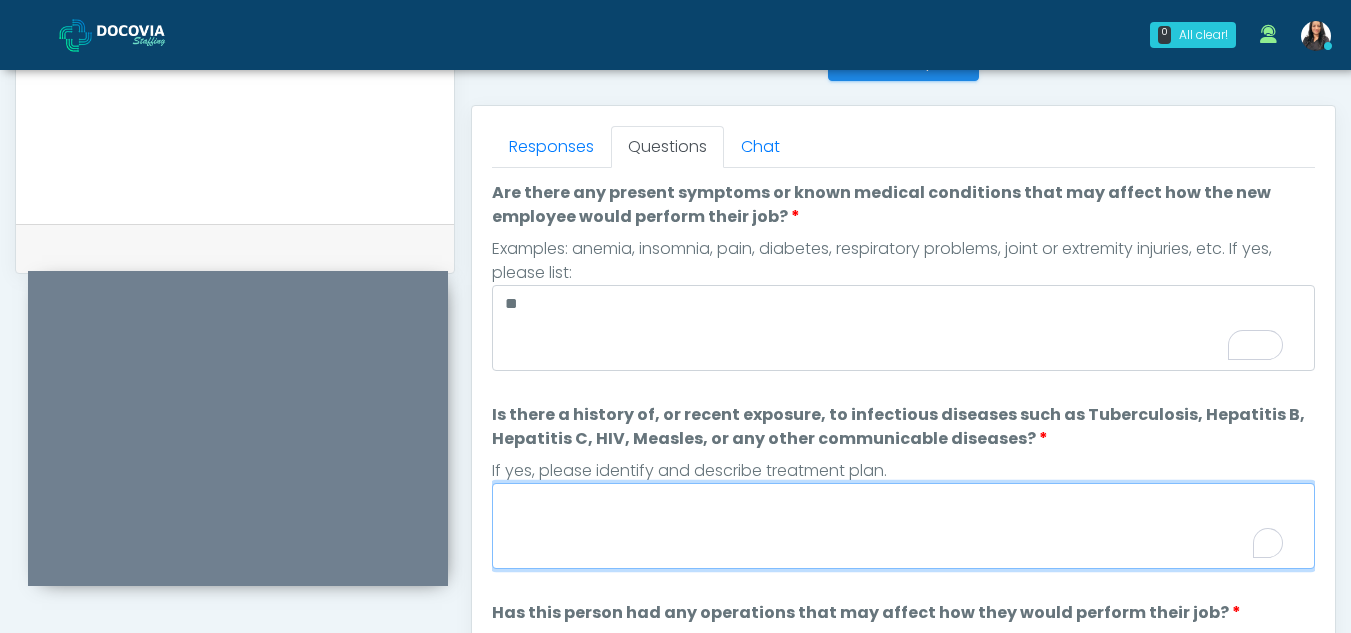 click on "Is there a history of, or recent exposure, to infectious diseases such as Tuberculosis, Hepatitis B, Hepatitis C, HIV, Measles, or any other communicable diseases?" at bounding box center (903, 526) 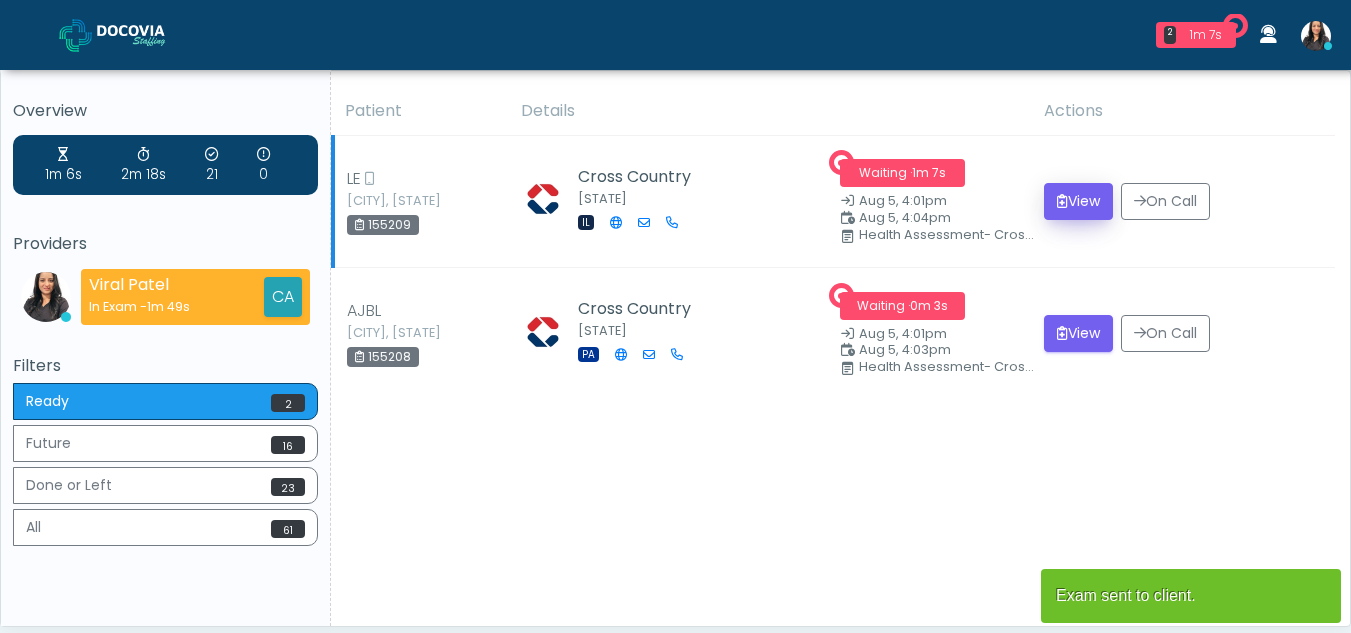 scroll, scrollTop: 0, scrollLeft: 0, axis: both 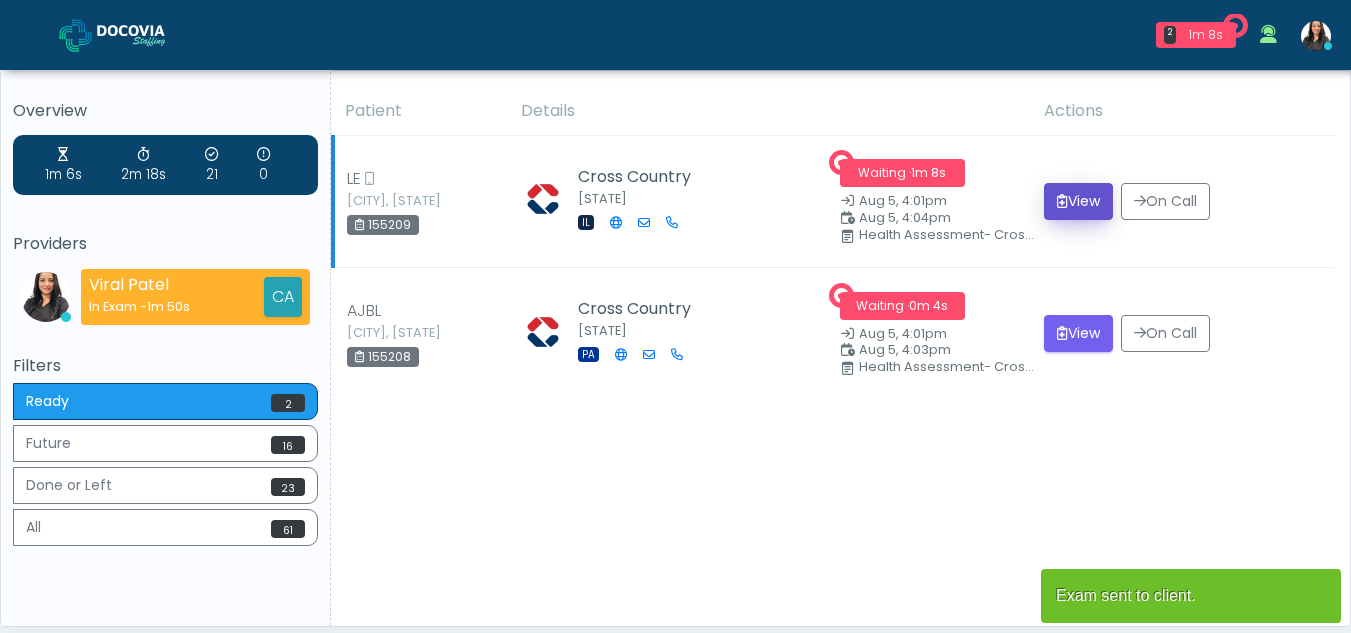 click on "View" at bounding box center (1078, 201) 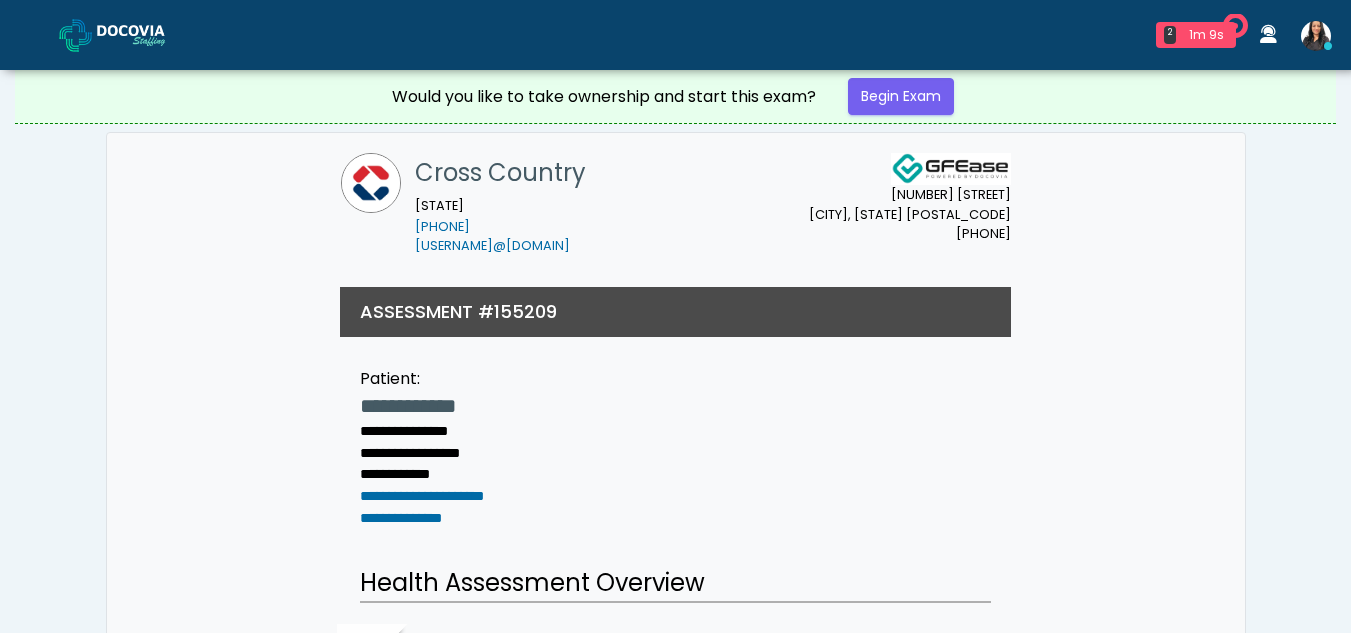 scroll, scrollTop: 0, scrollLeft: 0, axis: both 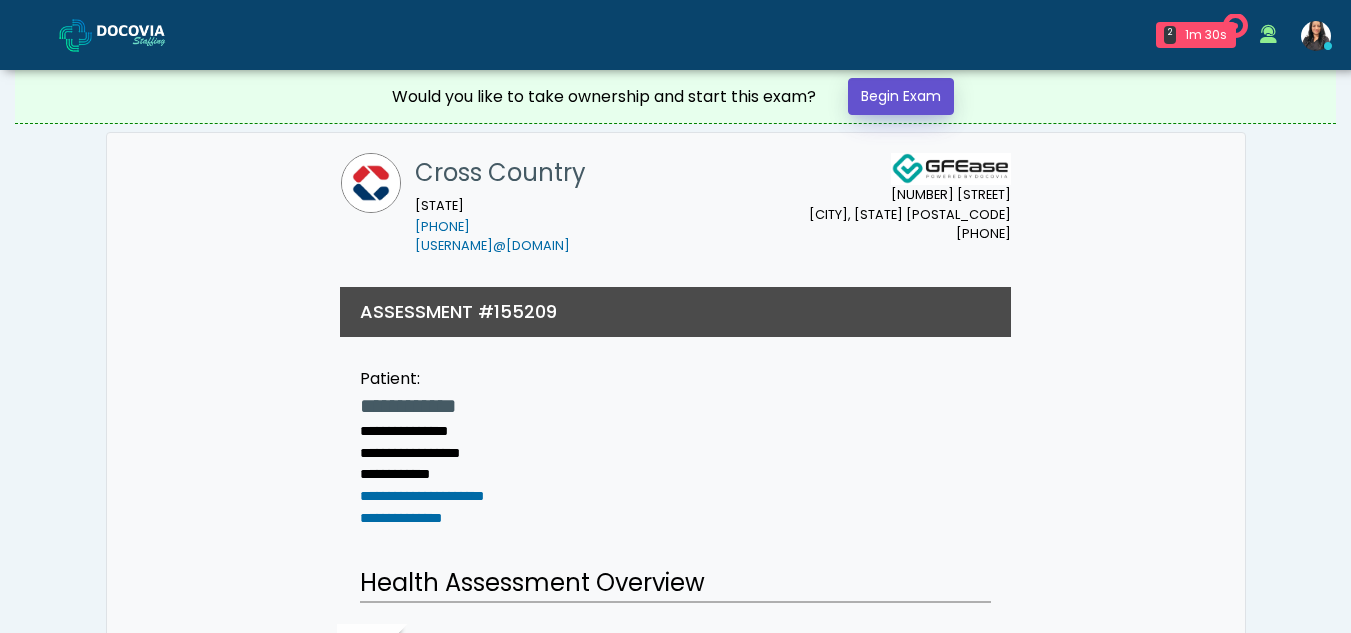 click on "Begin Exam" at bounding box center [901, 96] 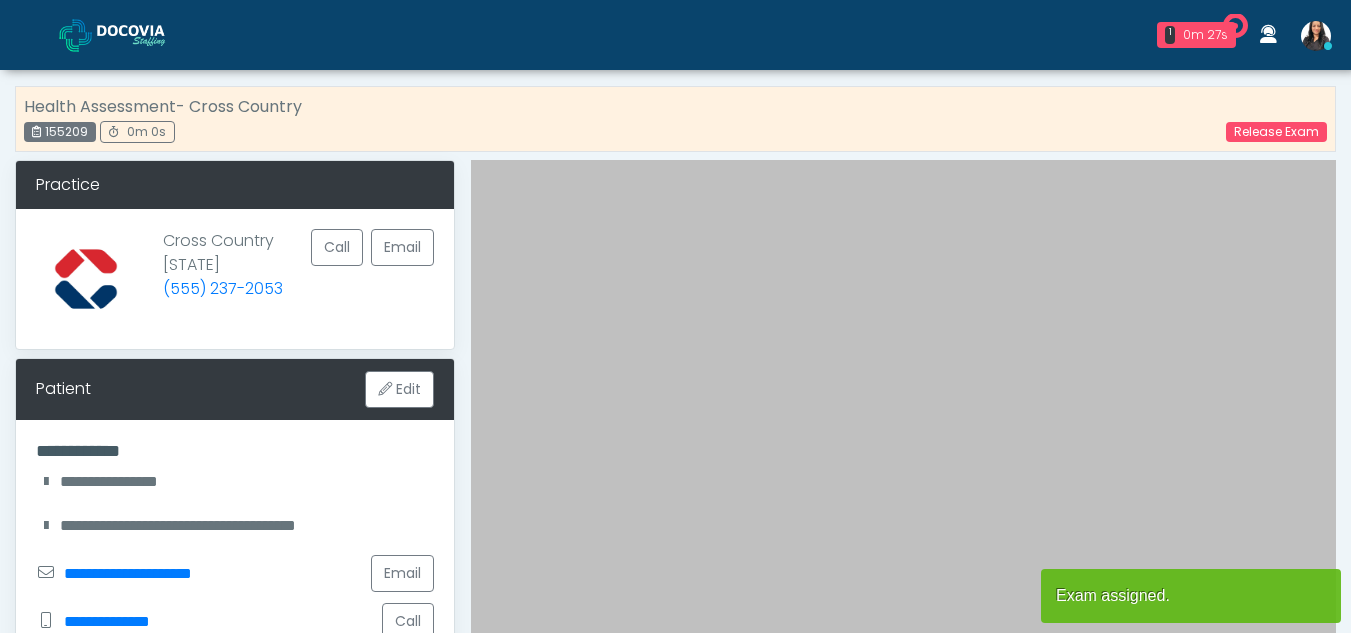 scroll, scrollTop: 0, scrollLeft: 0, axis: both 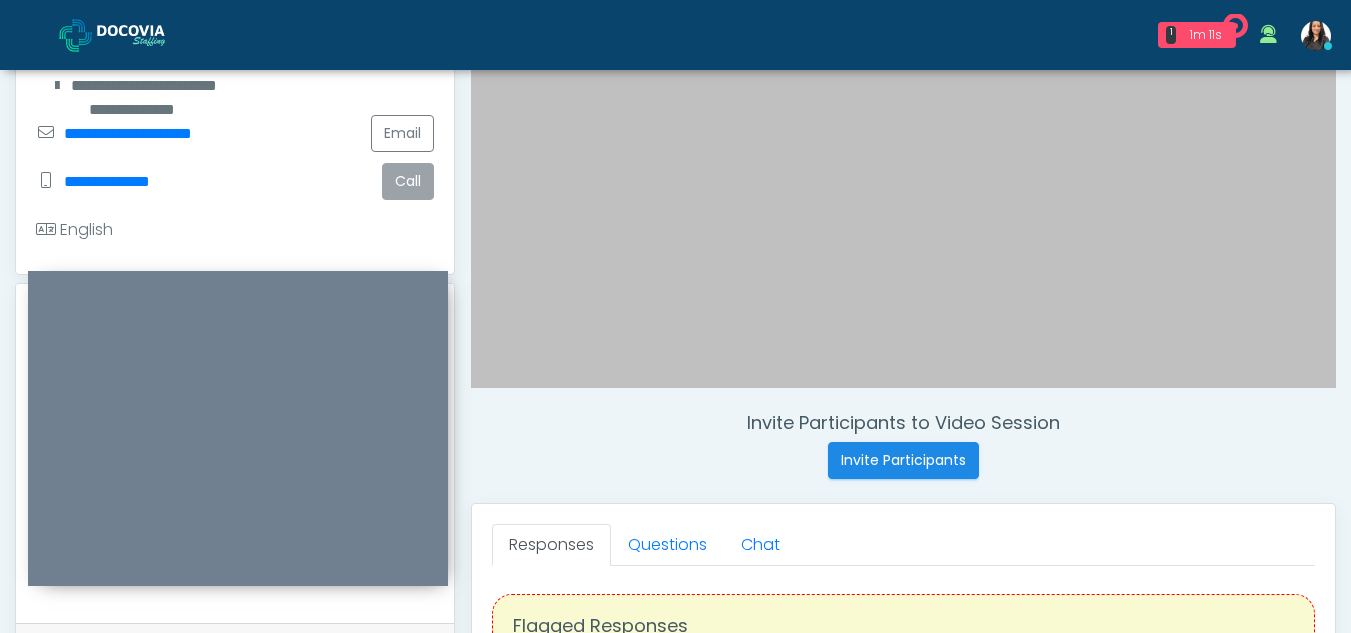 click on "Call" at bounding box center [408, 181] 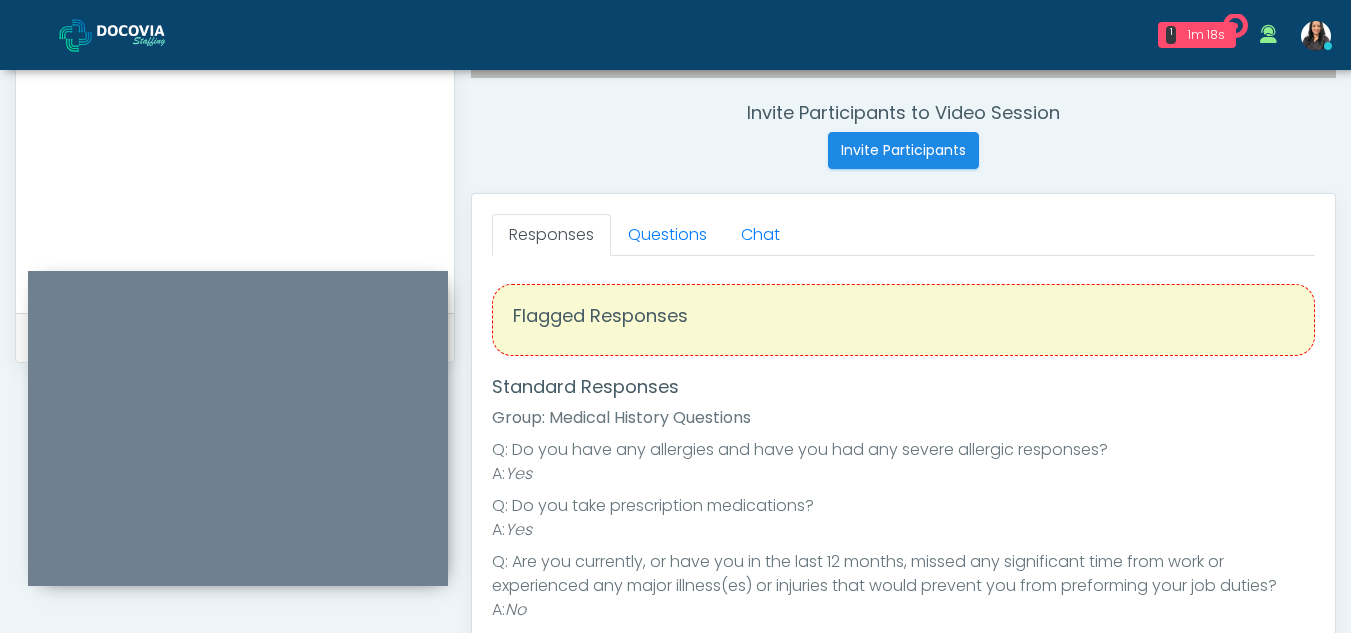 scroll, scrollTop: 795, scrollLeft: 0, axis: vertical 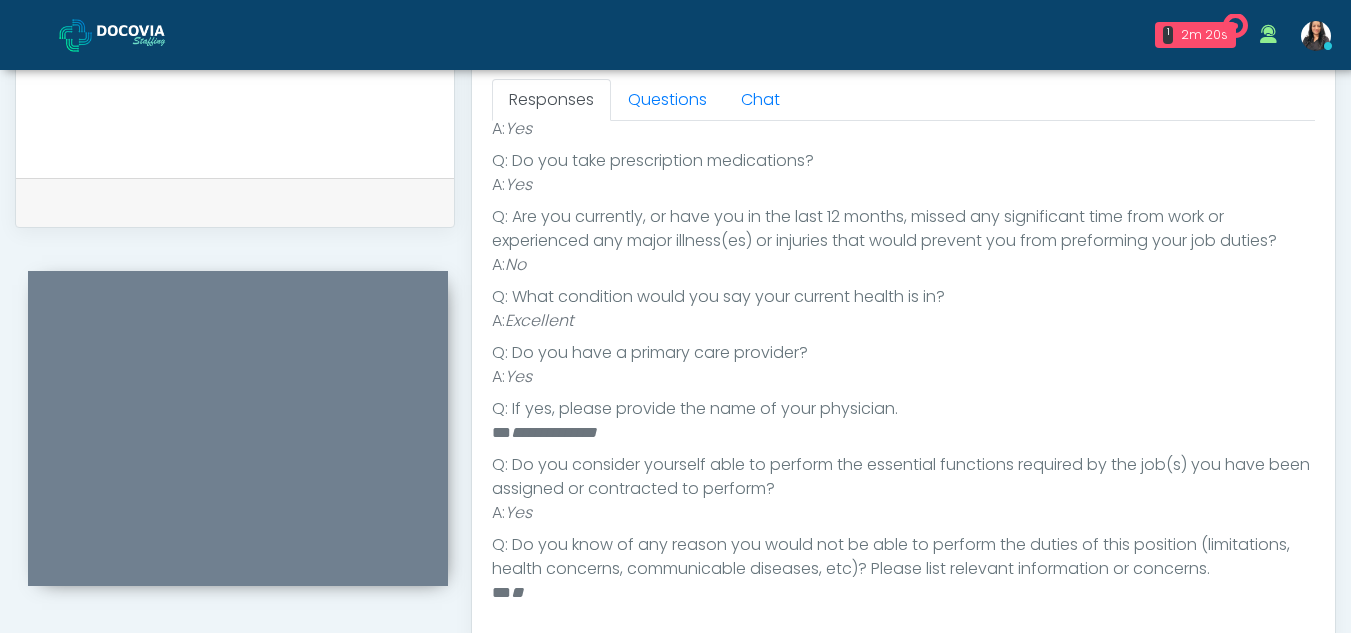 drag, startPoint x: 1331, startPoint y: 535, endPoint x: 1342, endPoint y: 351, distance: 184.3285 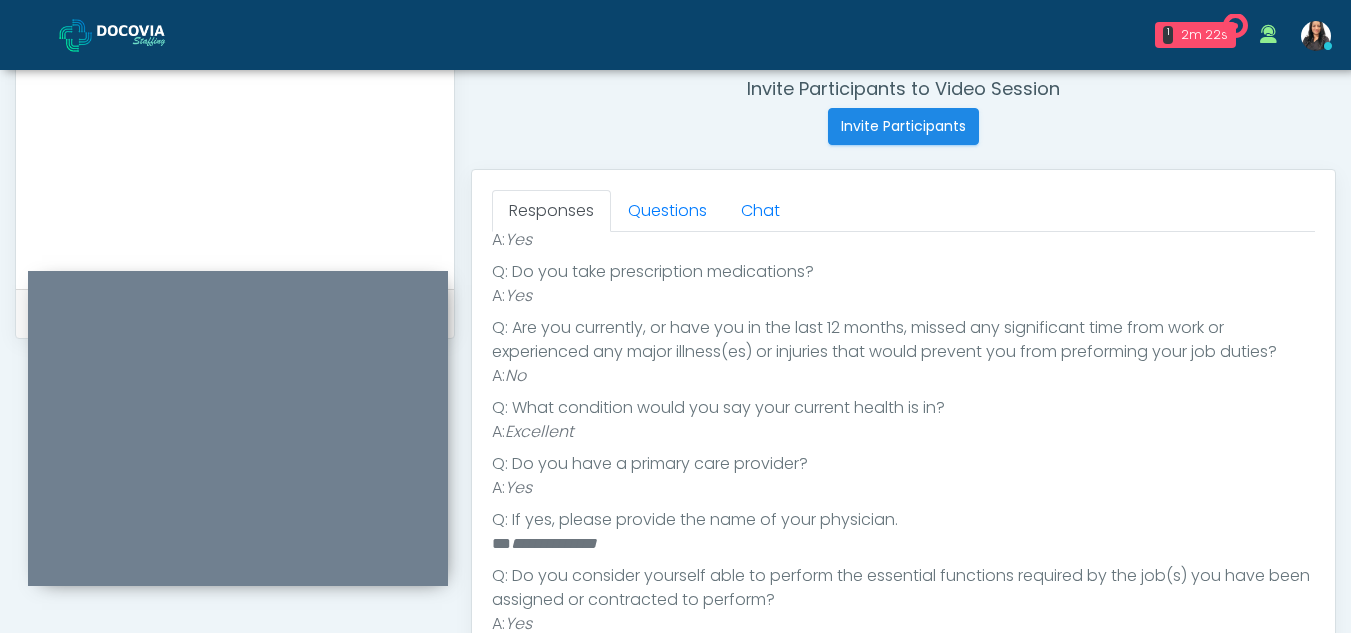 scroll, scrollTop: 771, scrollLeft: 0, axis: vertical 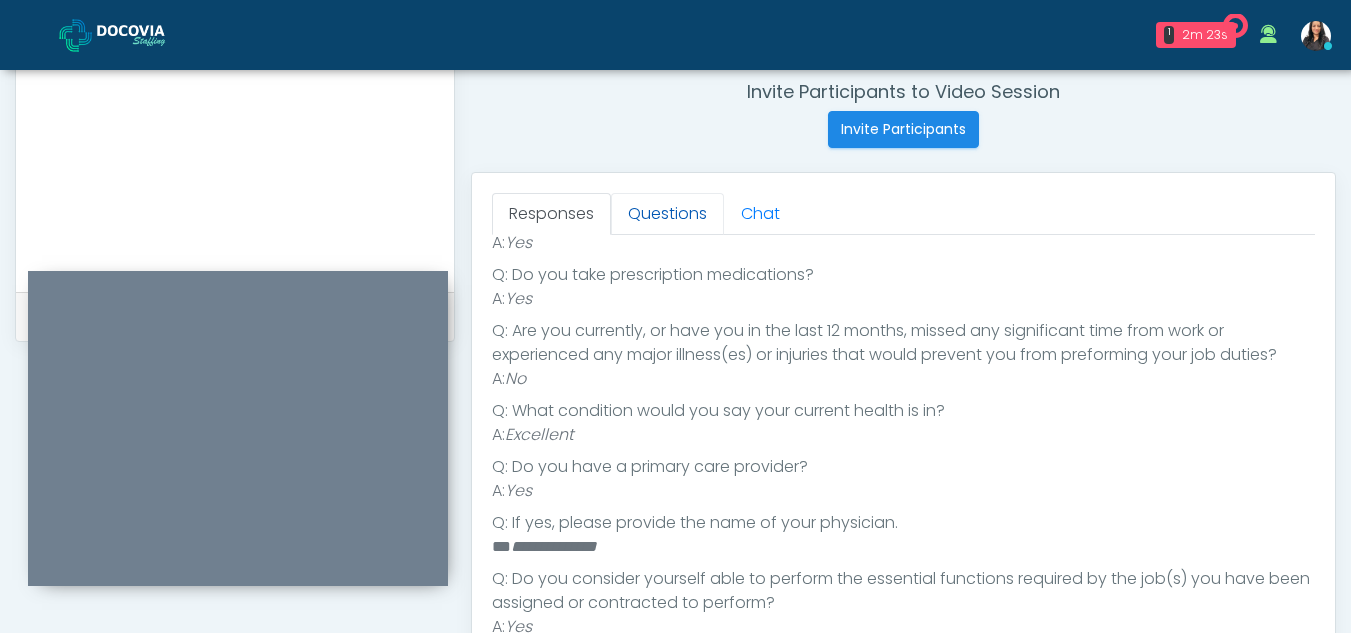 click on "Questions" at bounding box center (667, 214) 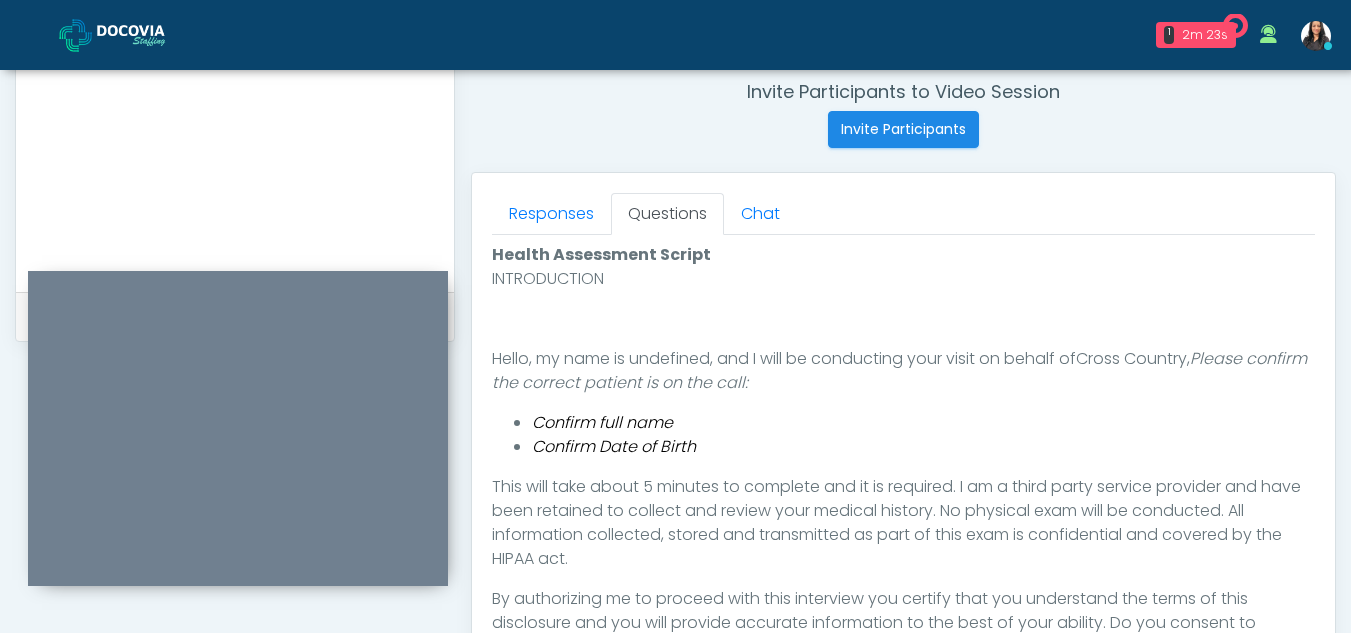 scroll, scrollTop: 0, scrollLeft: 0, axis: both 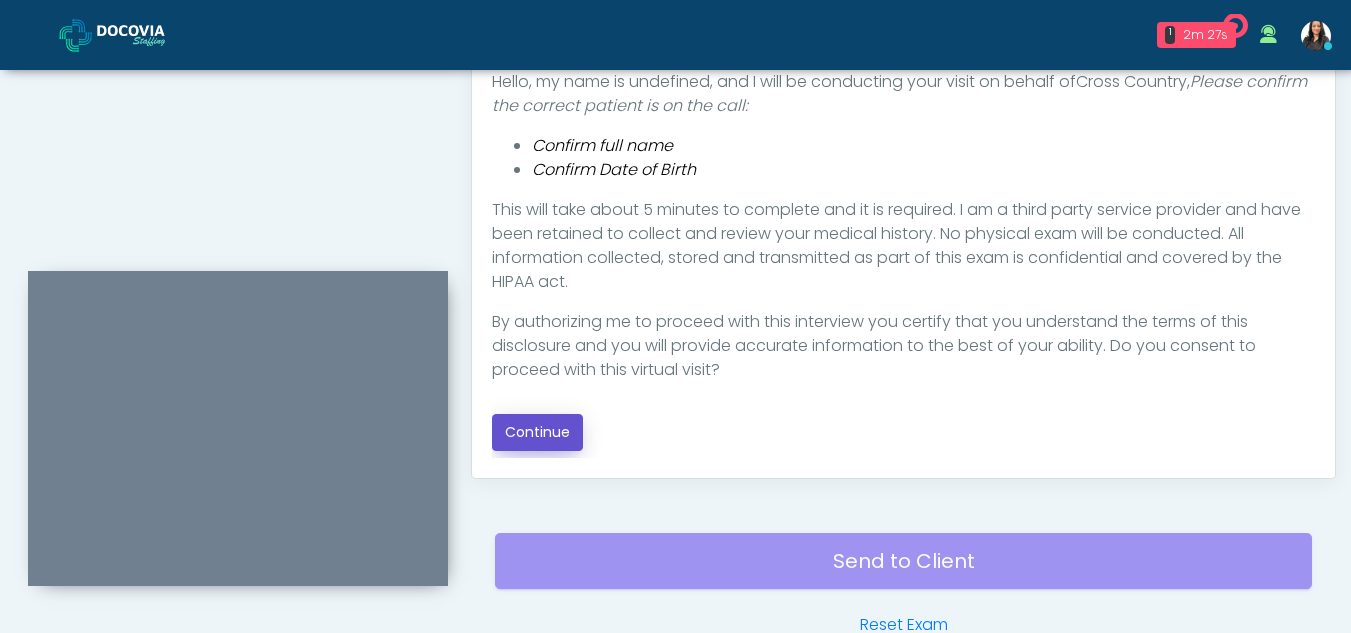 click on "Continue" at bounding box center [537, 432] 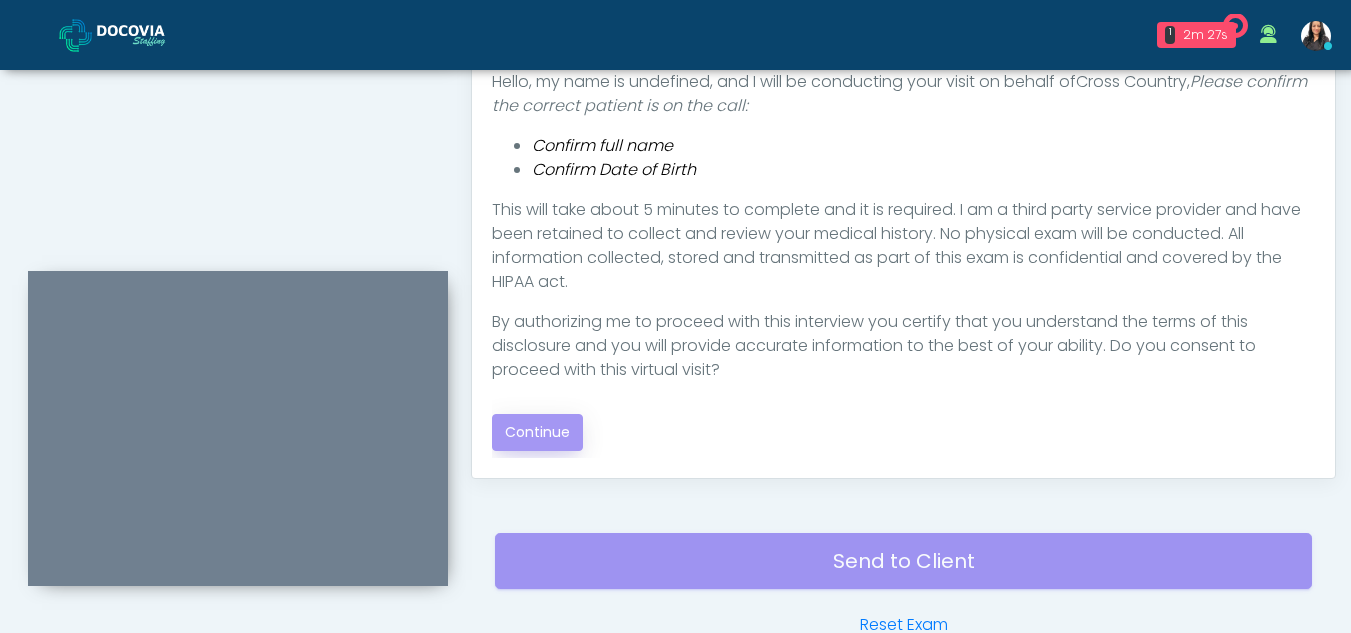 scroll, scrollTop: 1162, scrollLeft: 0, axis: vertical 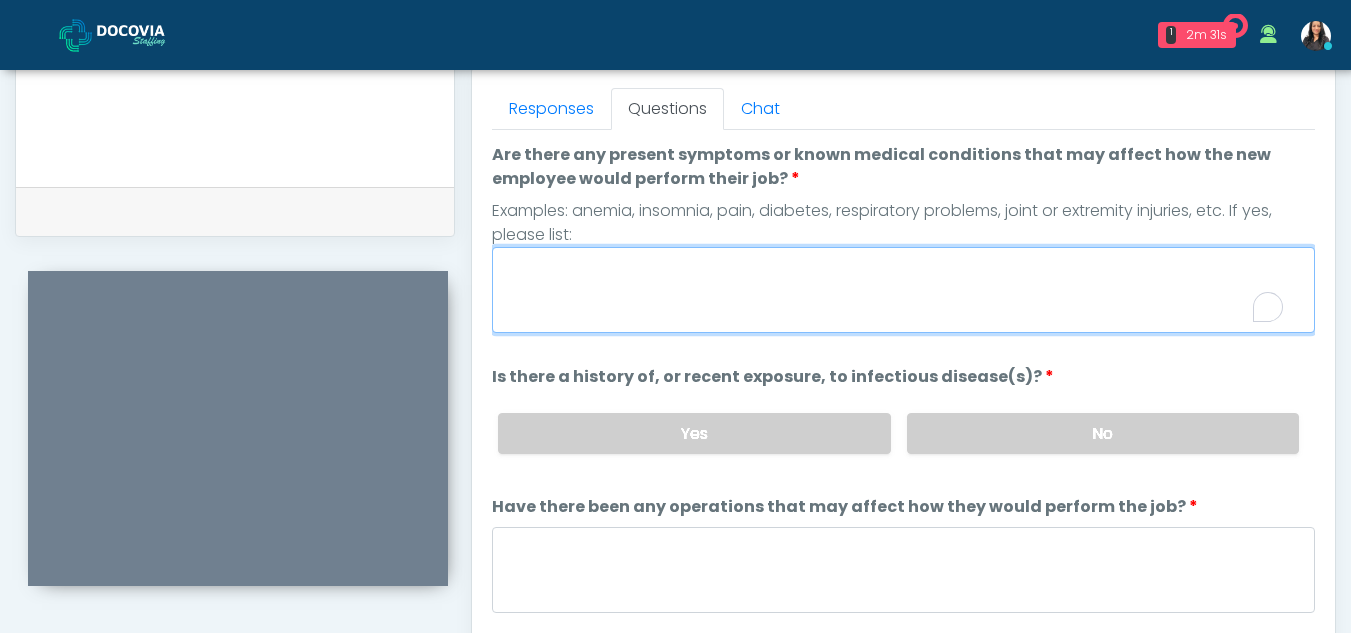 click on "Are there any present symptoms or known medical conditions that may affect how the new employee would perform their job?" at bounding box center [903, 290] 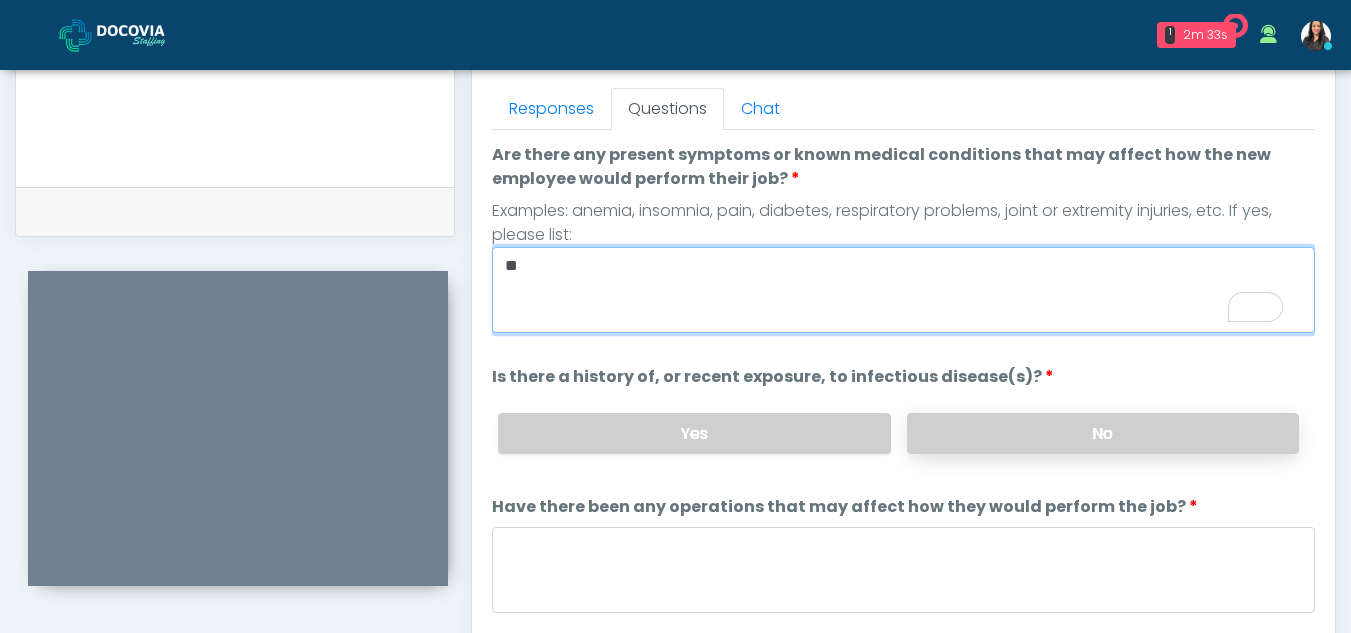 type on "**" 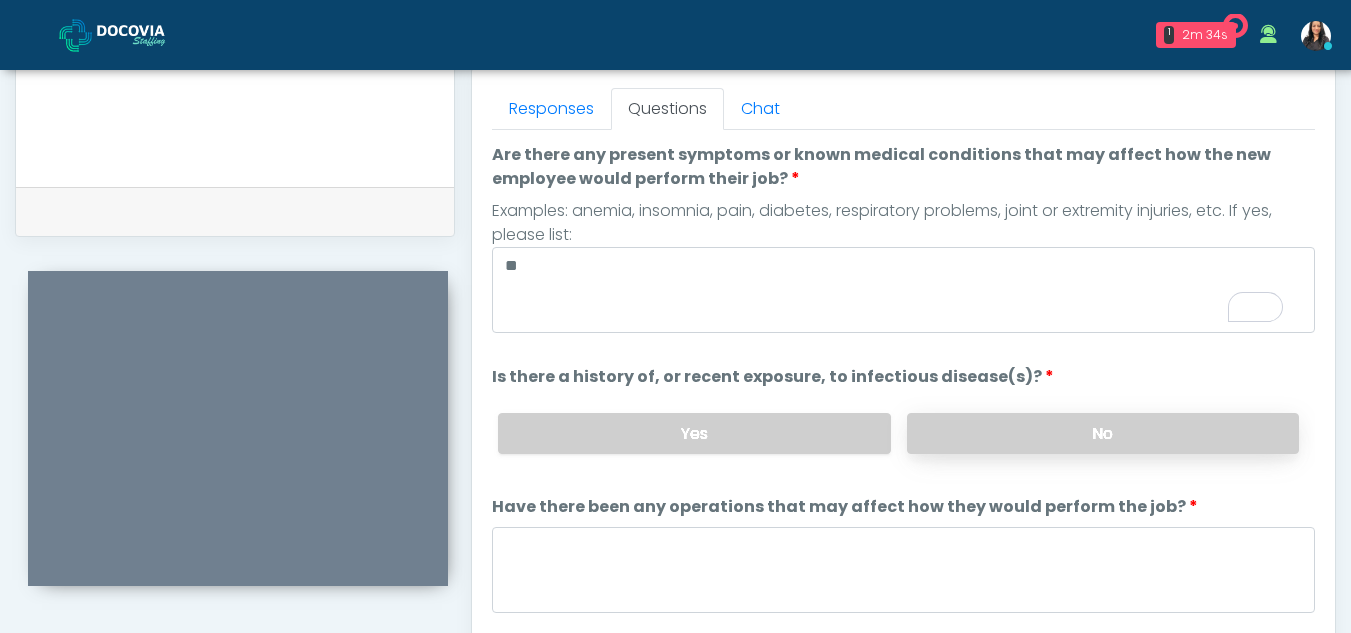 click on "No" at bounding box center [1103, 433] 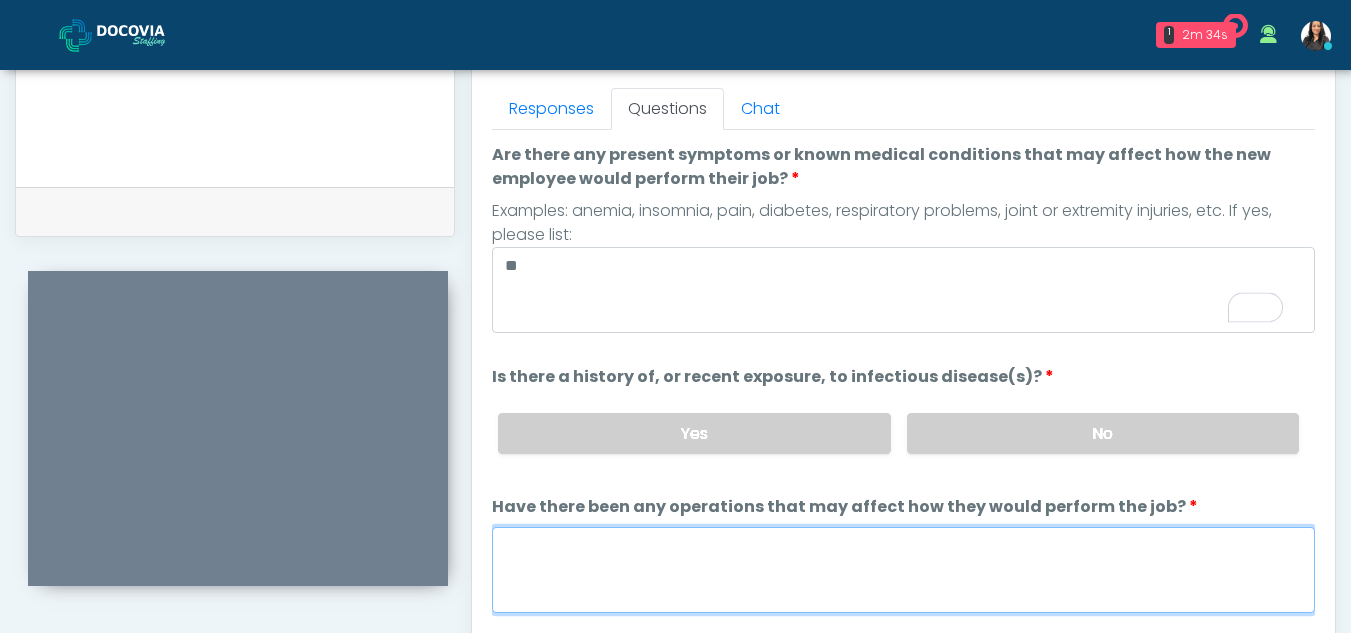 click on "Have there been any operations that may affect how they would perform the job?" at bounding box center [903, 570] 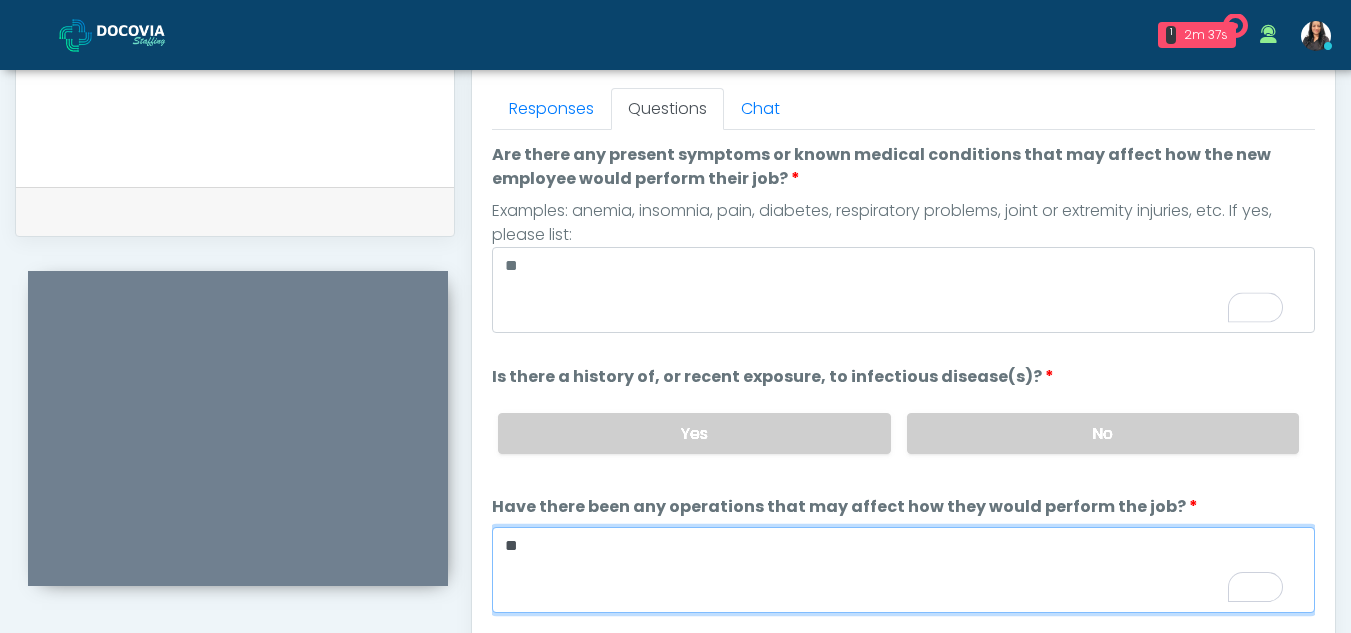 type on "**" 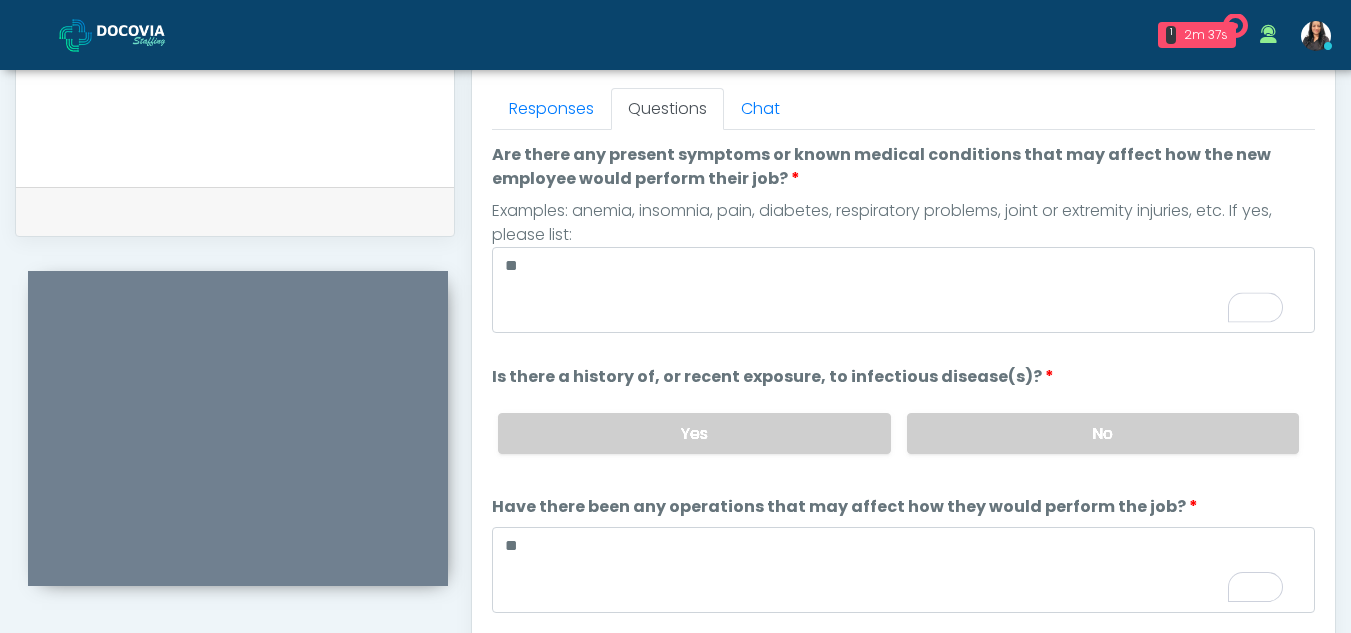 scroll, scrollTop: 67, scrollLeft: 0, axis: vertical 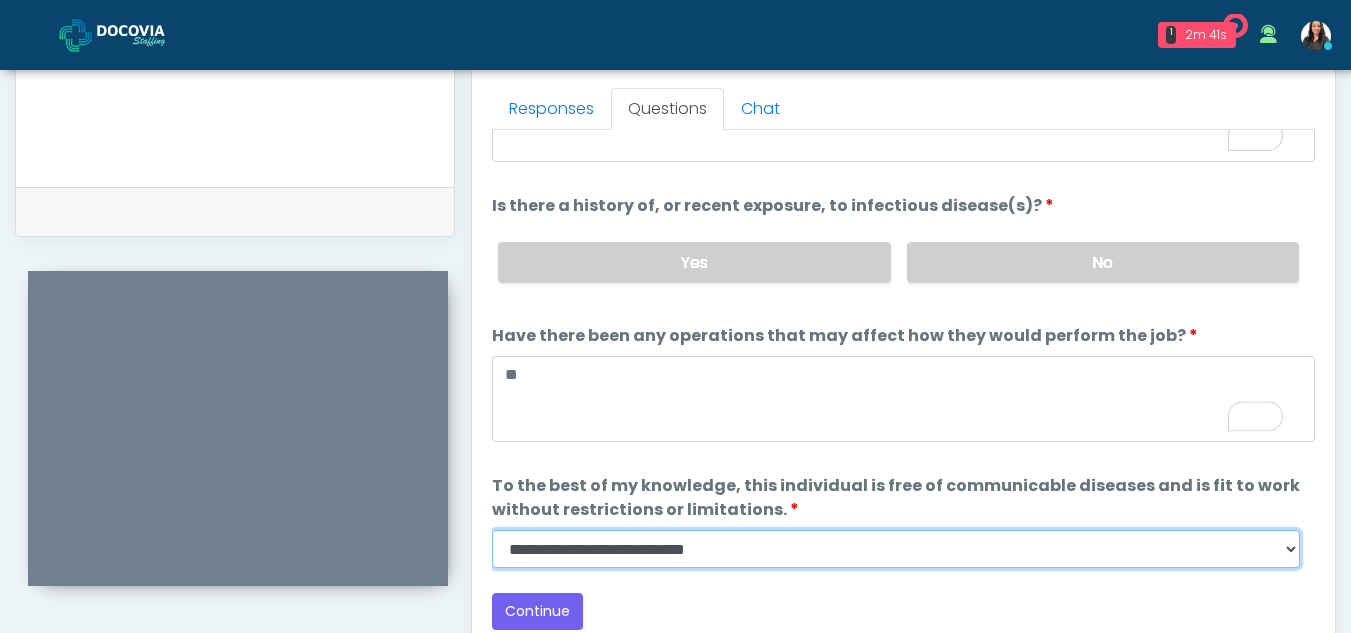 click on "**********" at bounding box center [896, 549] 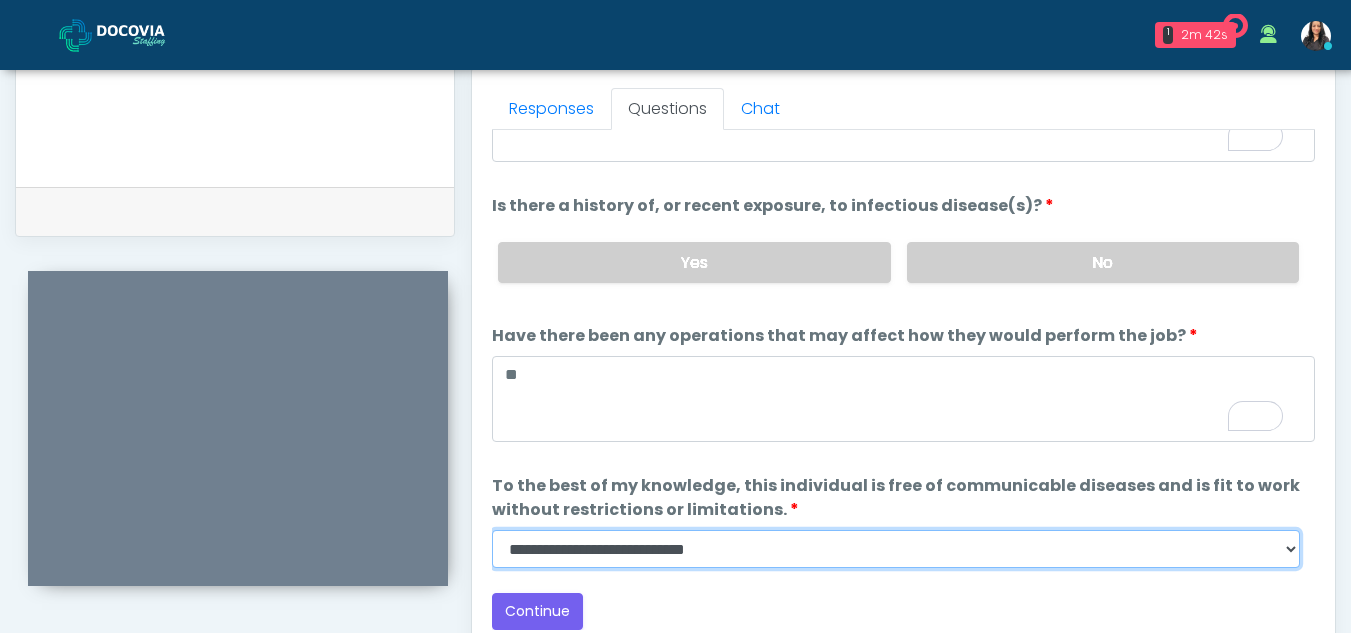 select on "******" 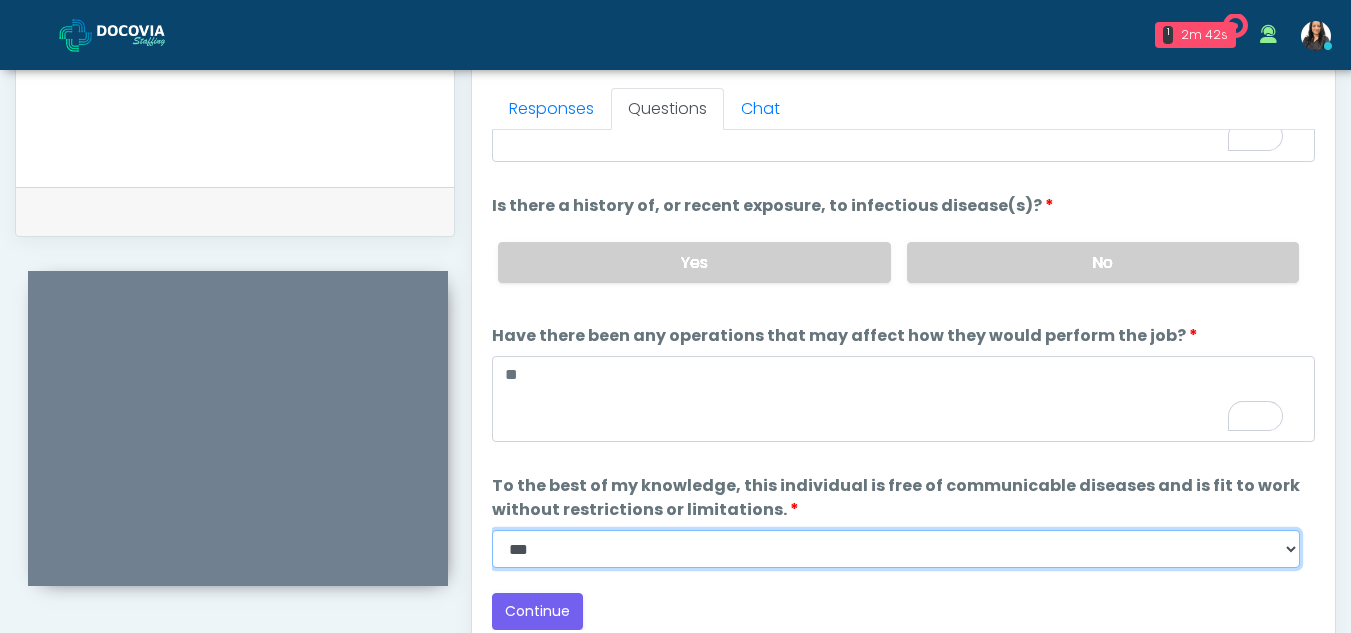 click on "**********" at bounding box center (896, 549) 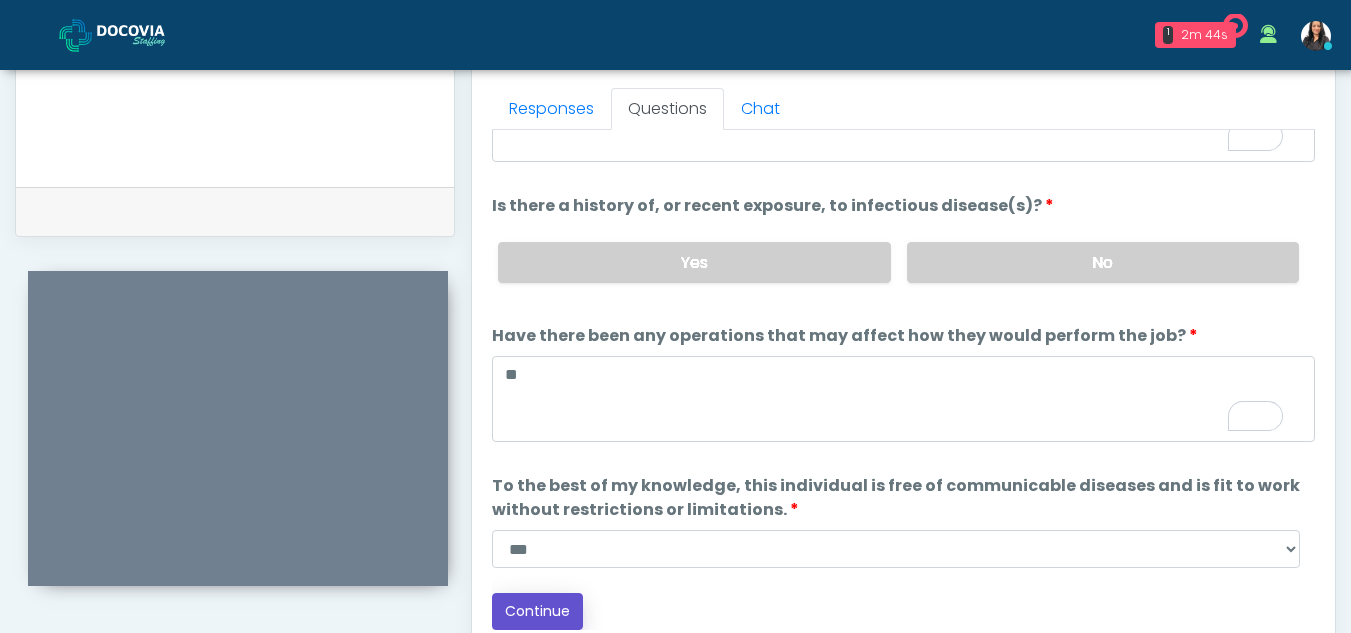 click on "Continue" at bounding box center [537, 611] 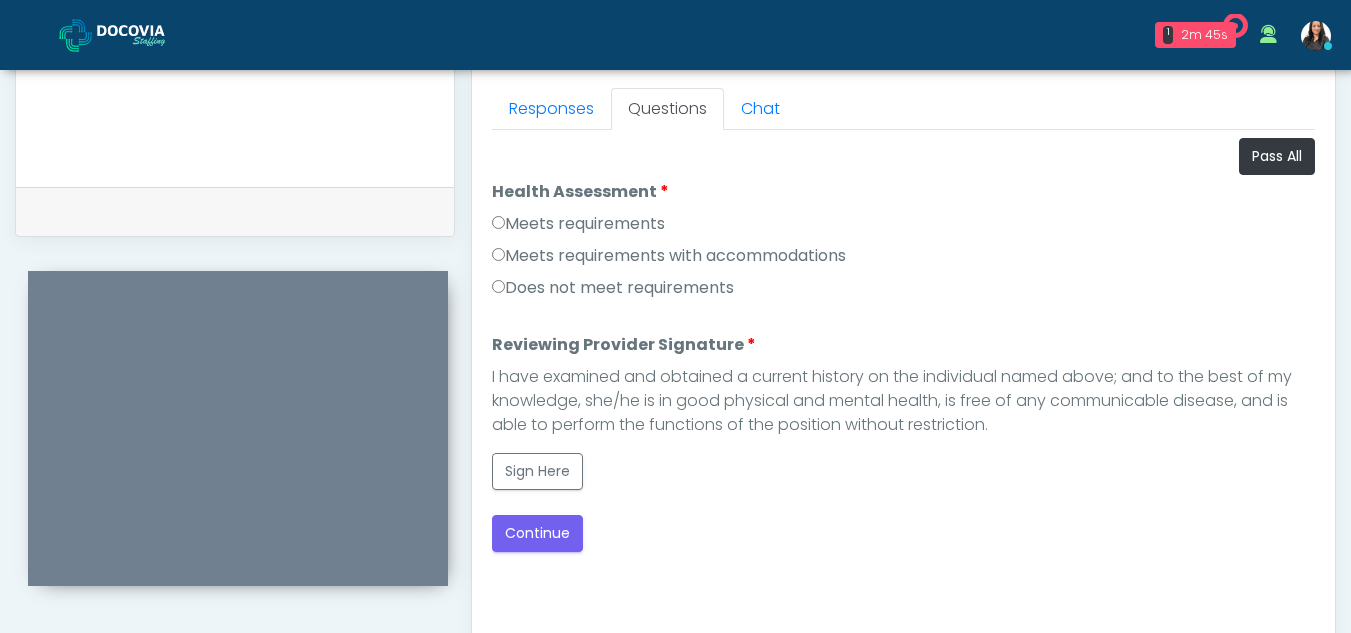 scroll, scrollTop: 1162, scrollLeft: 0, axis: vertical 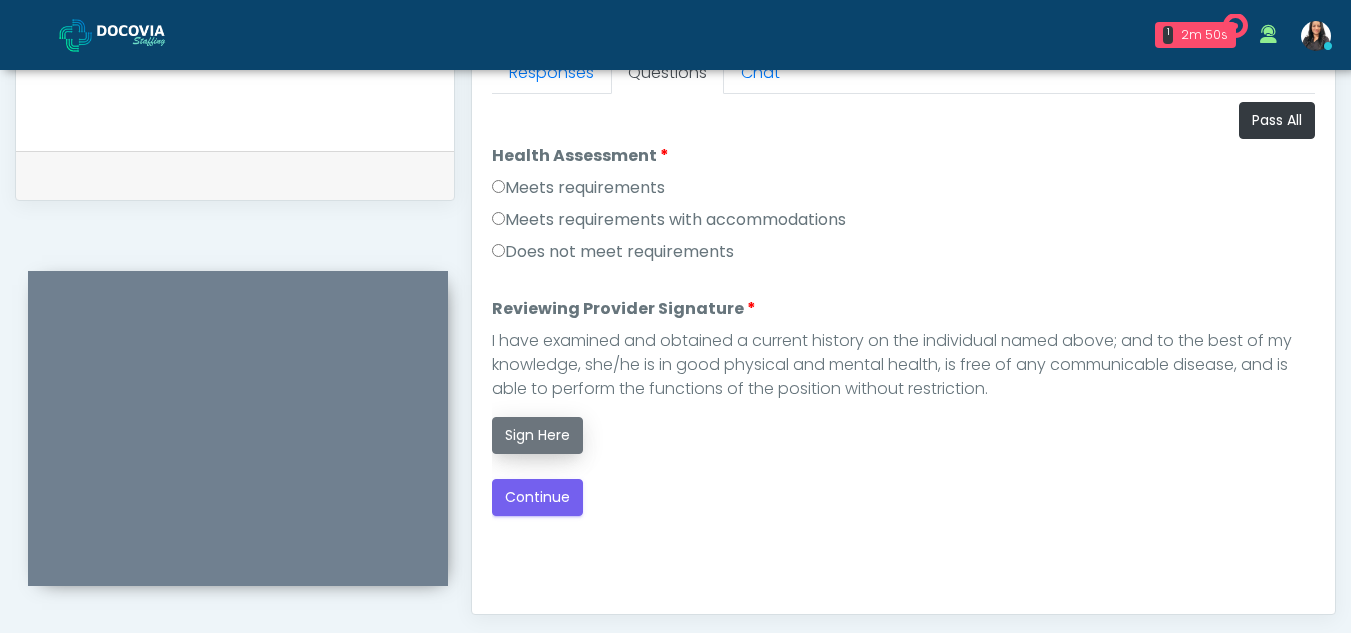 click on "Sign Here" at bounding box center [537, 435] 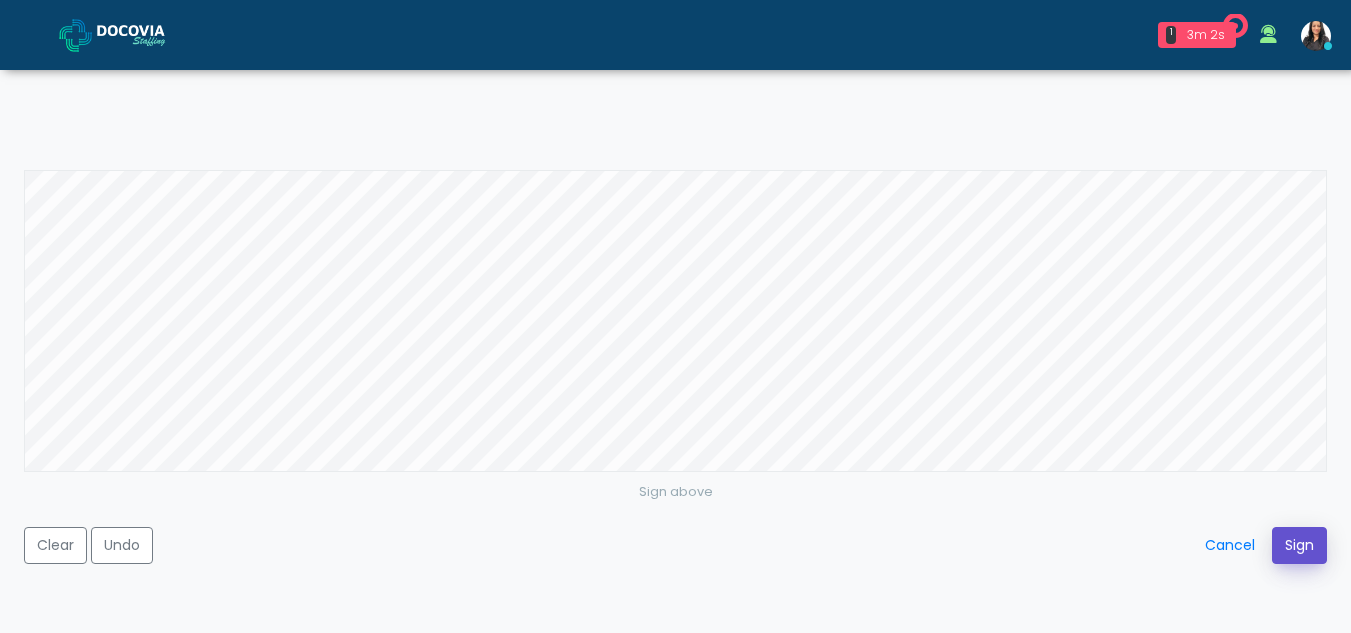 click on "Sign" at bounding box center [1299, 545] 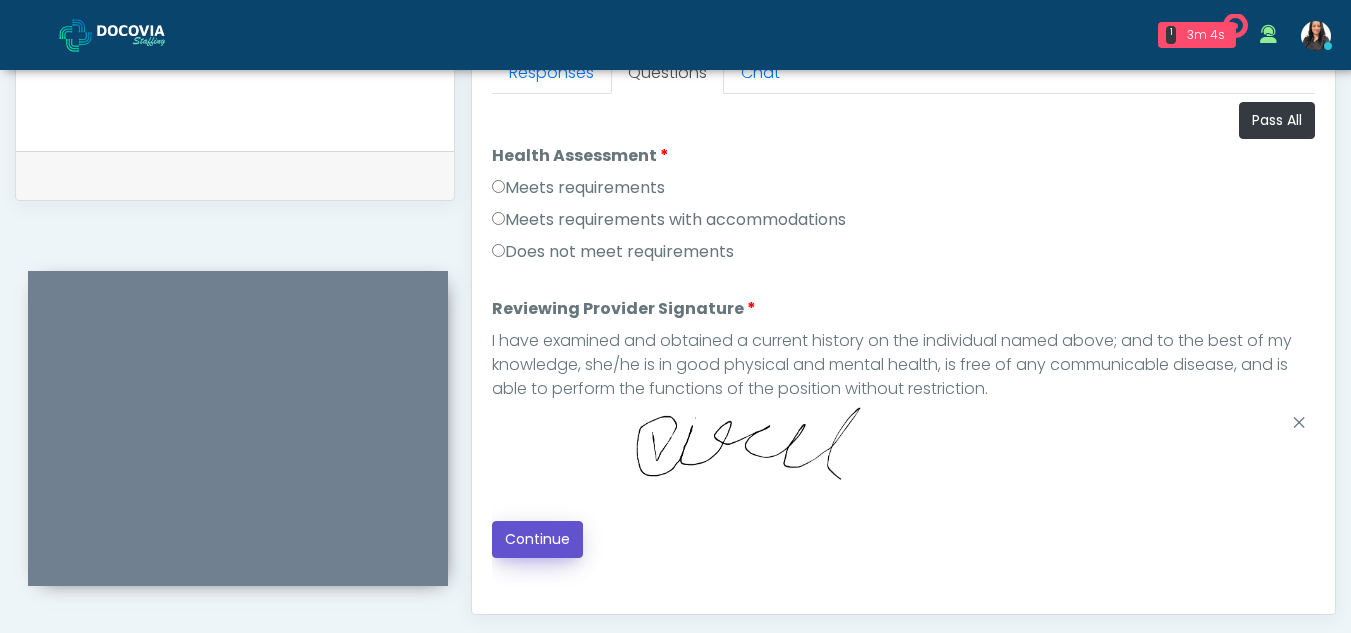 click on "Continue" at bounding box center [537, 539] 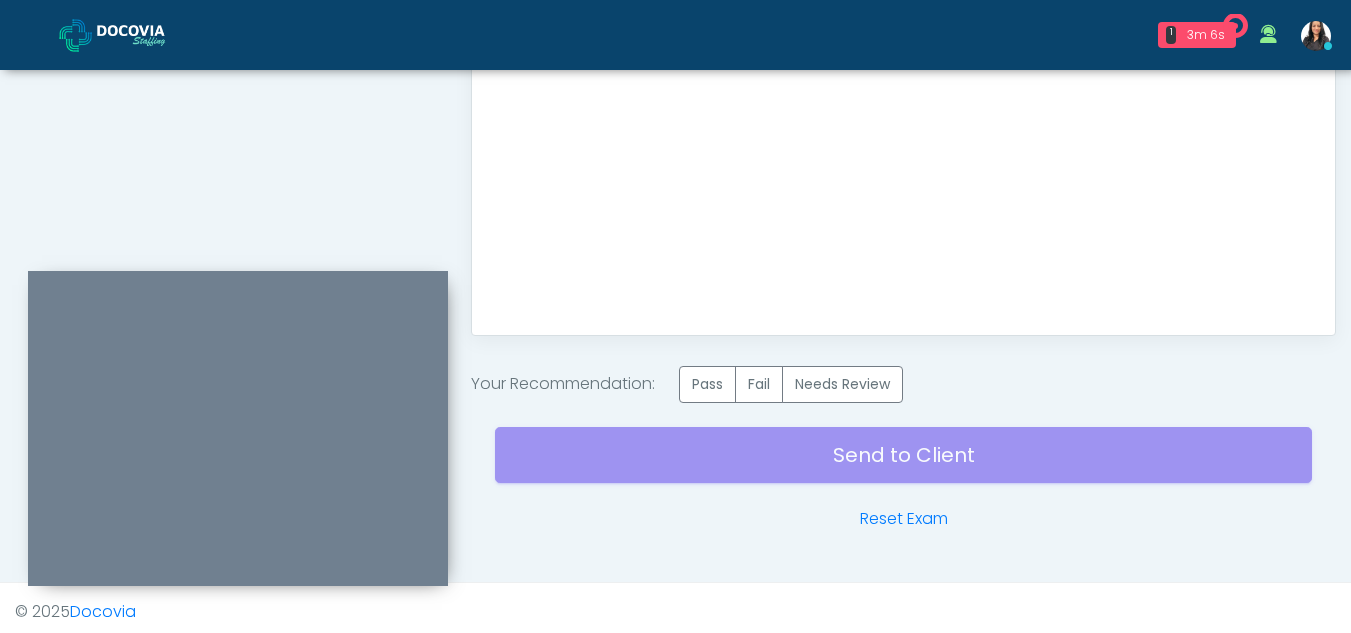 scroll, scrollTop: 1199, scrollLeft: 0, axis: vertical 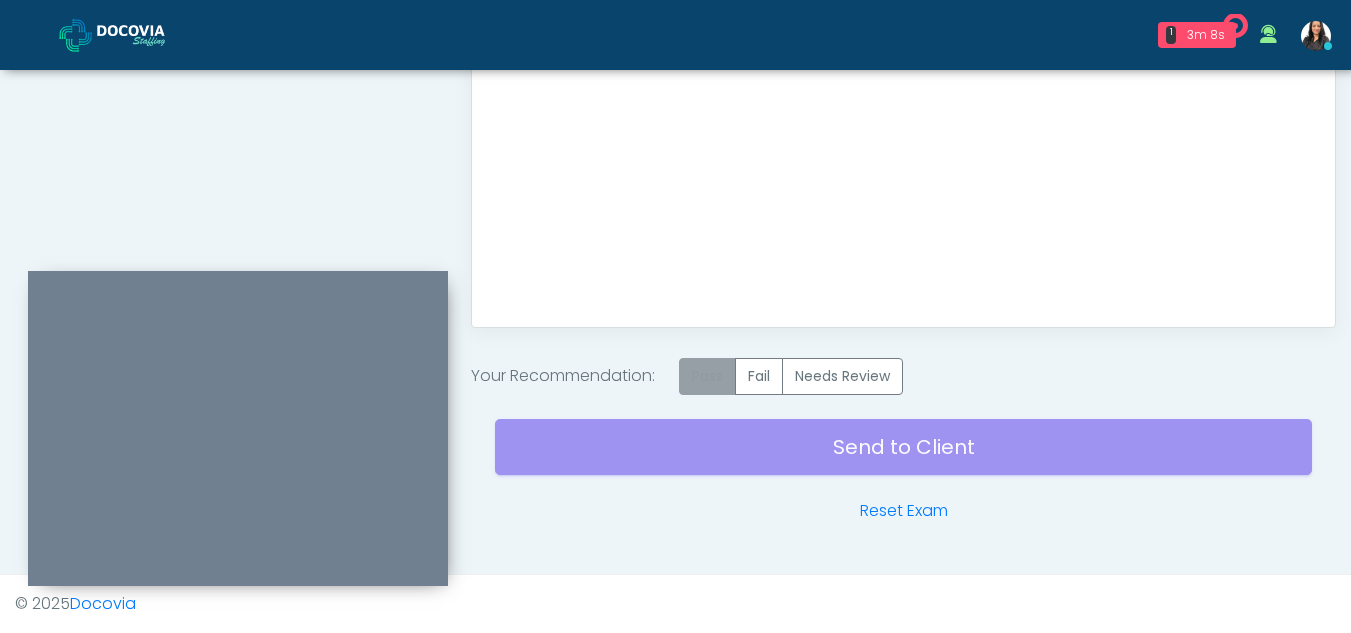 click on "Pass" at bounding box center [707, 376] 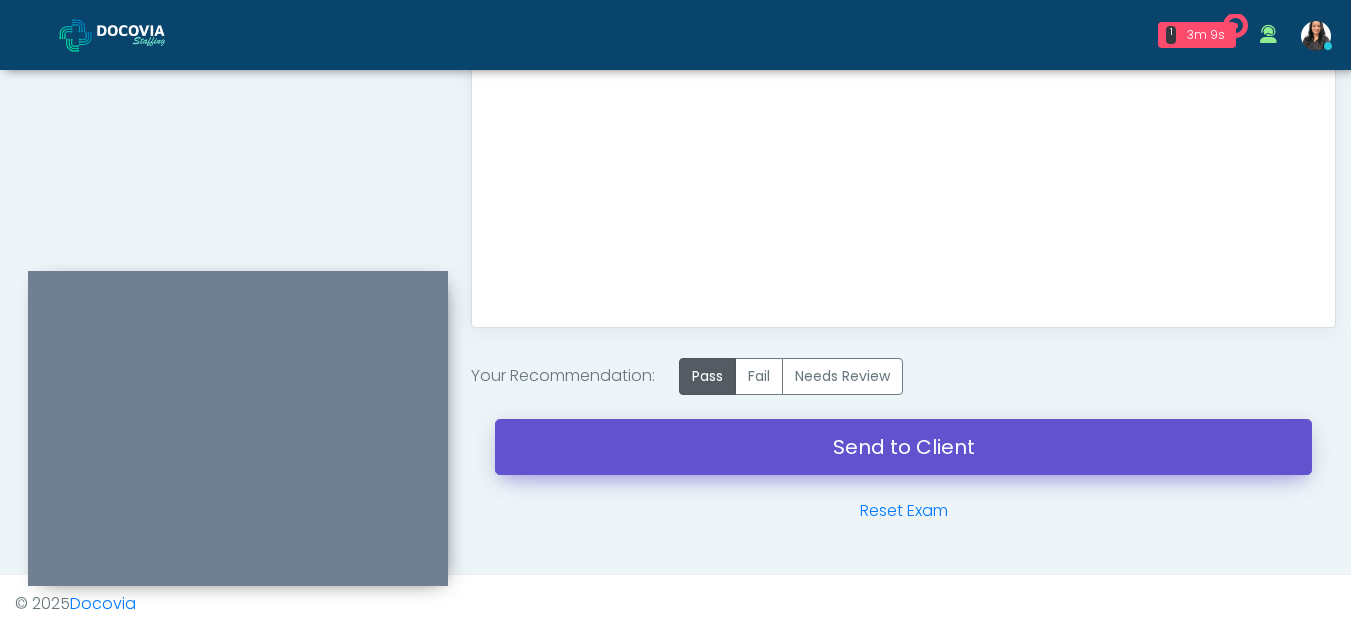 click on "Send to Client" at bounding box center [903, 447] 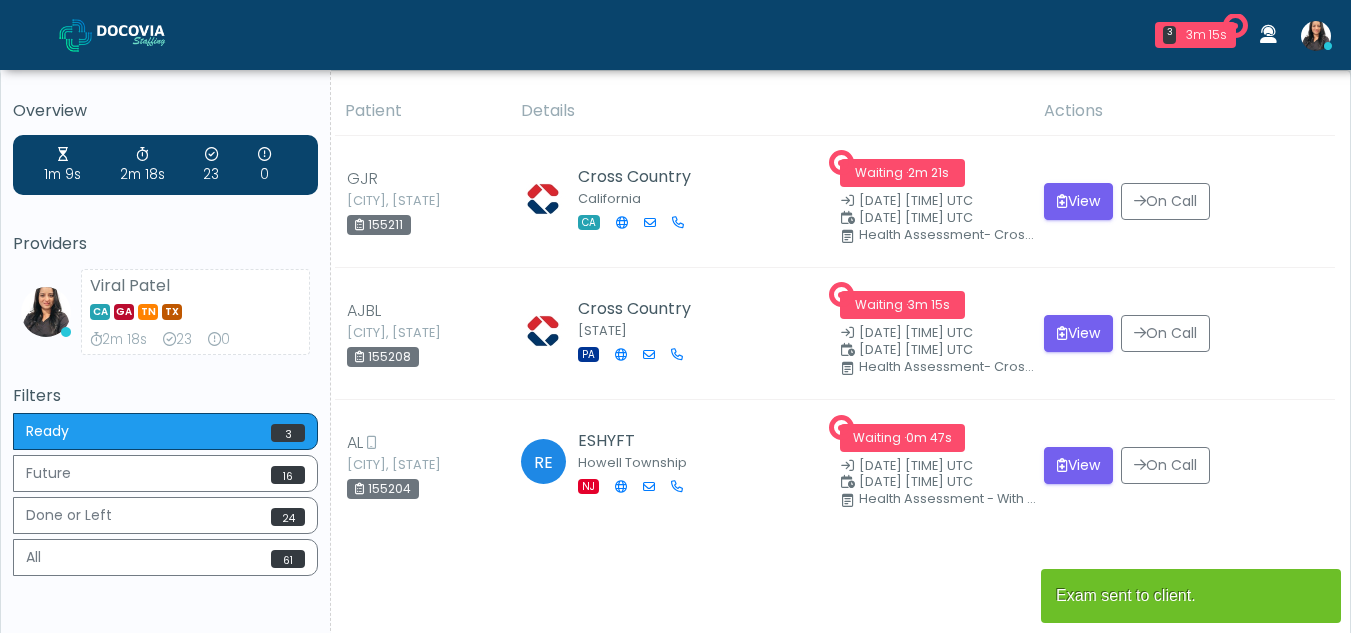 scroll, scrollTop: 0, scrollLeft: 0, axis: both 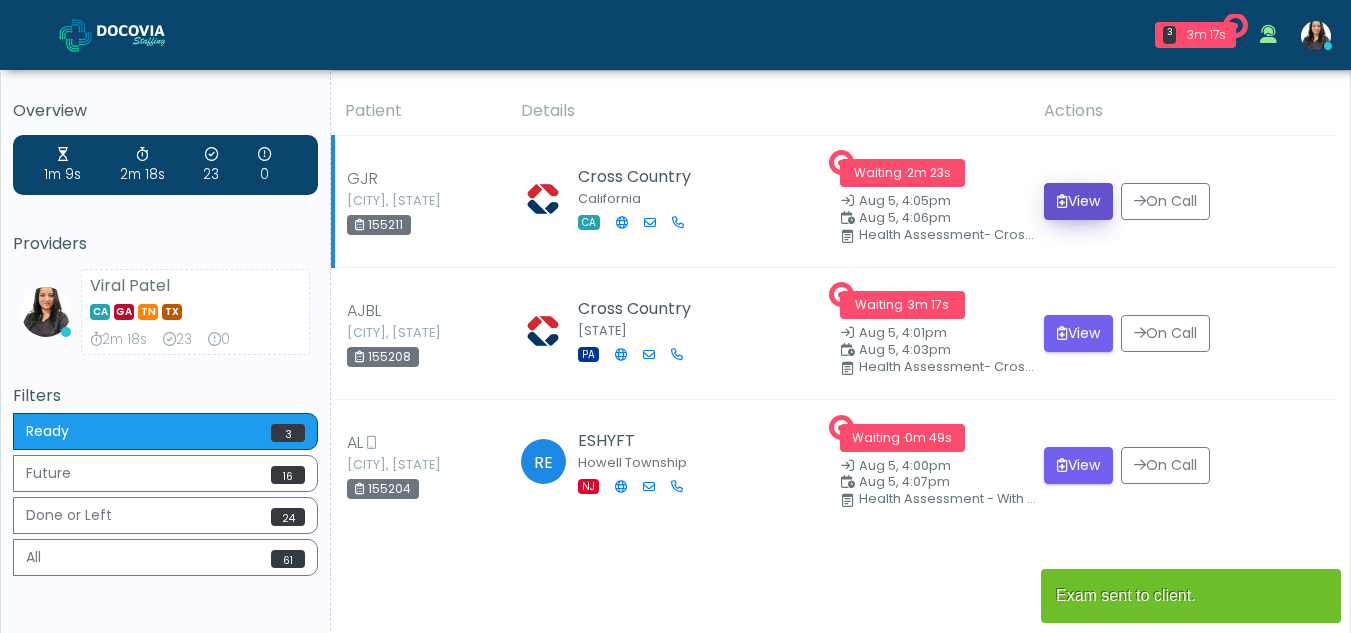 click on "View" at bounding box center (1078, 201) 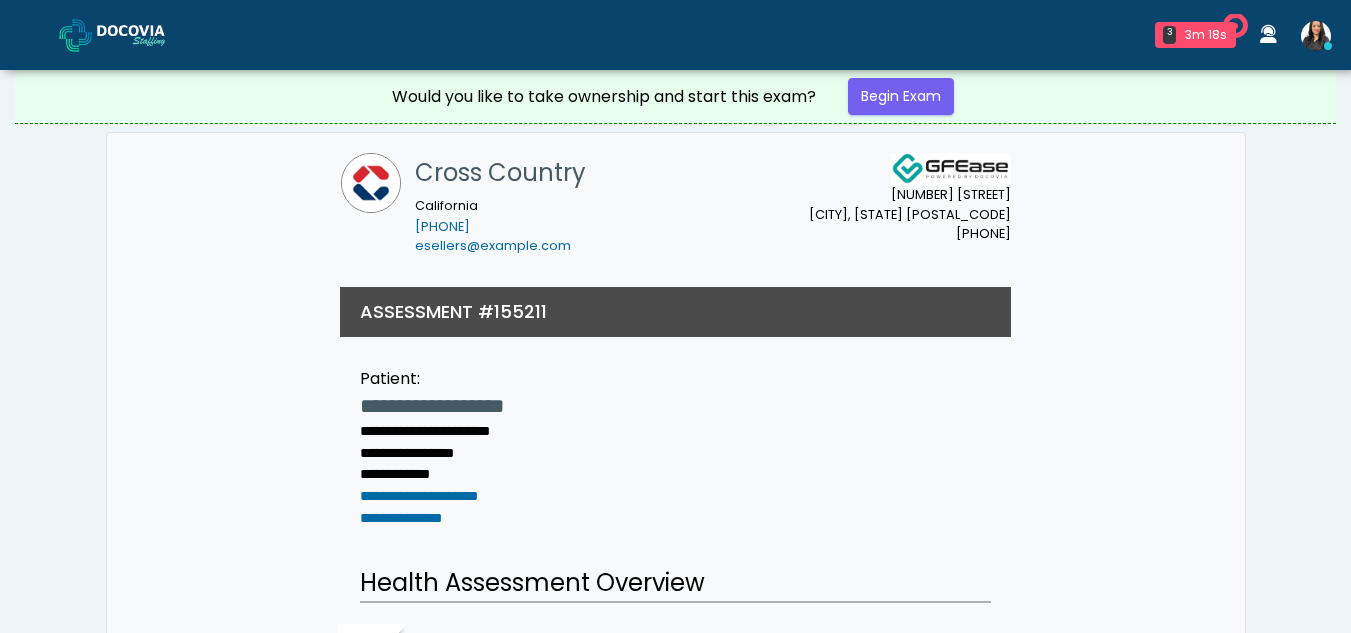 scroll, scrollTop: 0, scrollLeft: 0, axis: both 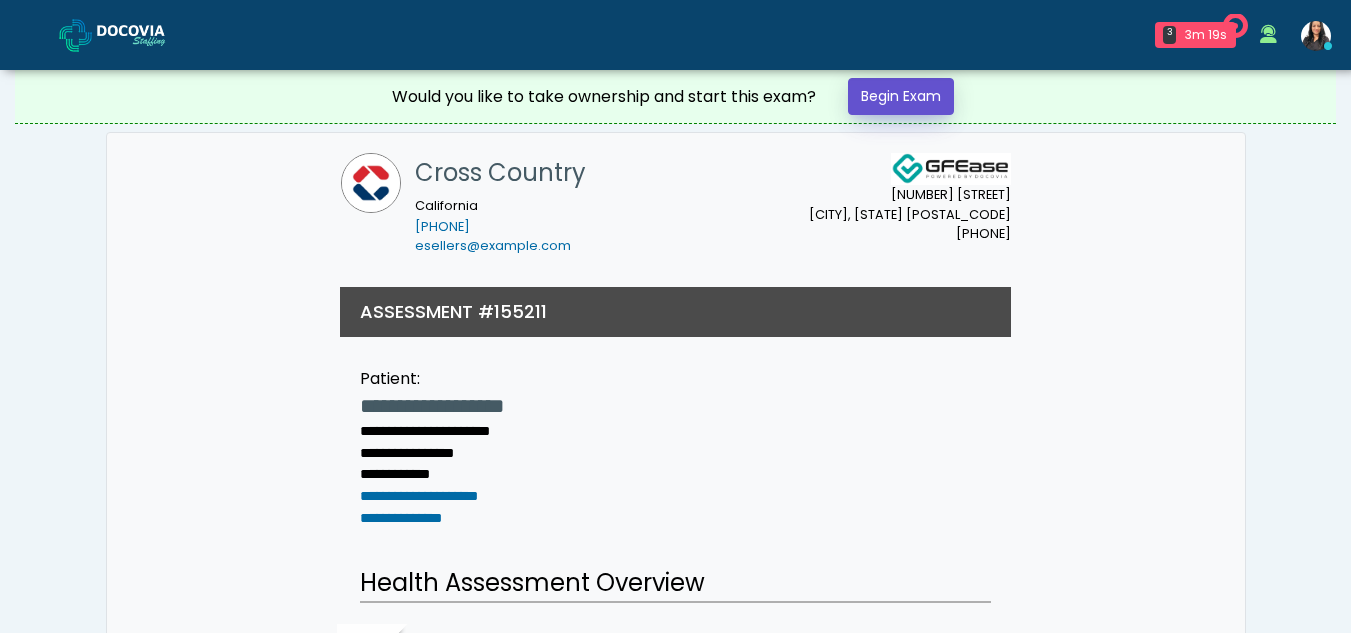 click on "Begin Exam" at bounding box center [901, 96] 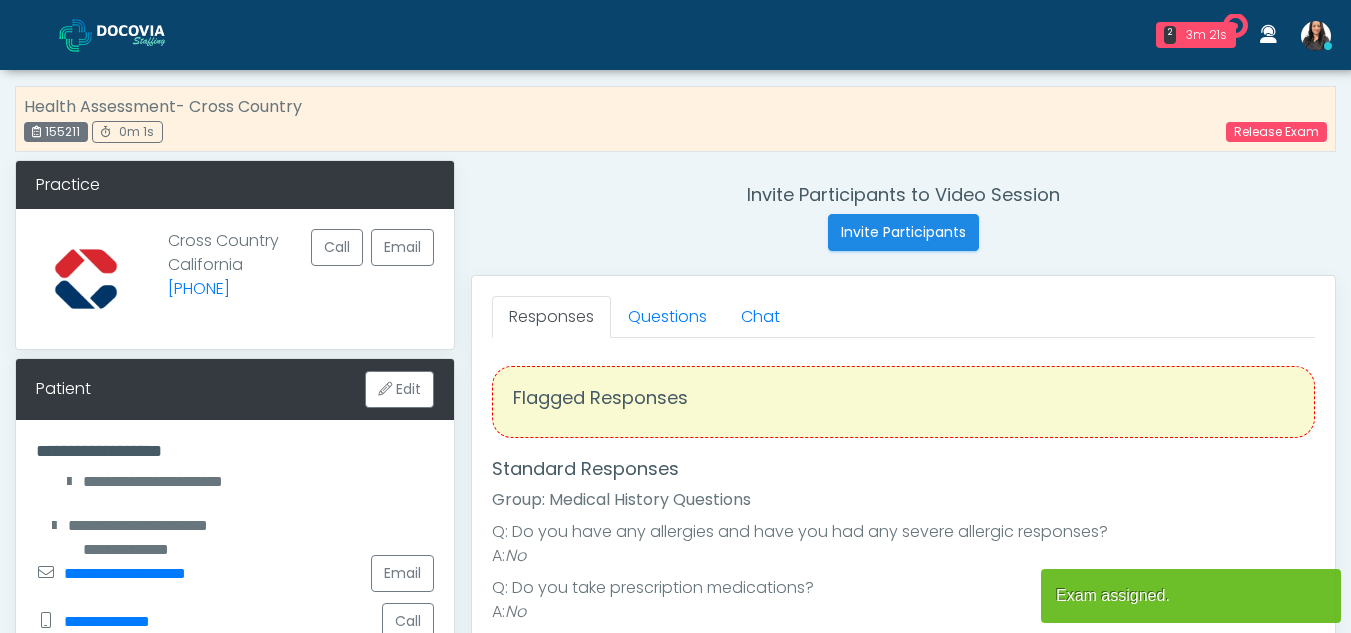 scroll, scrollTop: 0, scrollLeft: 0, axis: both 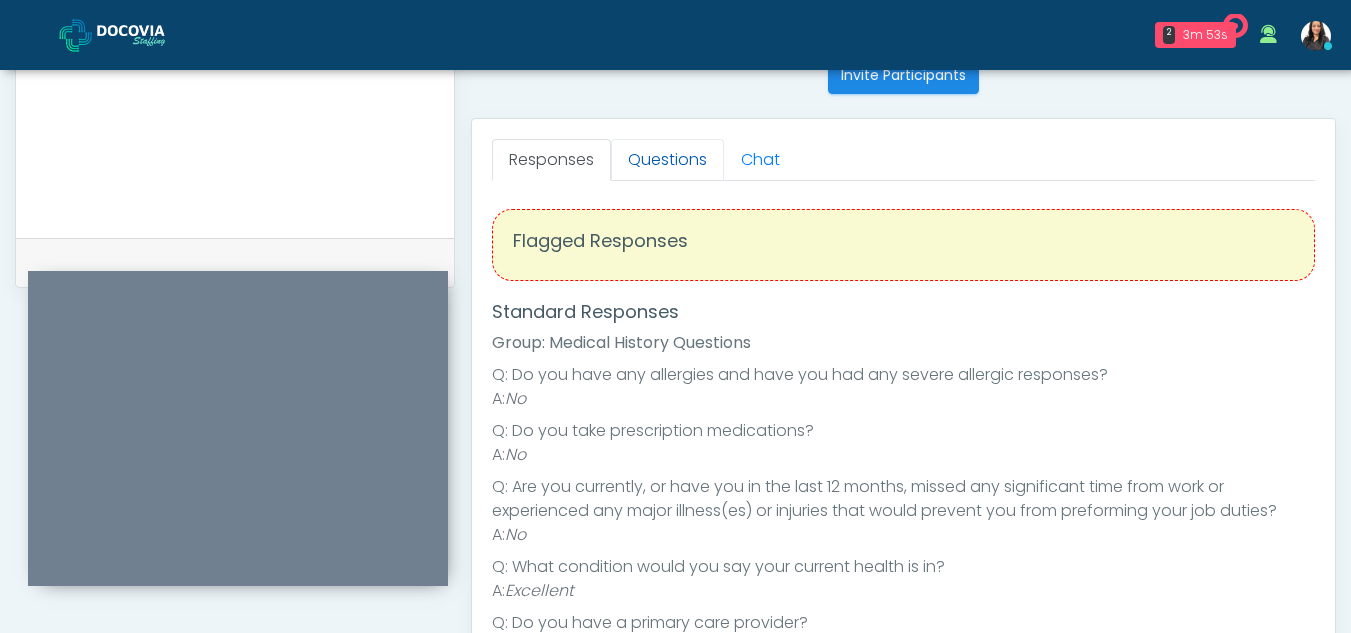 click on "Questions" at bounding box center [667, 160] 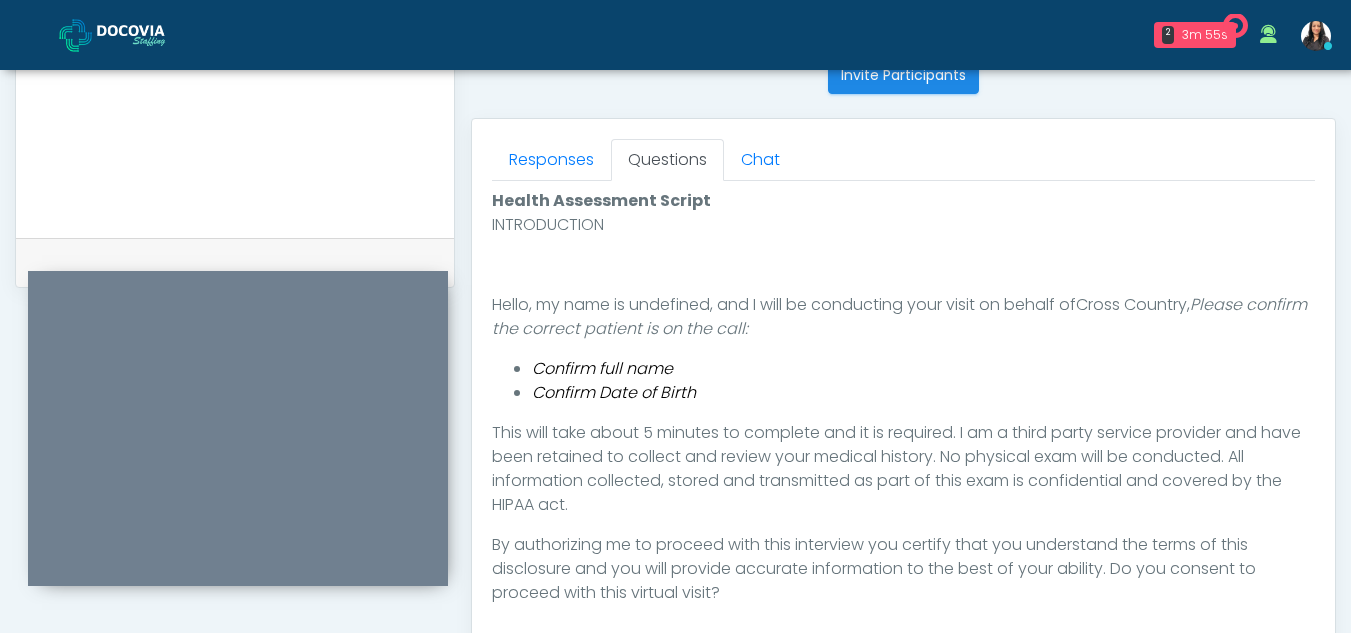 scroll, scrollTop: 978, scrollLeft: 0, axis: vertical 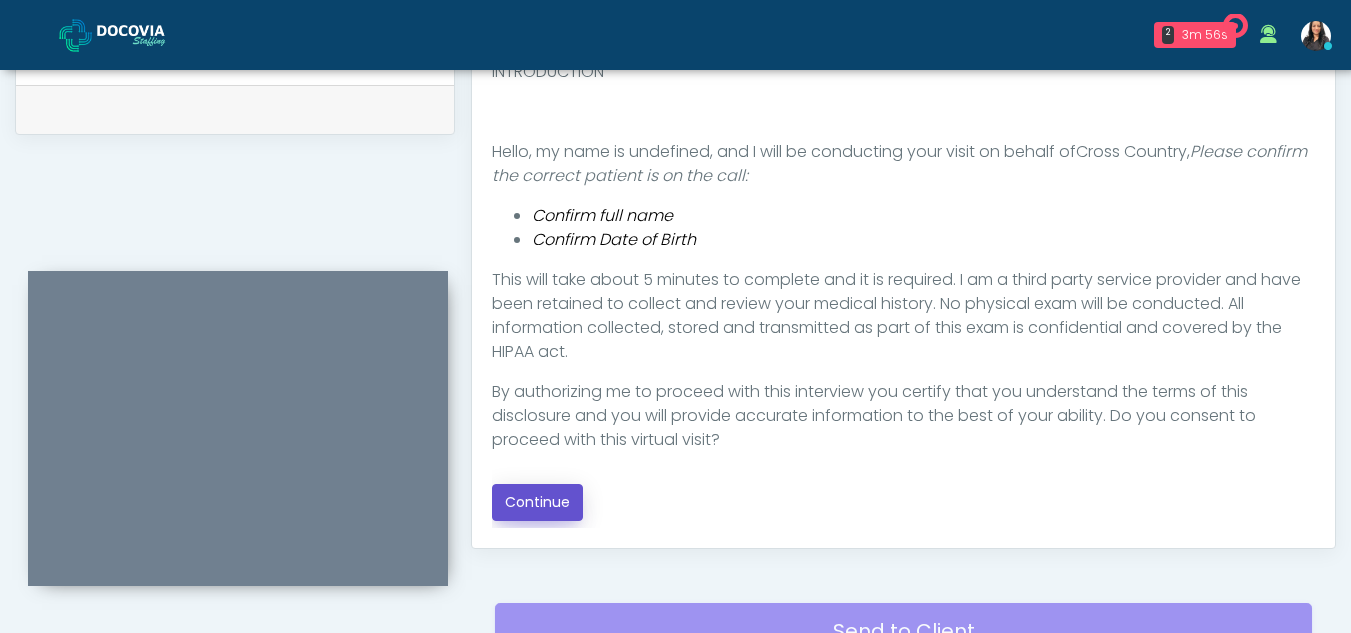 click on "Continue" at bounding box center (537, 502) 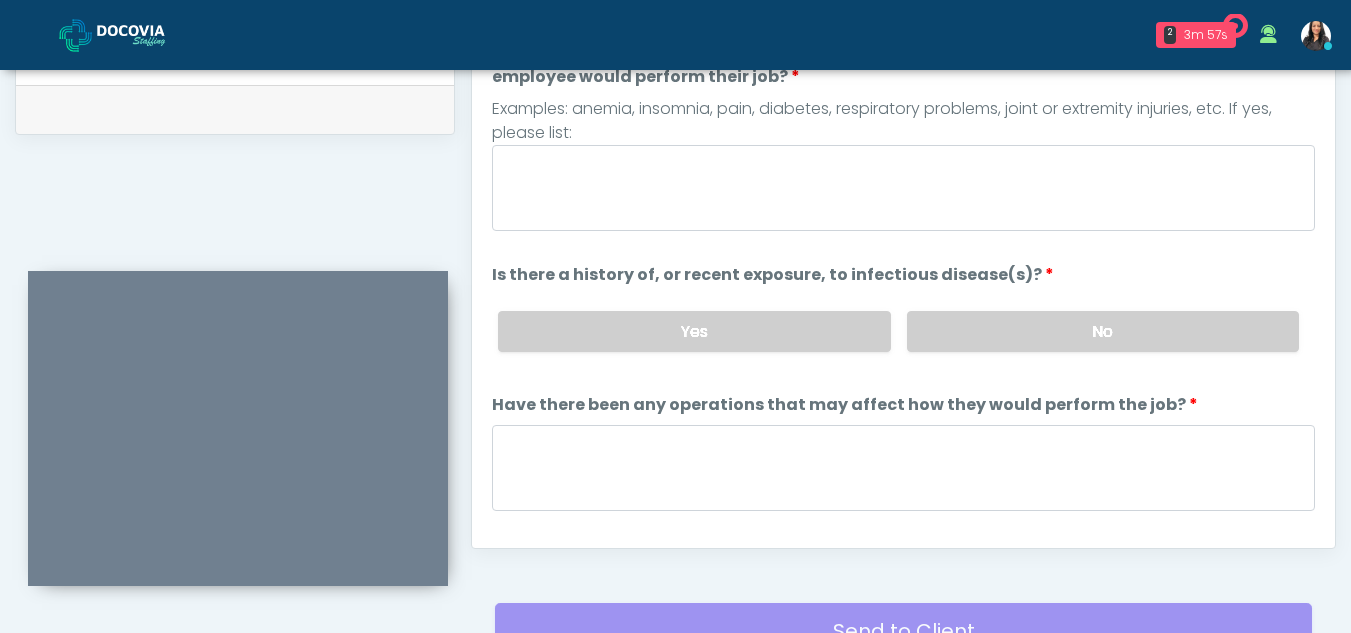 scroll, scrollTop: 1162, scrollLeft: 0, axis: vertical 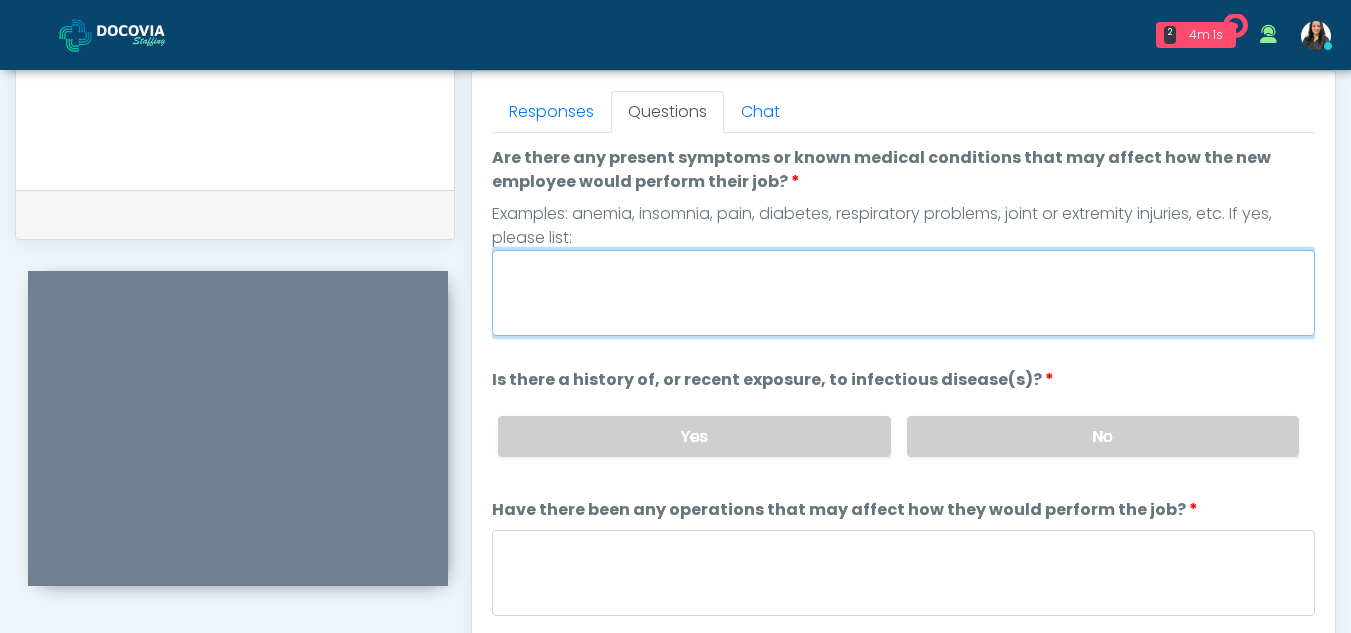 click on "Are there any present symptoms or known medical conditions that may affect how the new employee would perform their job?" at bounding box center (903, 293) 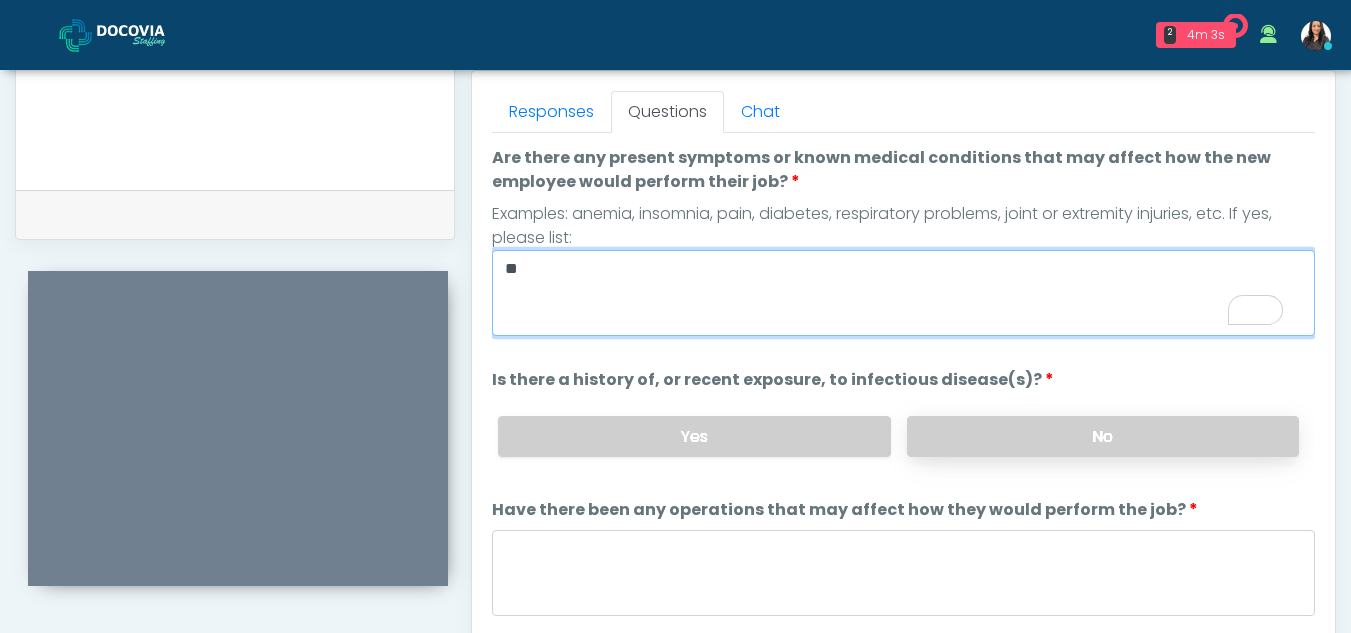 type on "**" 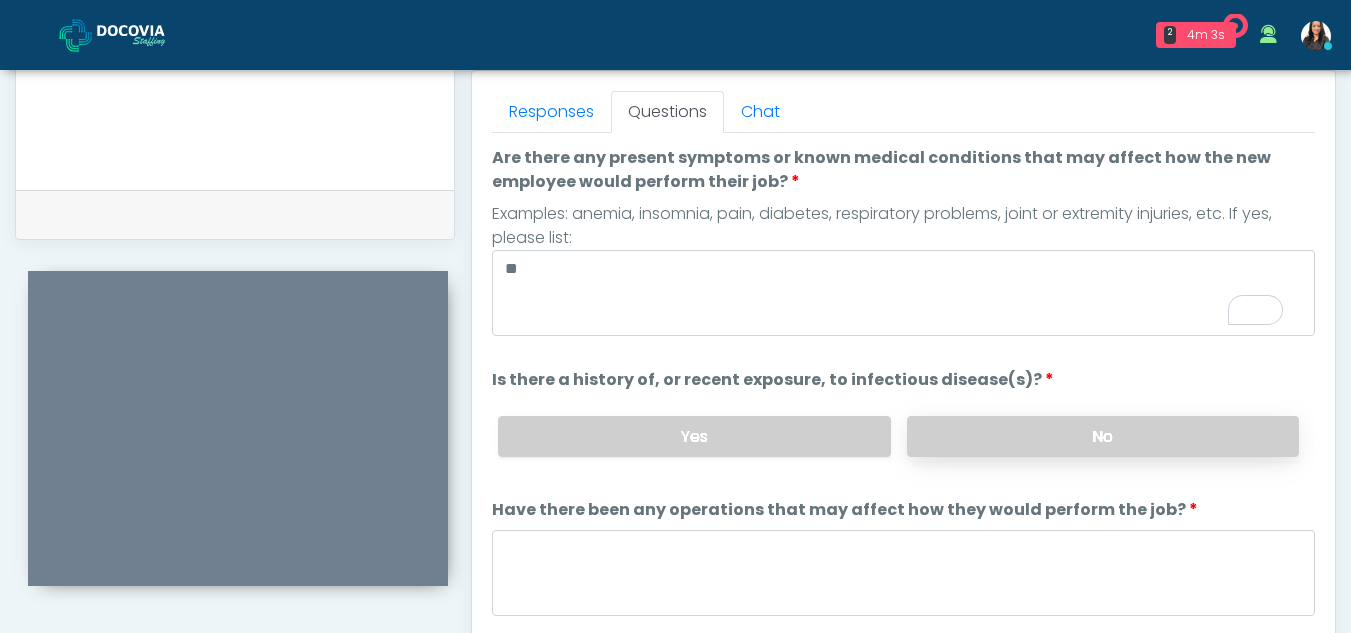 click on "No" at bounding box center (1103, 436) 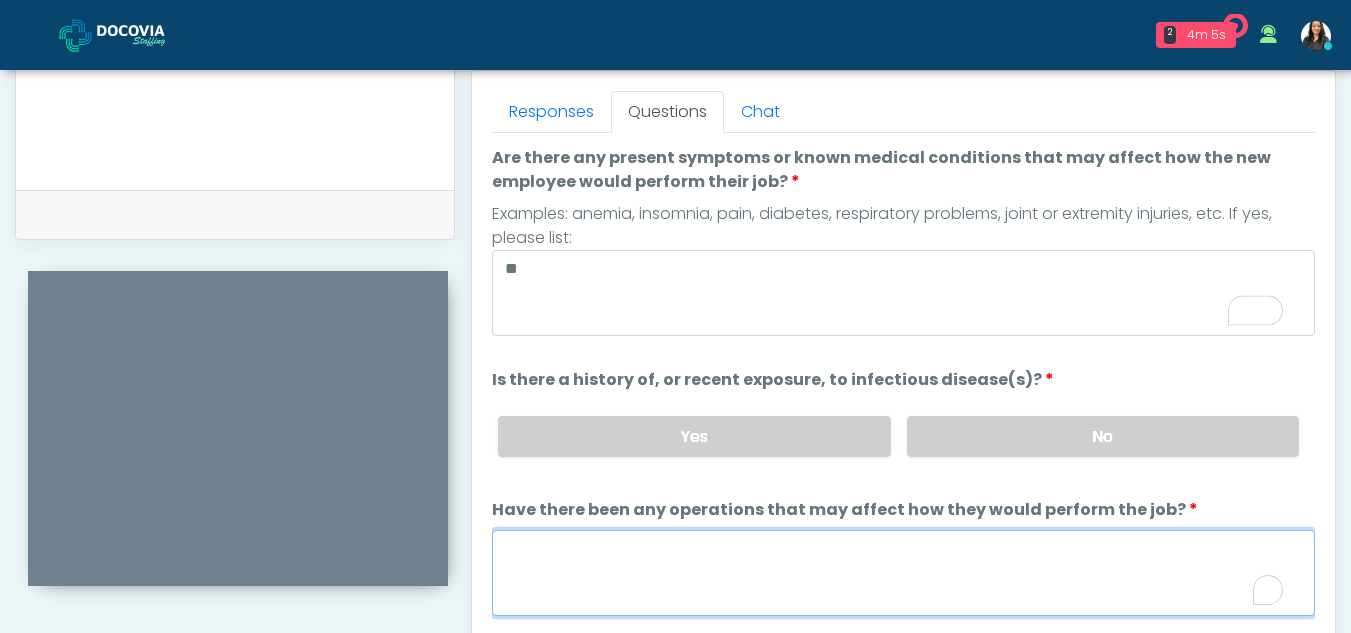 click on "Have there been any operations that may affect how they would perform the job?" at bounding box center [903, 573] 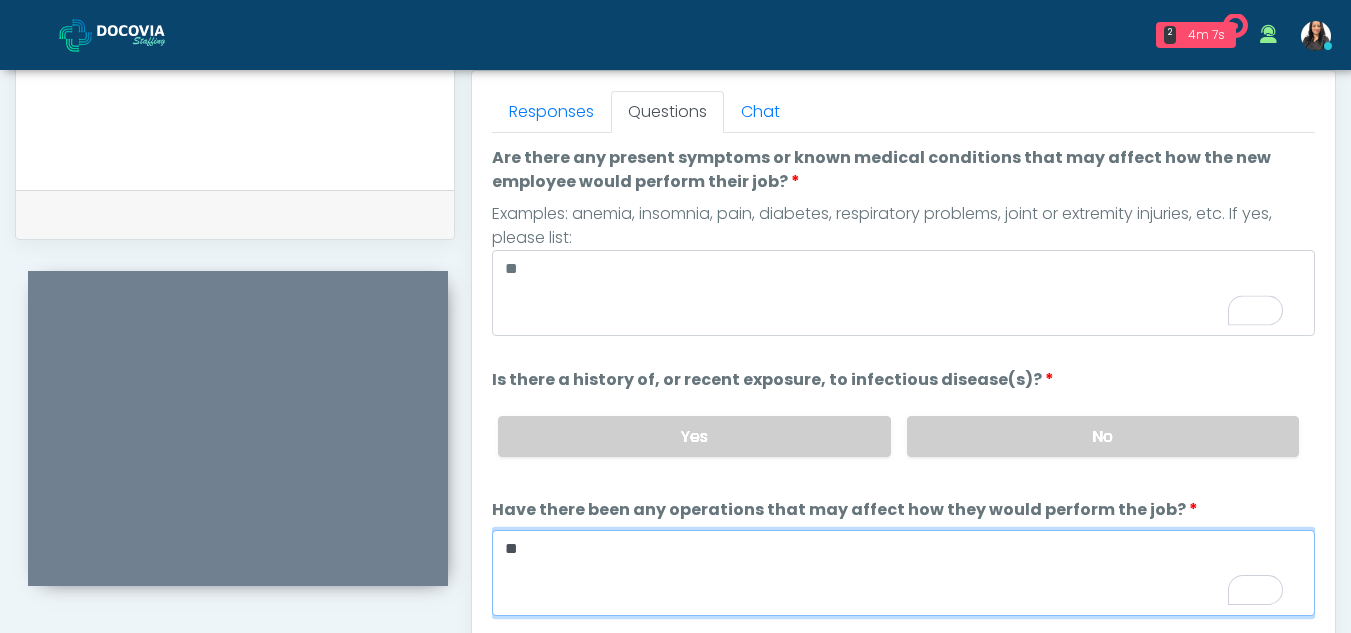 type on "**" 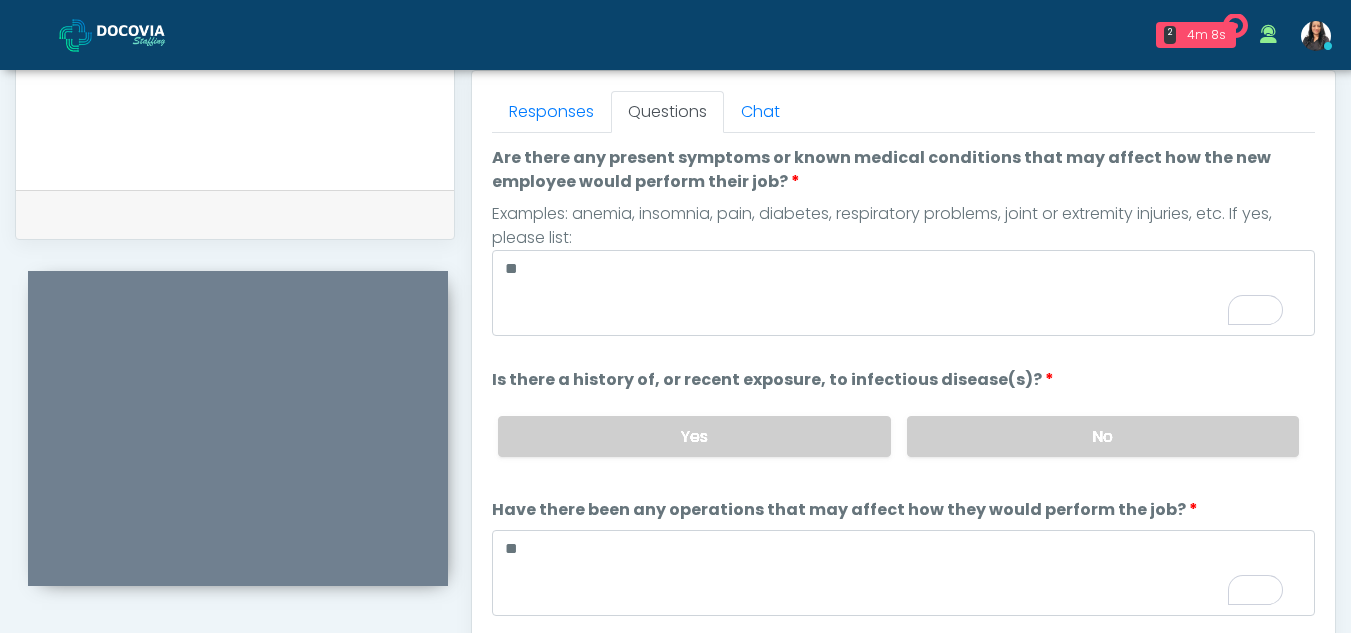 scroll, scrollTop: 78, scrollLeft: 0, axis: vertical 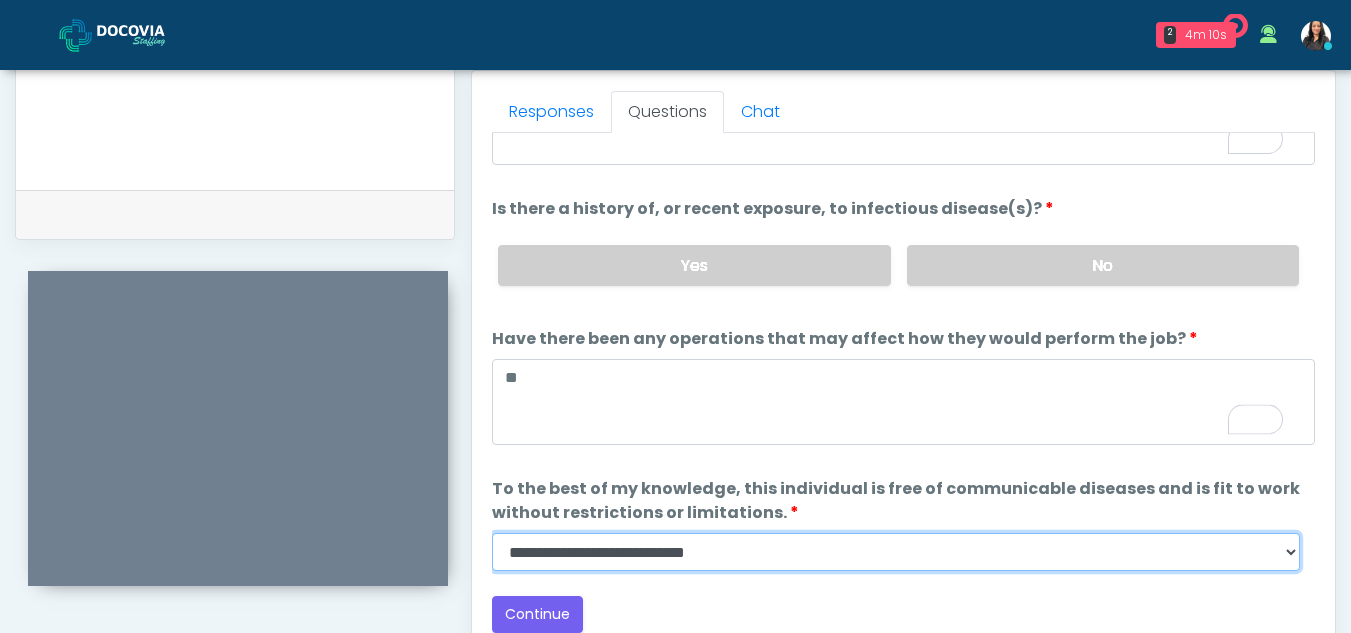 click on "**********" at bounding box center (896, 552) 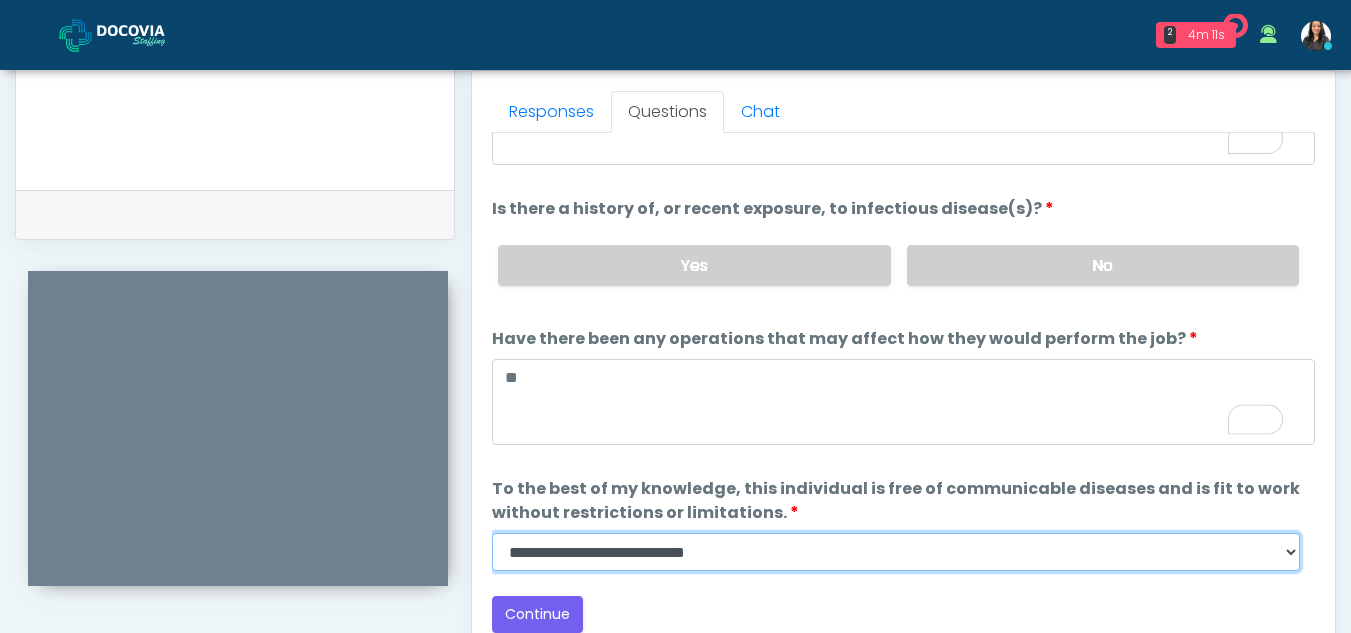 select on "******" 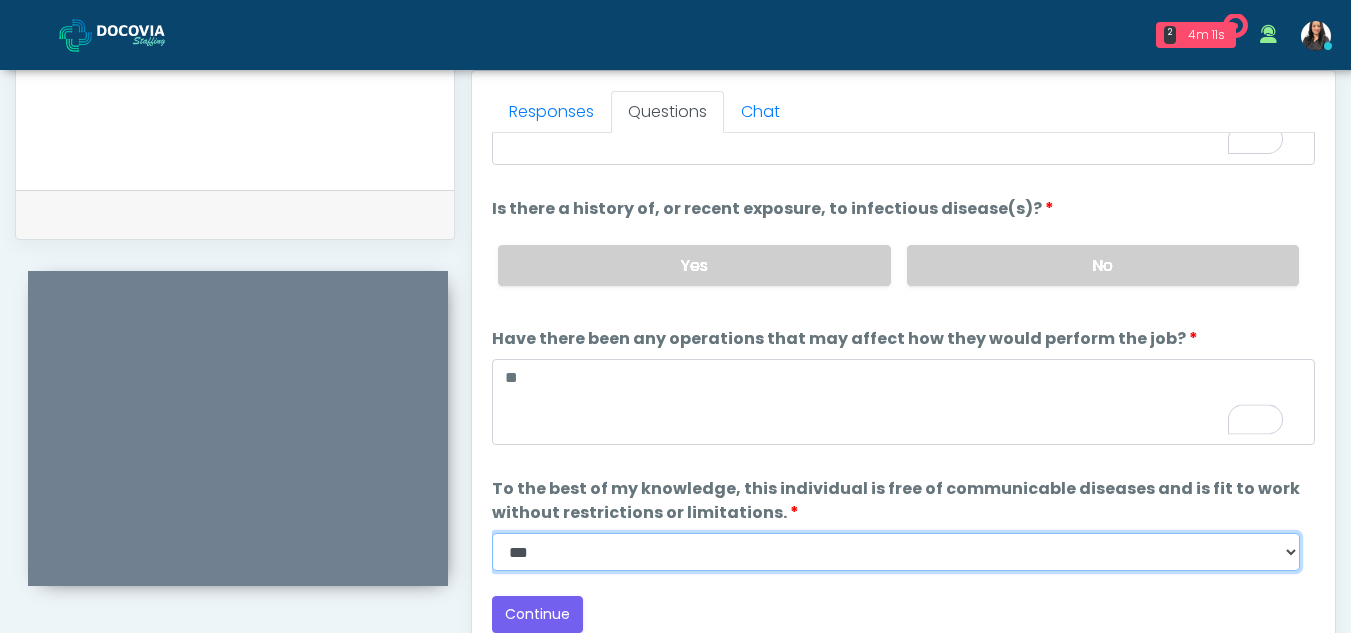 click on "**********" at bounding box center (896, 552) 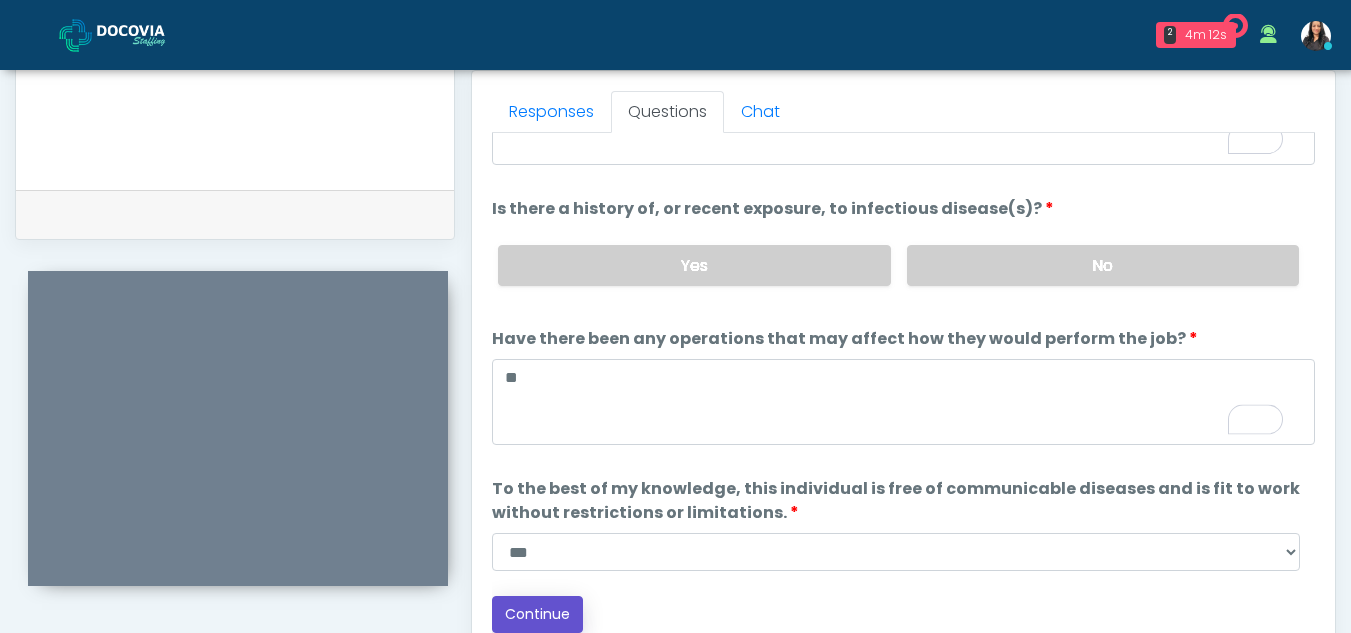 click on "Continue" at bounding box center [537, 614] 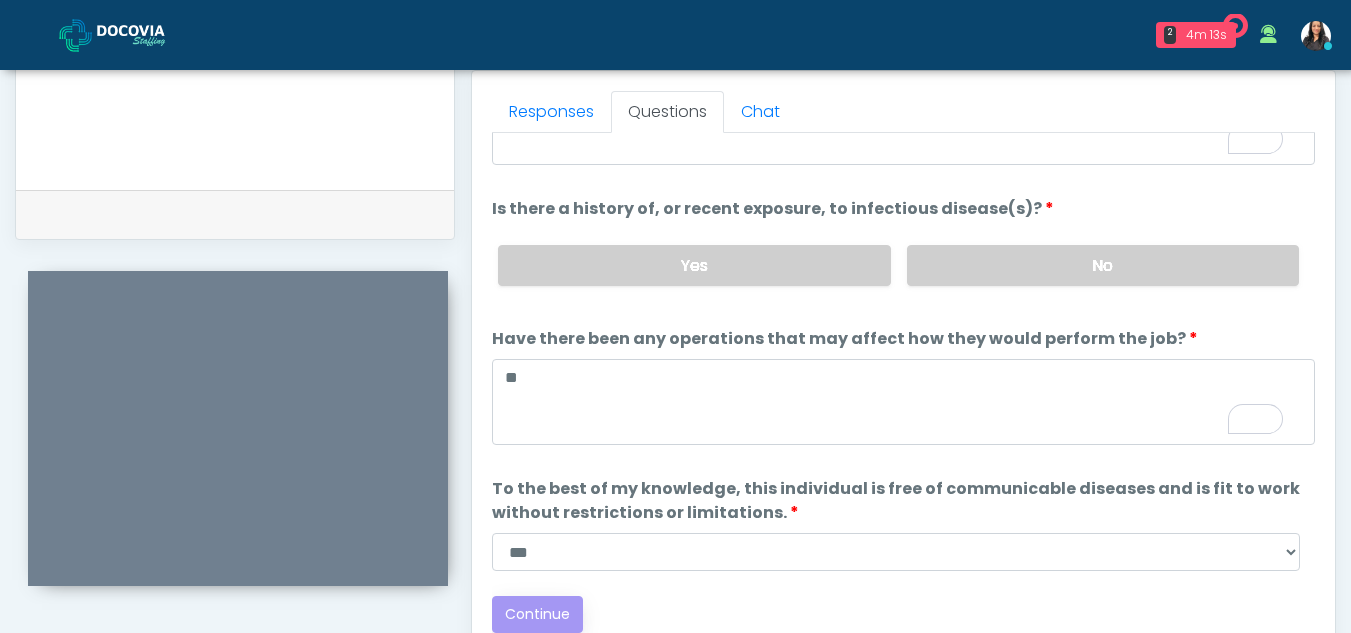 scroll, scrollTop: 1162, scrollLeft: 0, axis: vertical 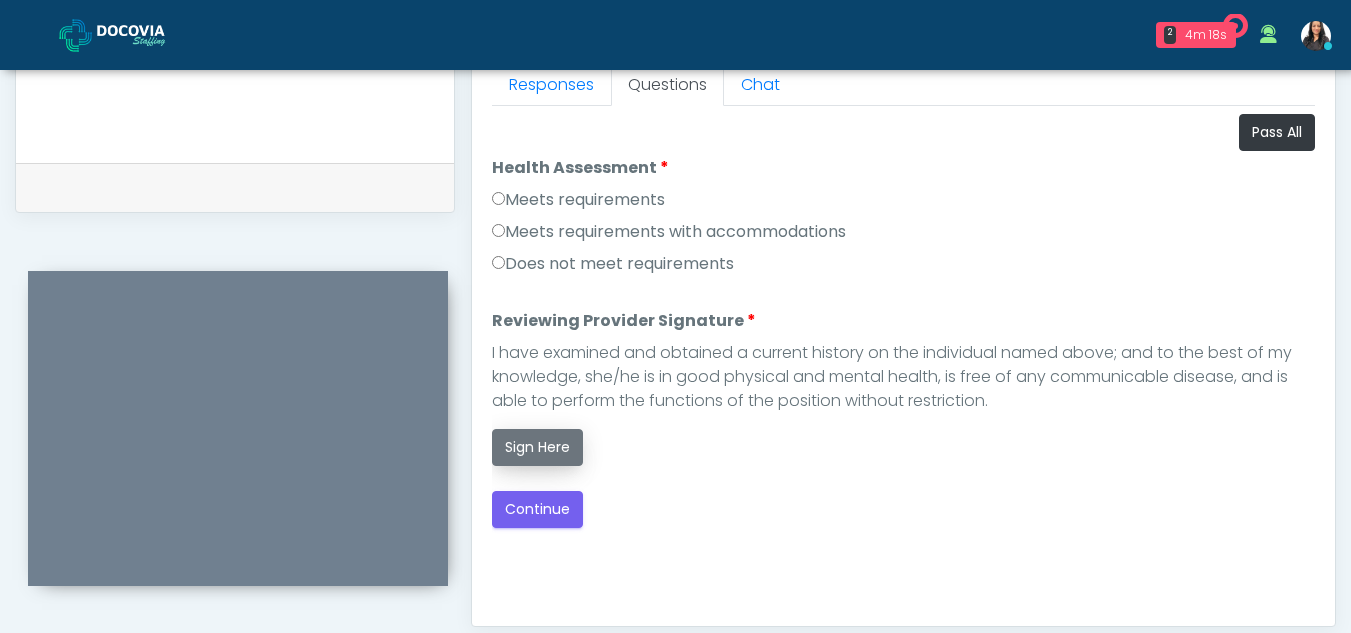 click on "Sign Here" at bounding box center [537, 447] 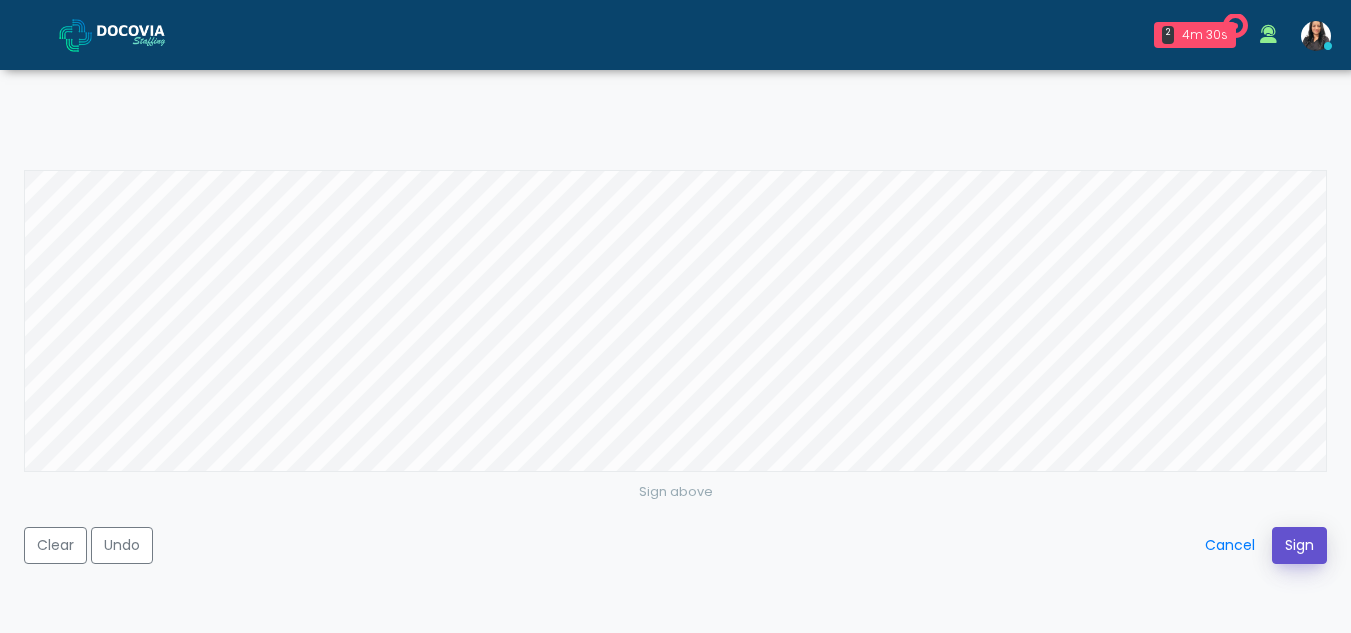 click on "Sign" at bounding box center [1299, 545] 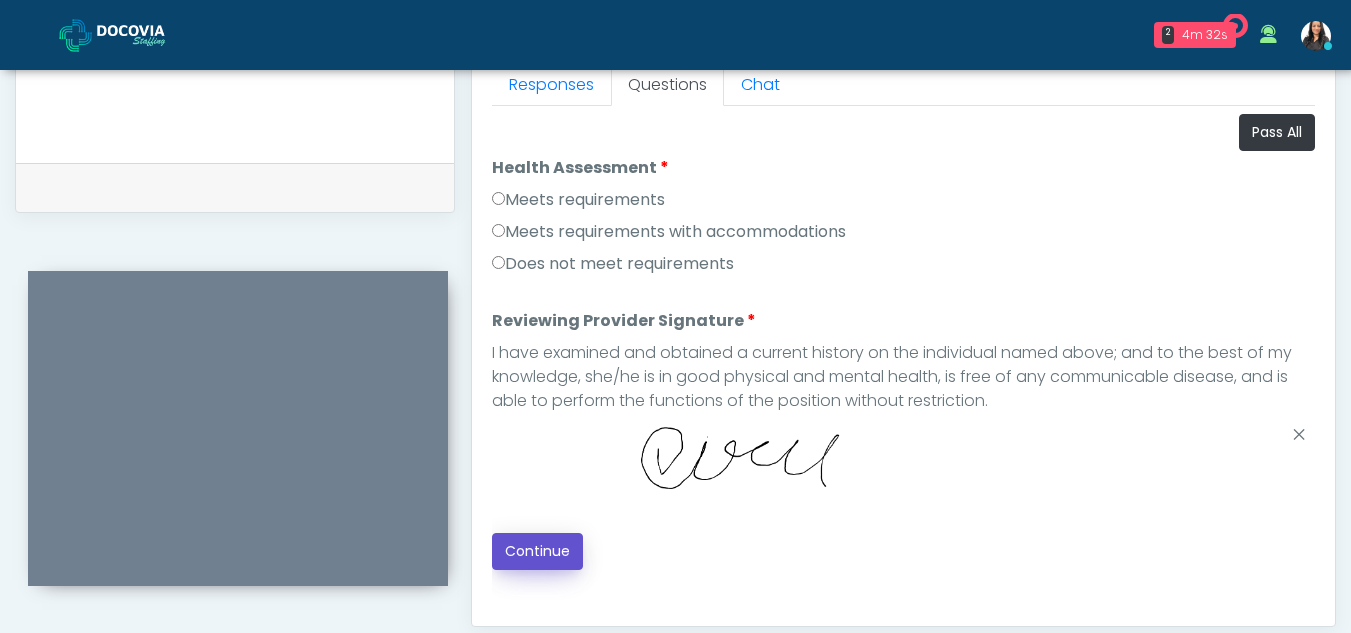 click on "Continue" at bounding box center [537, 551] 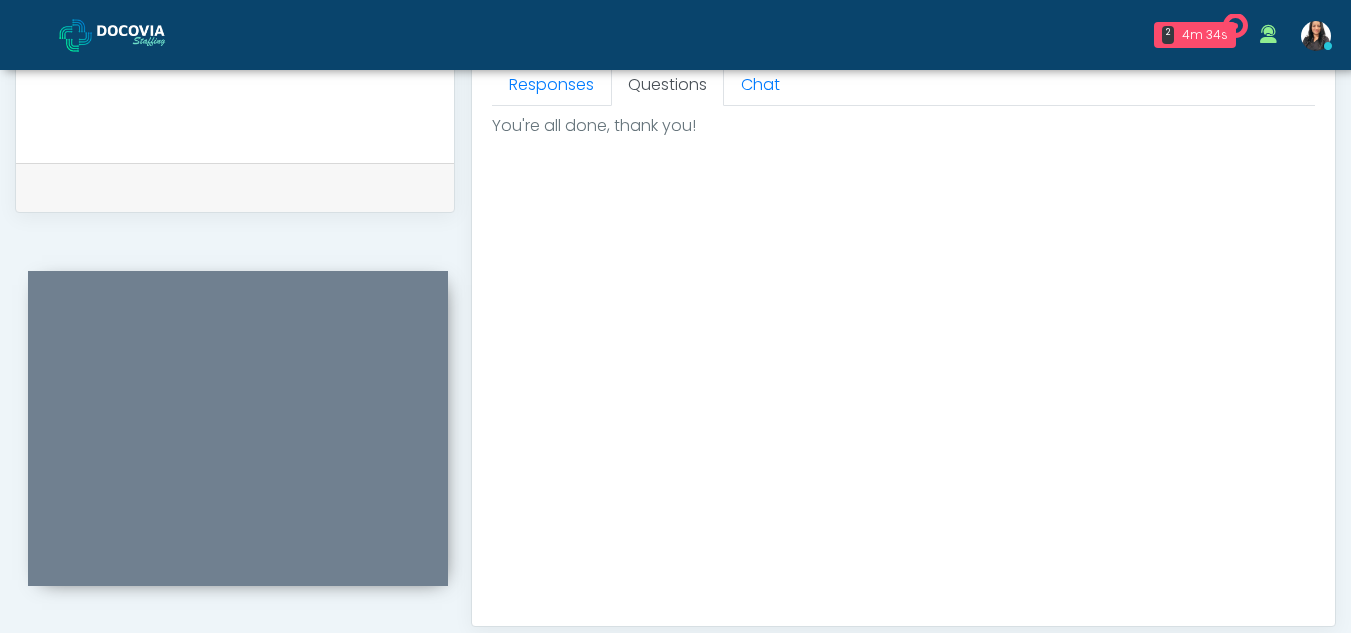 scroll, scrollTop: 1199, scrollLeft: 0, axis: vertical 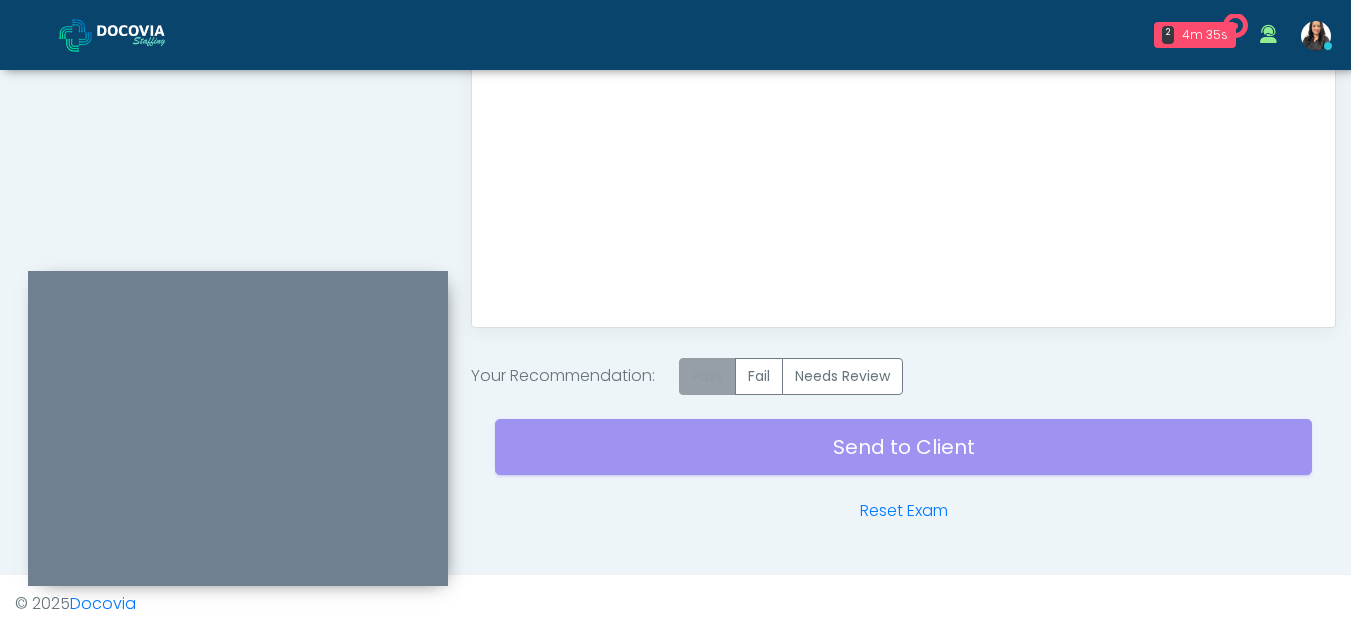 click on "Pass" at bounding box center [707, 376] 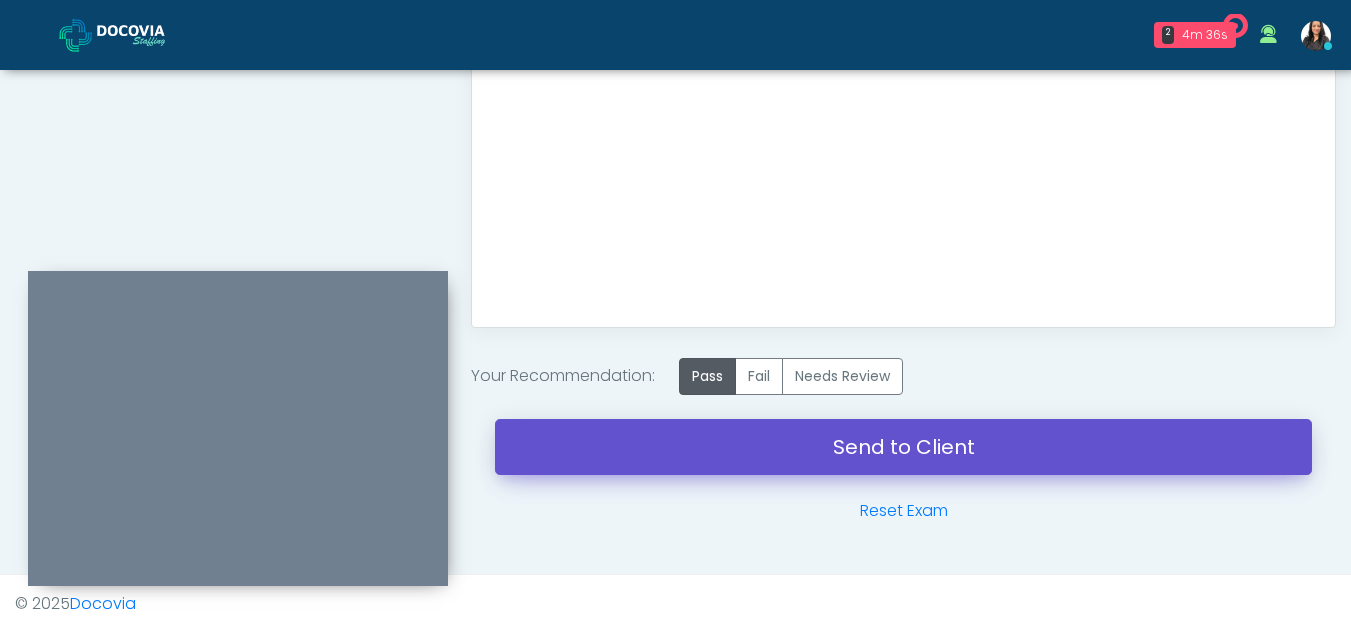 click on "Send to Client" at bounding box center [903, 447] 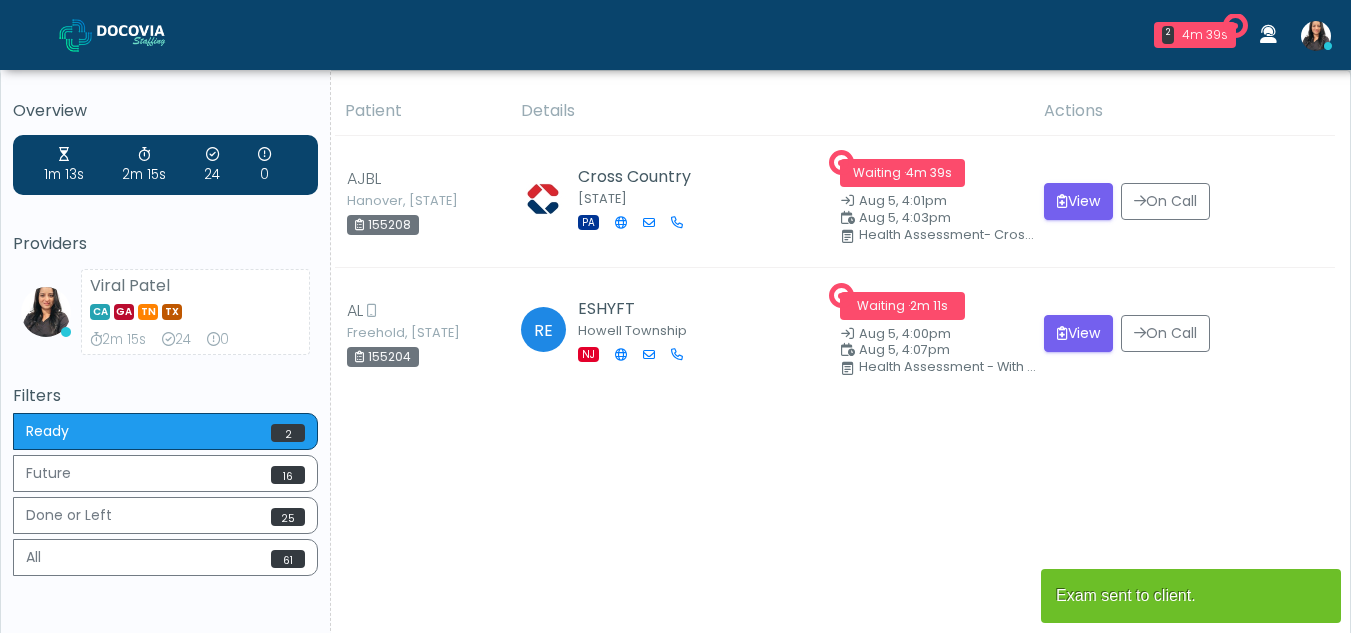 scroll, scrollTop: 0, scrollLeft: 0, axis: both 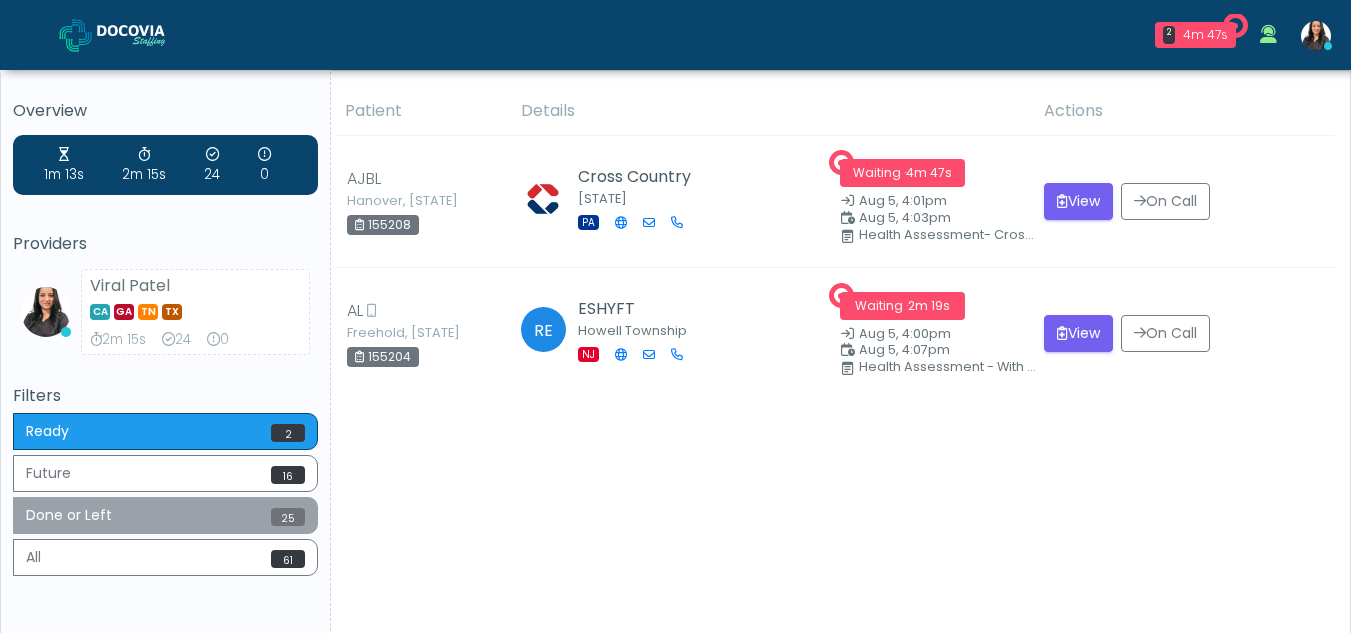 click on "Done or Left
25" at bounding box center [165, 515] 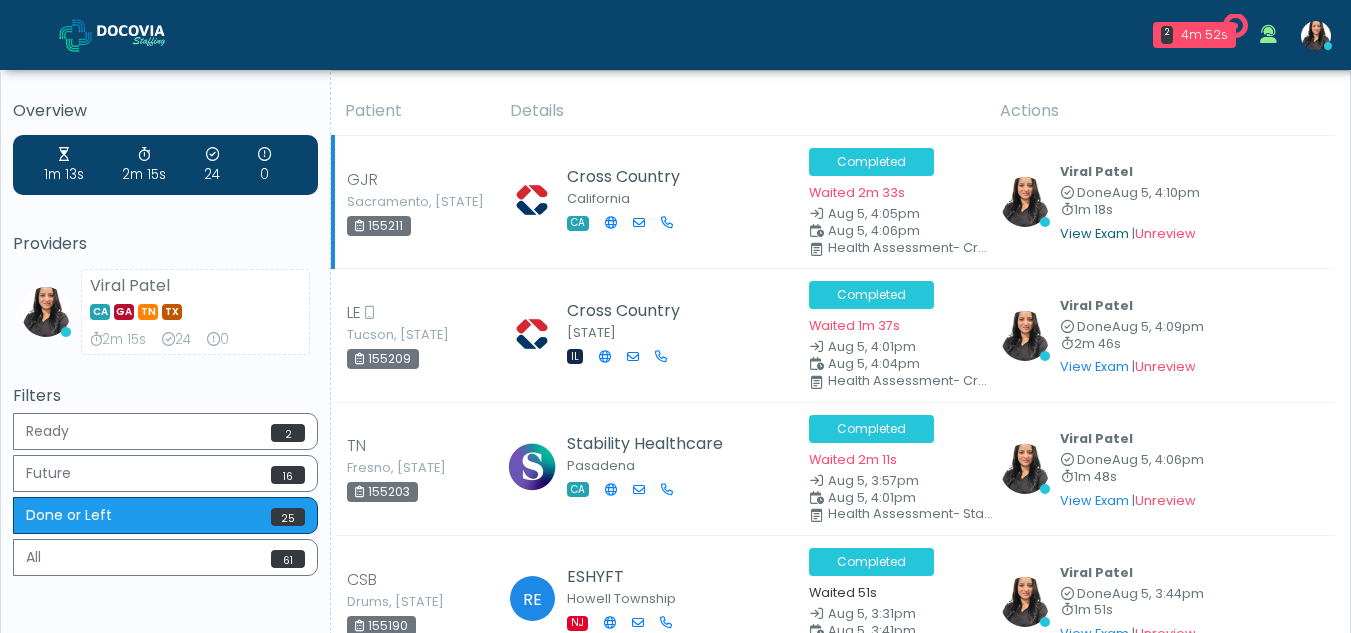 click on "View Exam" at bounding box center (1094, 233) 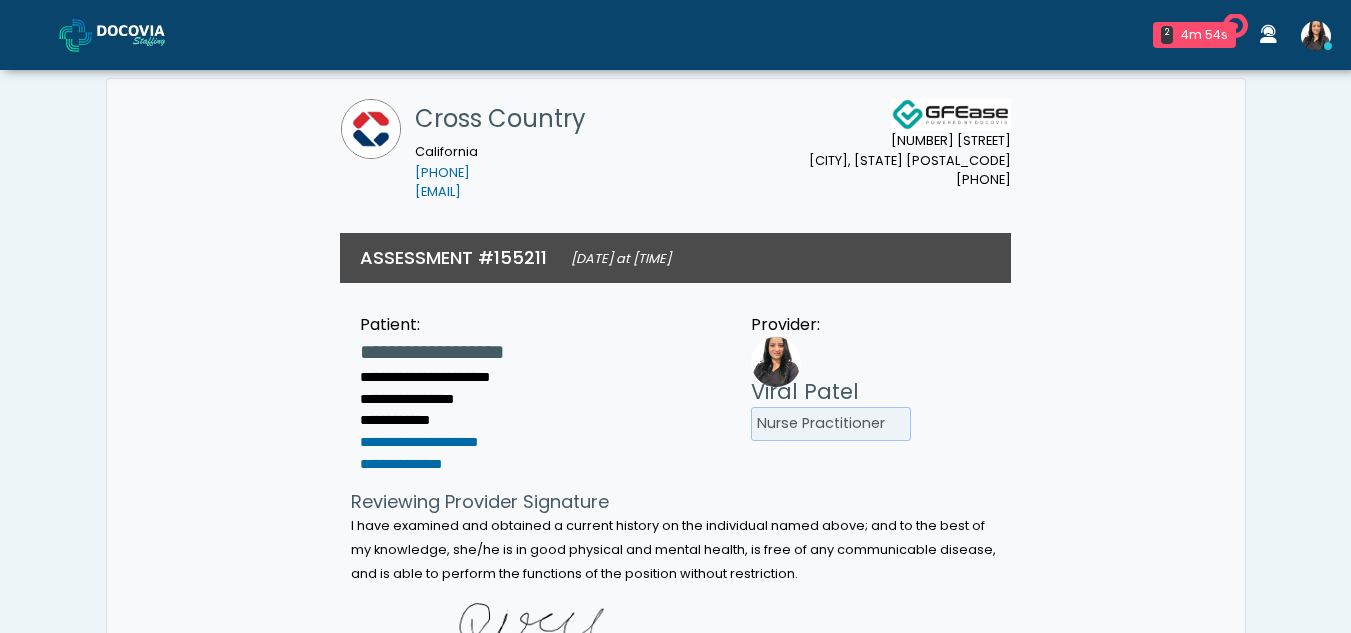 scroll, scrollTop: 0, scrollLeft: 0, axis: both 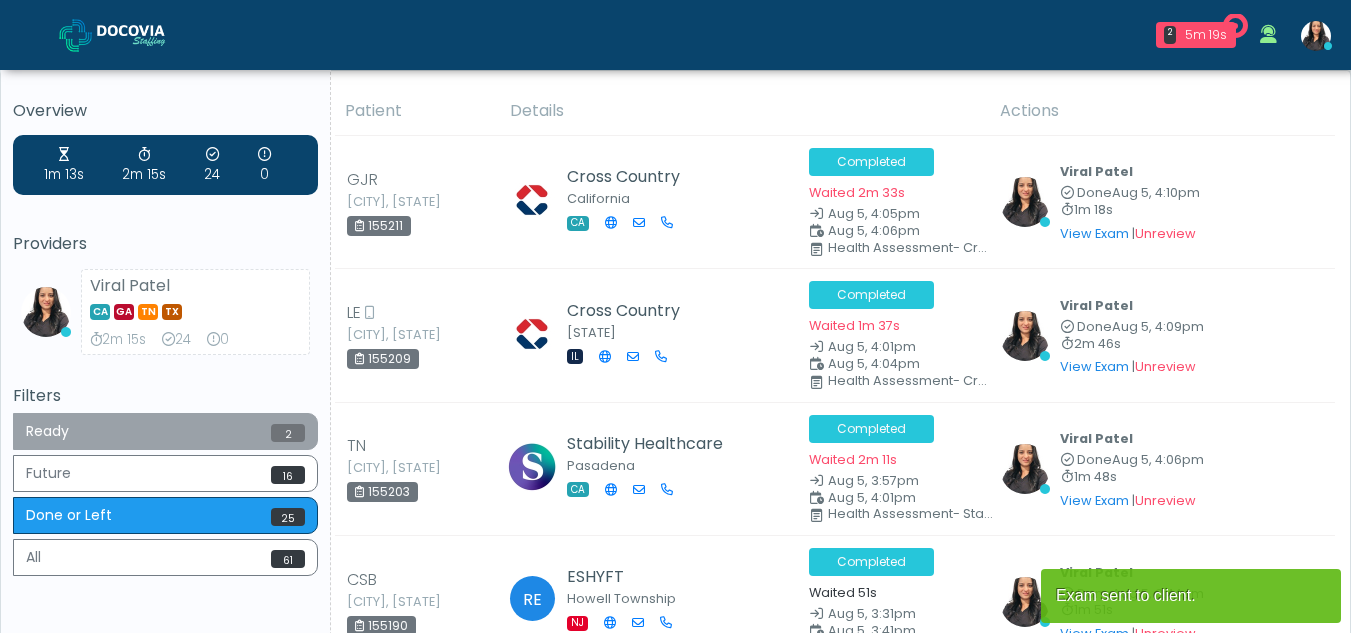 click on "Ready
2" at bounding box center (165, 431) 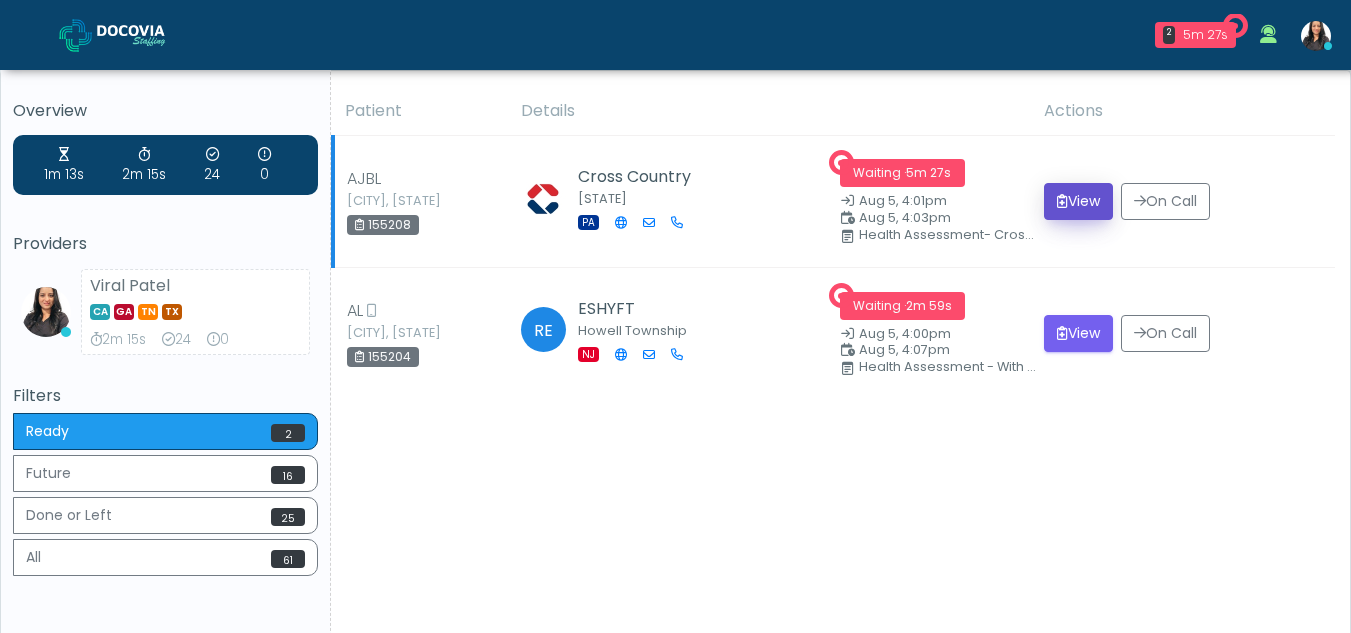 click on "View" at bounding box center [1078, 201] 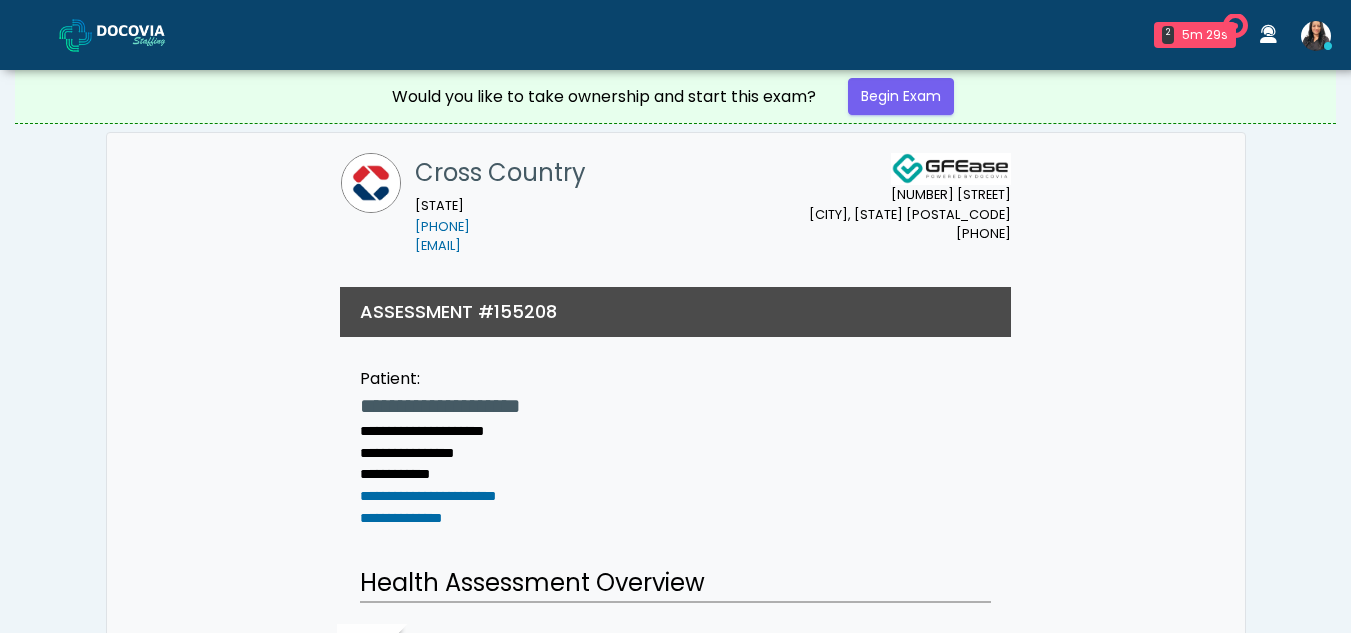 scroll, scrollTop: 0, scrollLeft: 0, axis: both 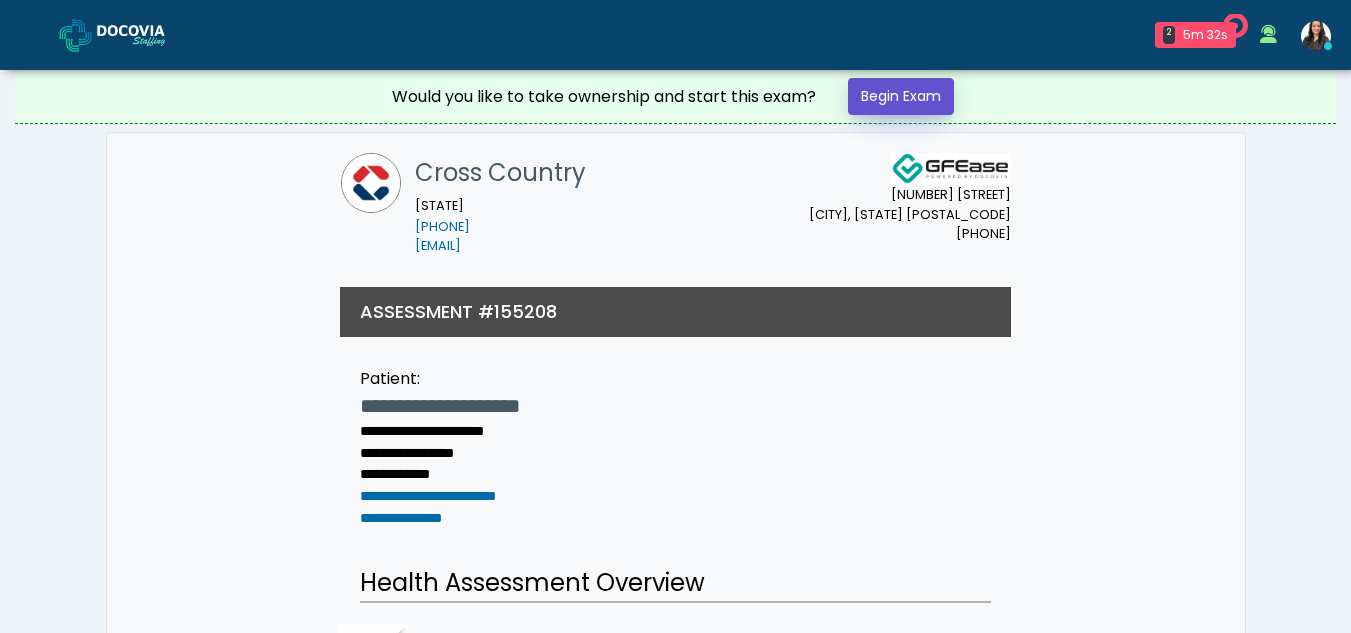 click on "Begin Exam" at bounding box center [901, 96] 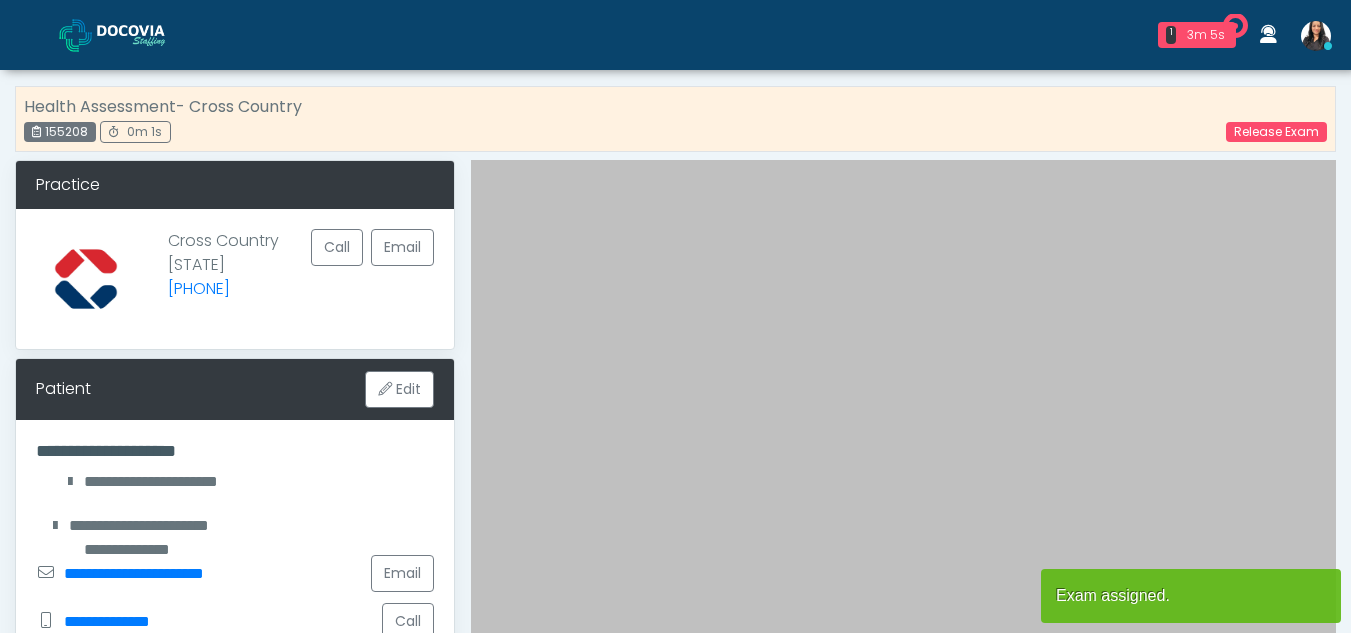 scroll, scrollTop: 0, scrollLeft: 0, axis: both 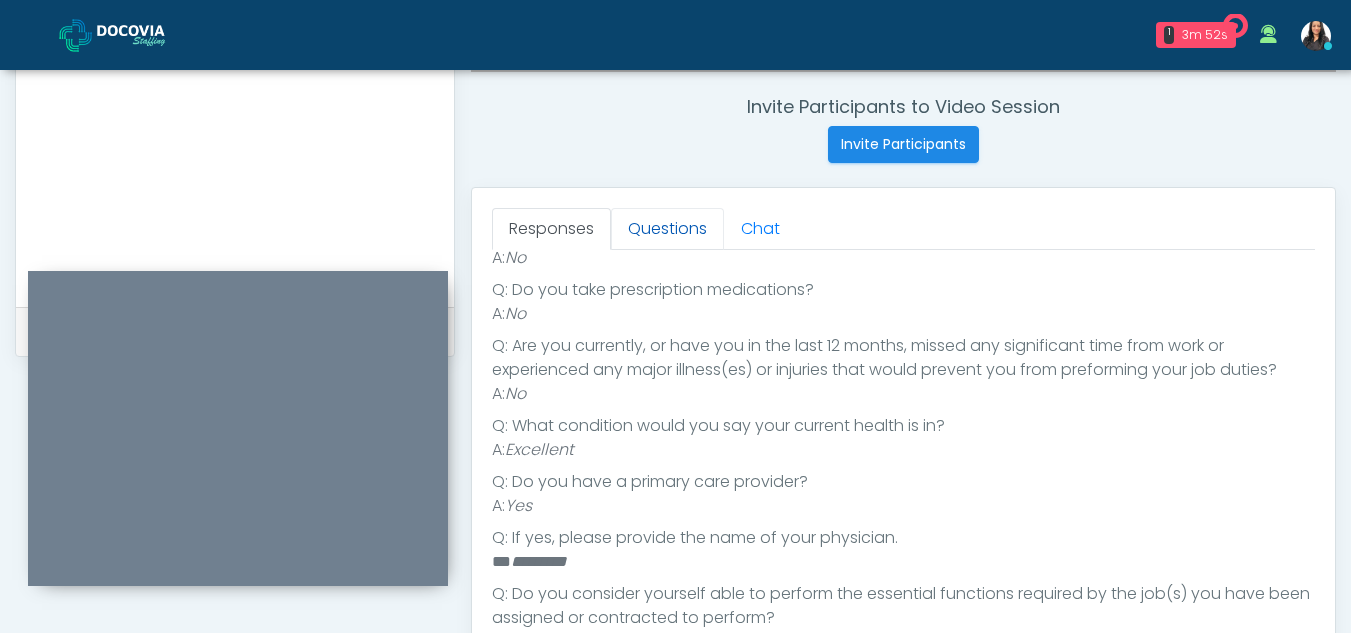 click on "Questions" at bounding box center (667, 229) 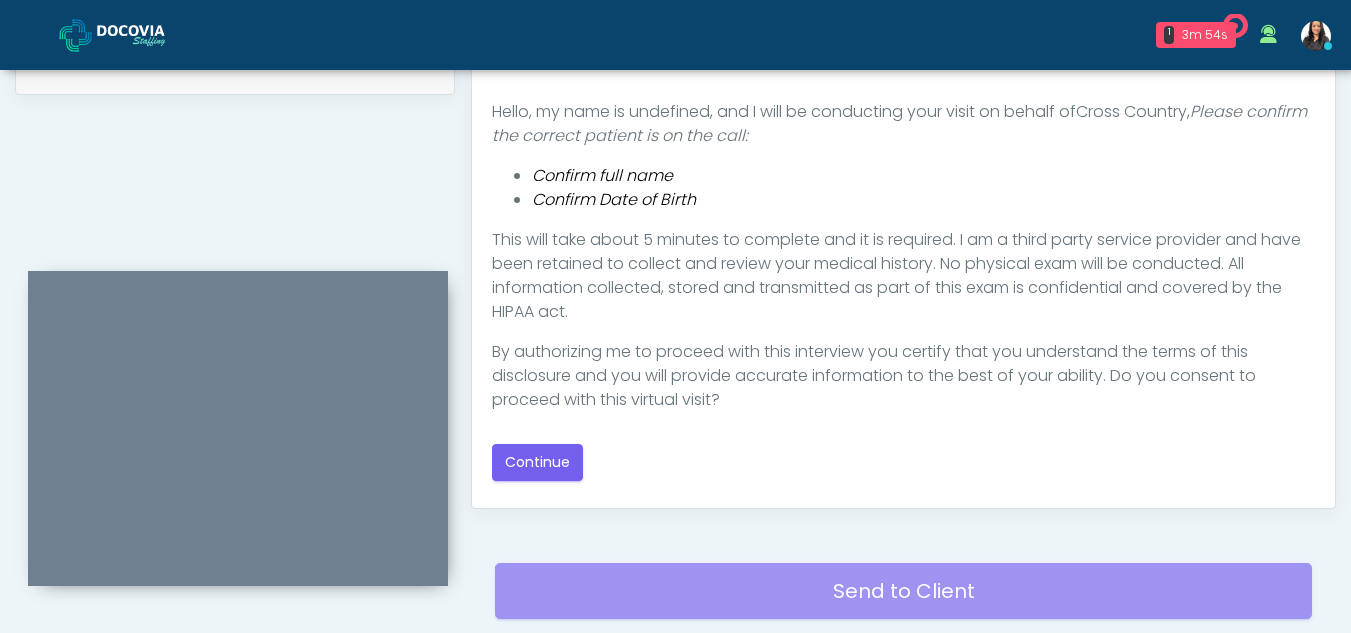 scroll, scrollTop: 1060, scrollLeft: 0, axis: vertical 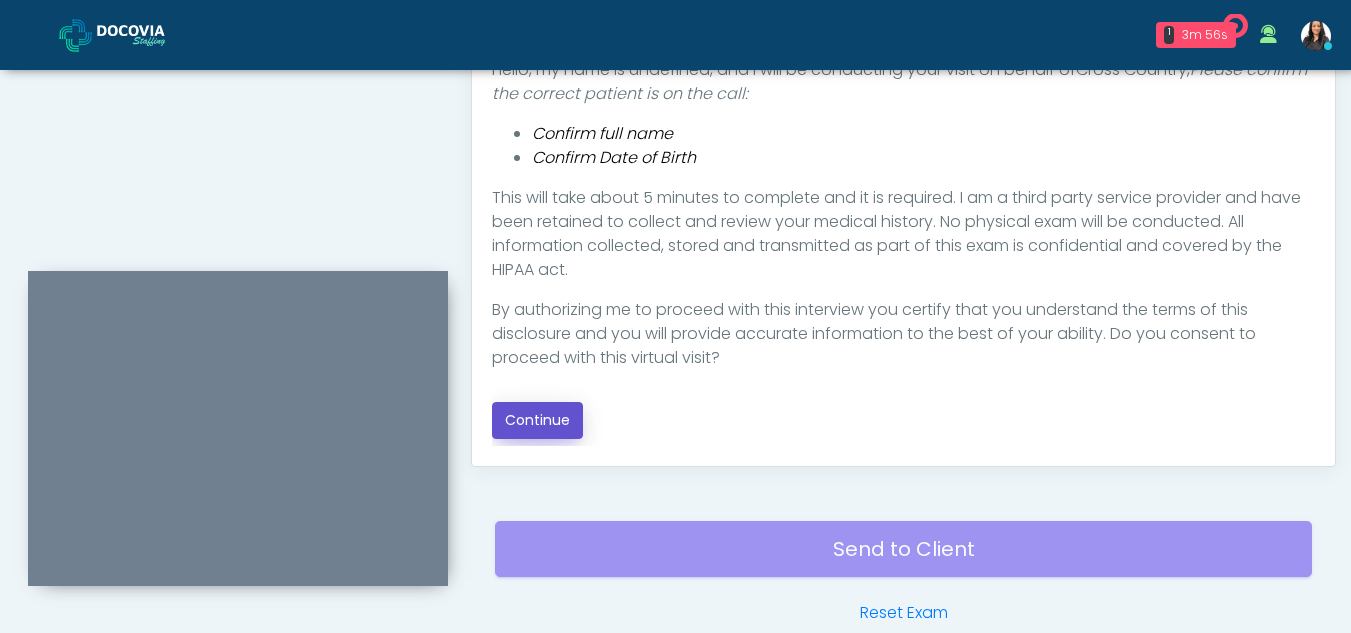 click on "Continue" at bounding box center [537, 420] 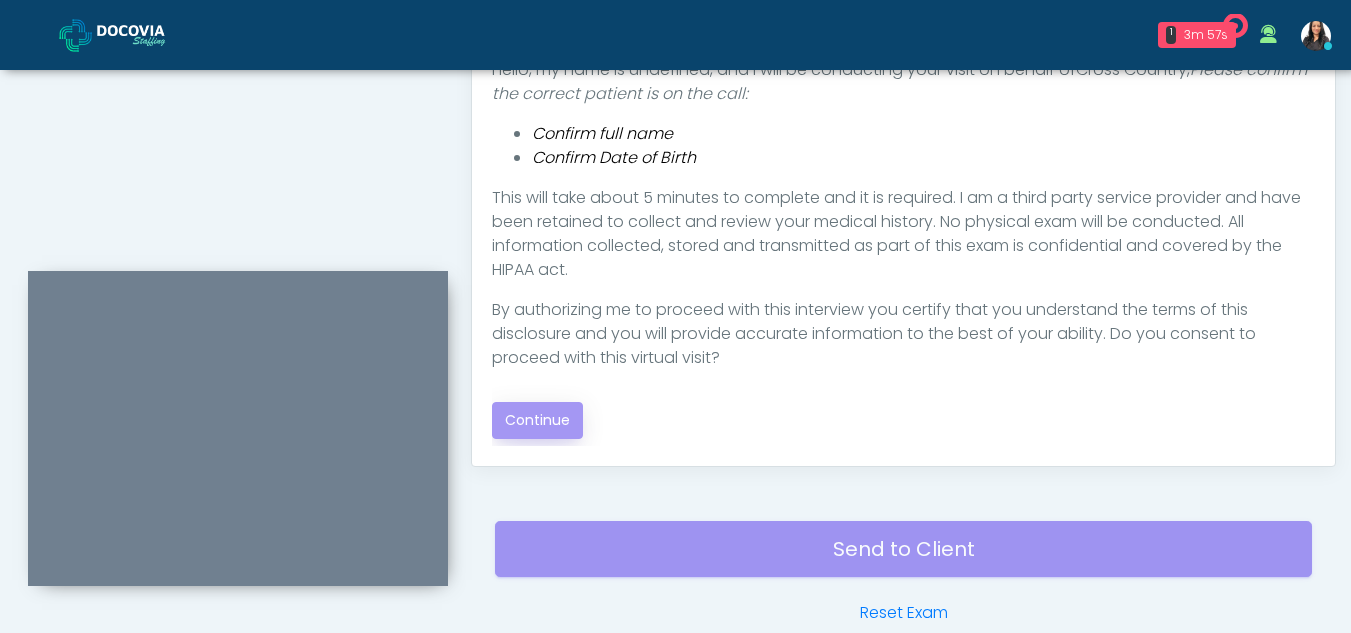 scroll, scrollTop: 1162, scrollLeft: 0, axis: vertical 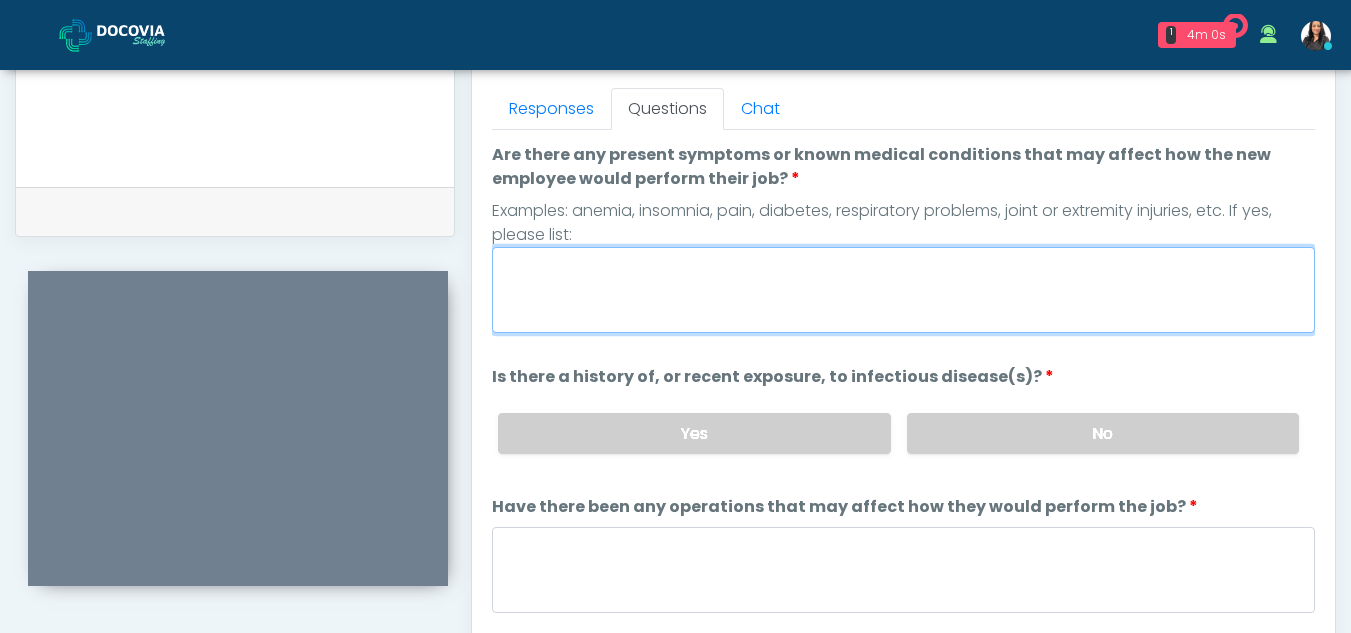 click on "Are there any present symptoms or known medical conditions that may affect how the new employee would perform their job?" at bounding box center [903, 290] 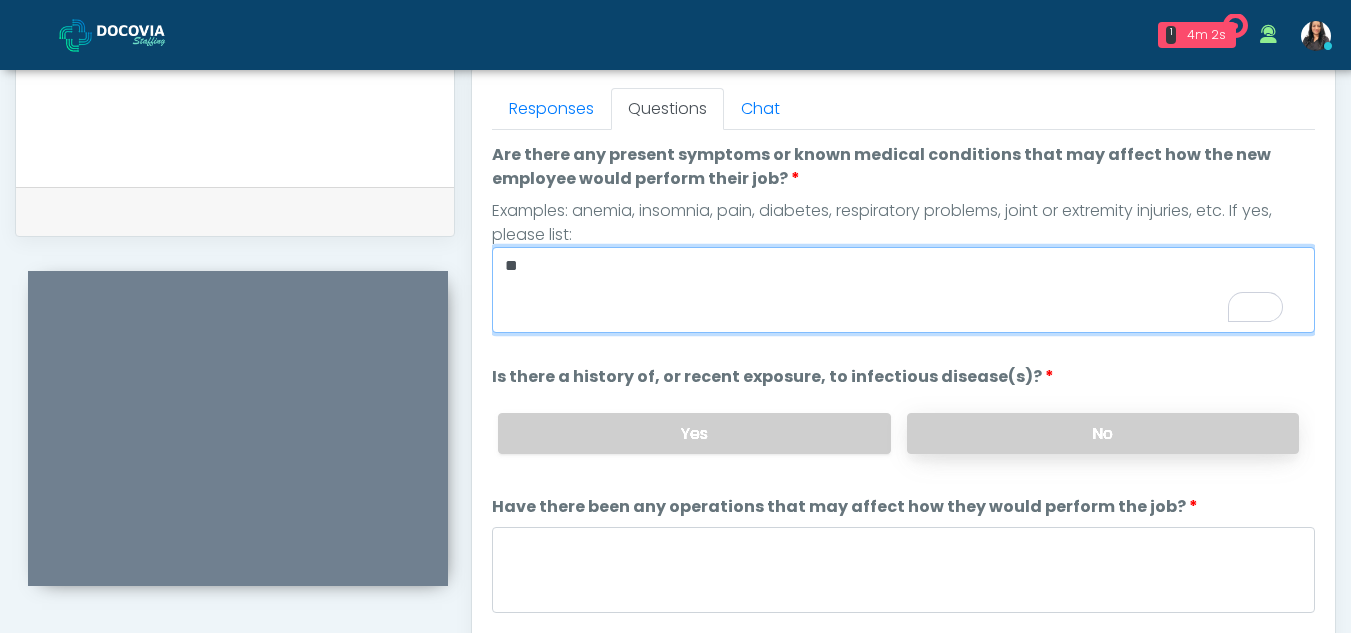 type on "**" 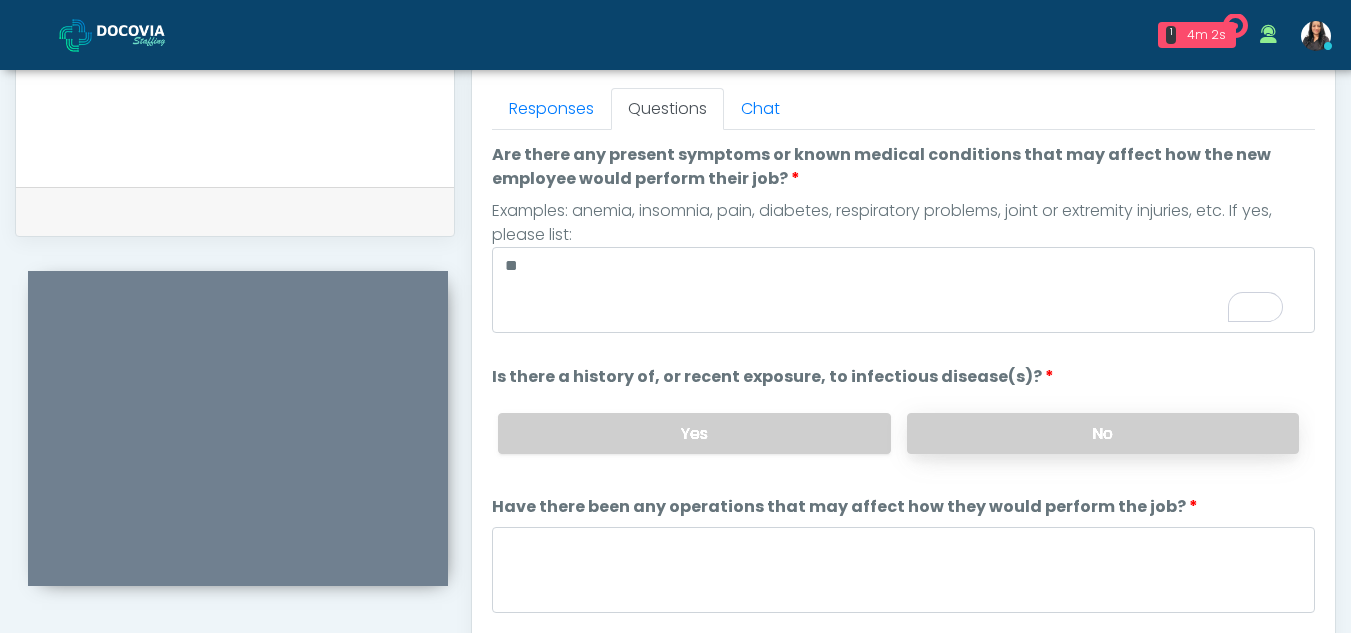 click on "No" at bounding box center [1103, 433] 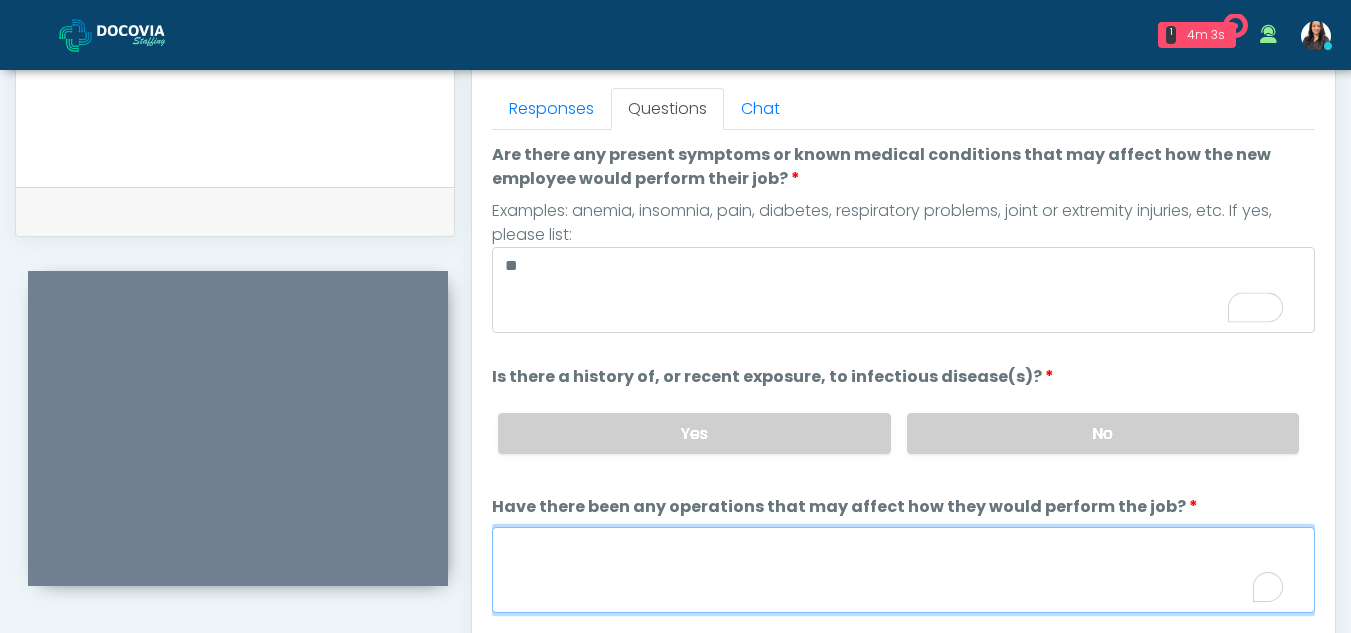 click on "Have there been any operations that may affect how they would perform the job?" at bounding box center [903, 570] 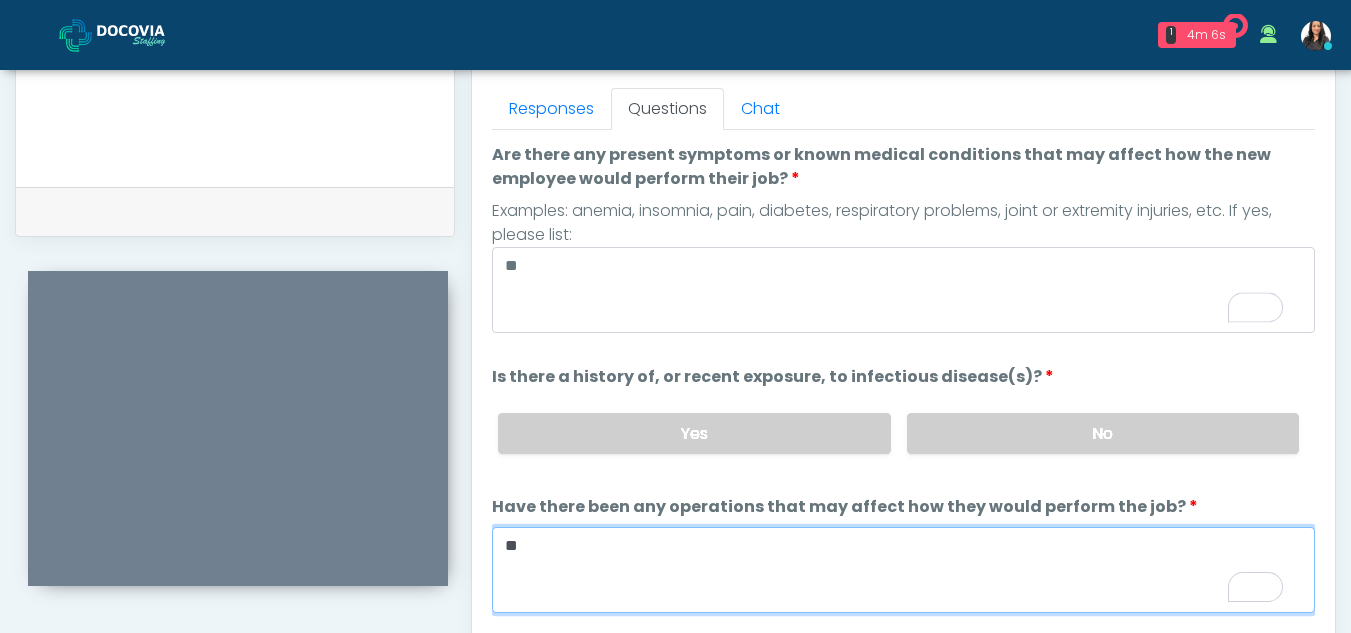 type on "**" 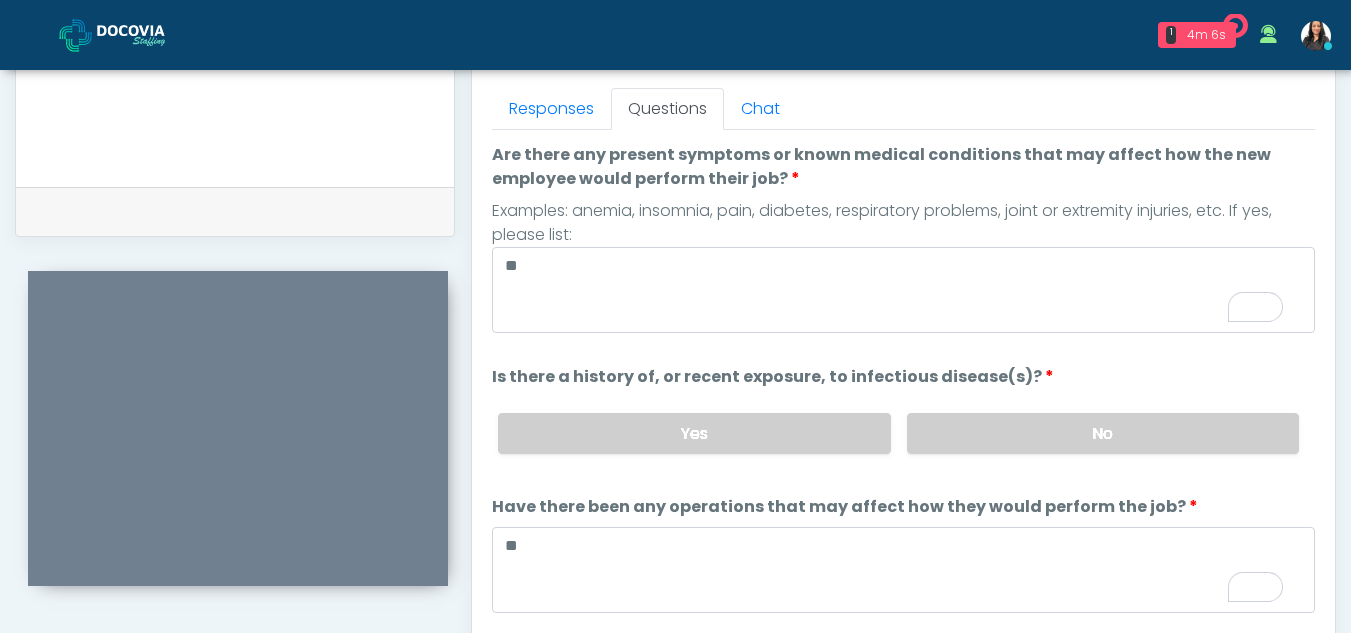 scroll, scrollTop: 171, scrollLeft: 0, axis: vertical 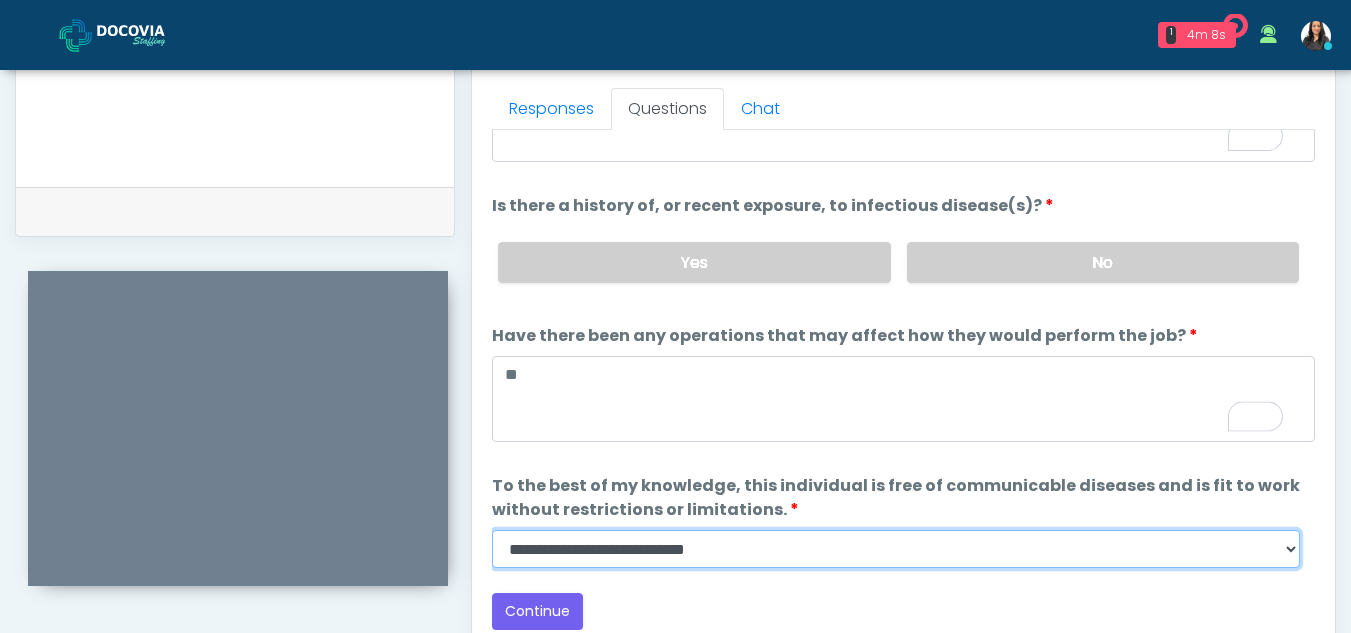click on "**********" at bounding box center [896, 549] 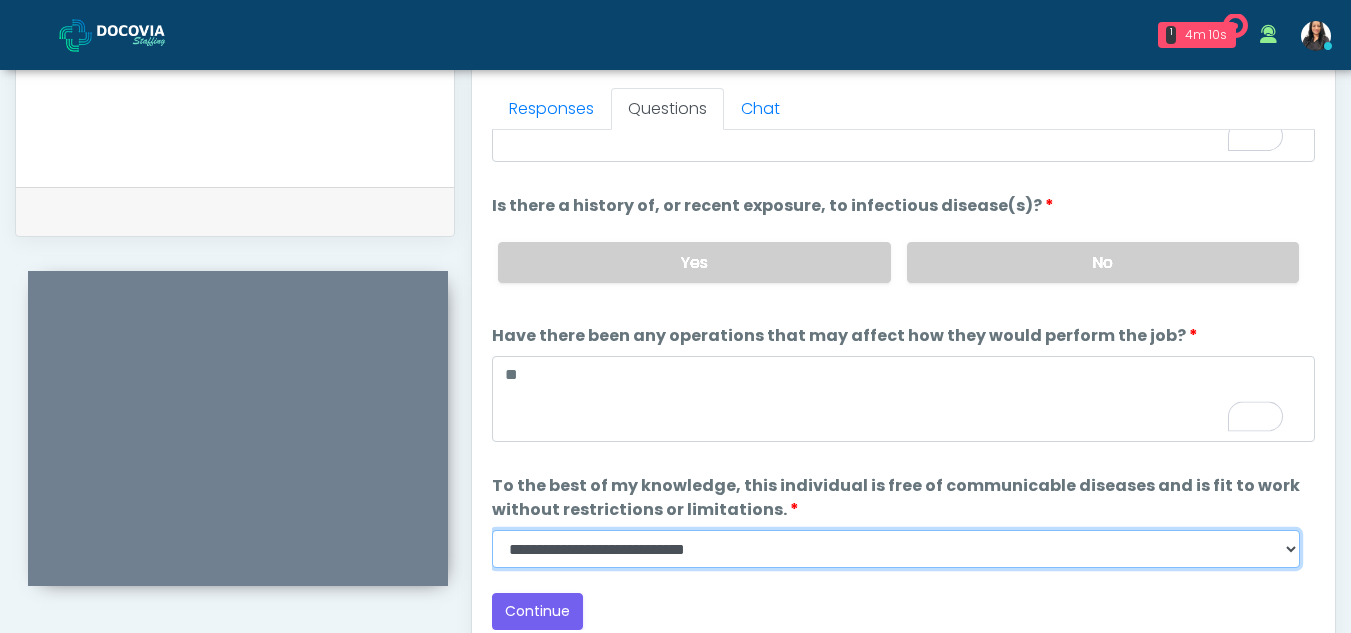 select on "******" 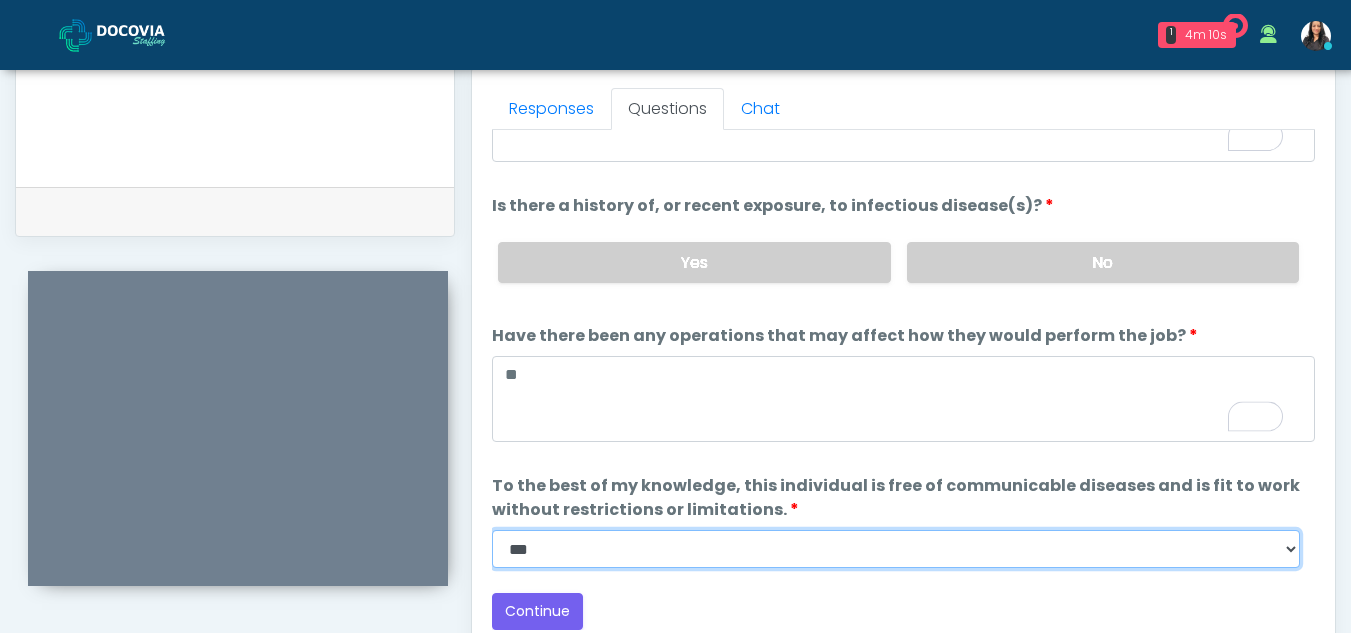 click on "**********" at bounding box center [896, 549] 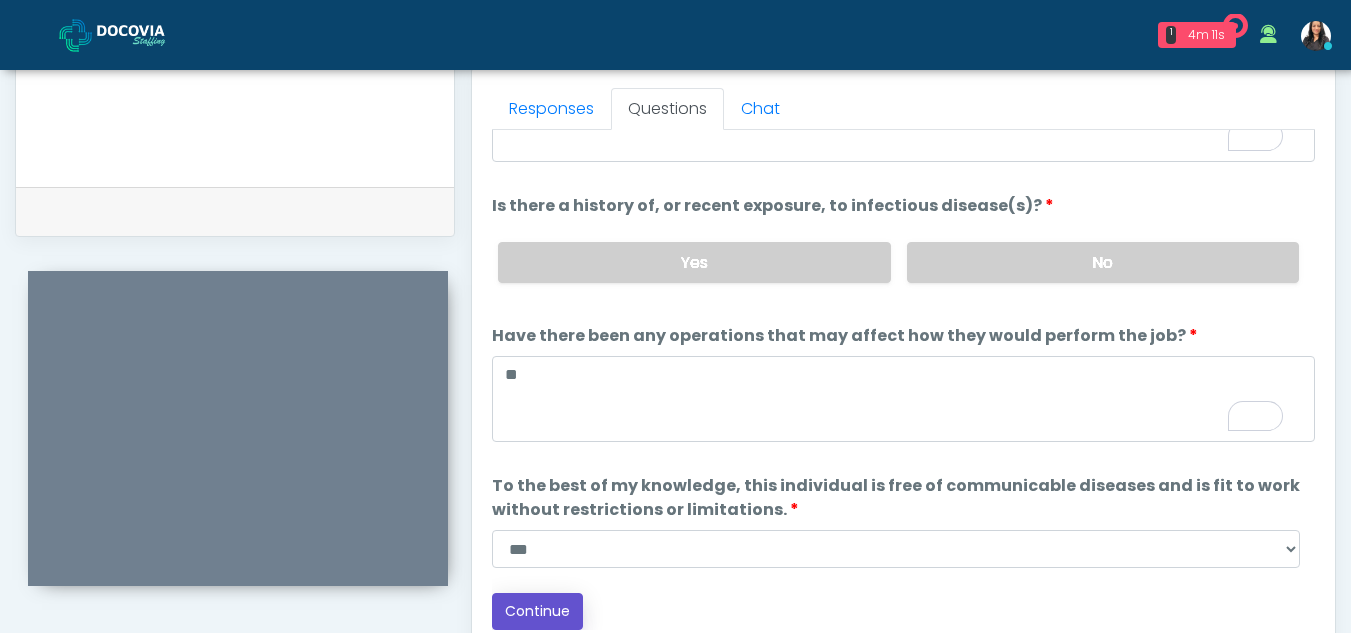 click on "Continue" at bounding box center [537, 611] 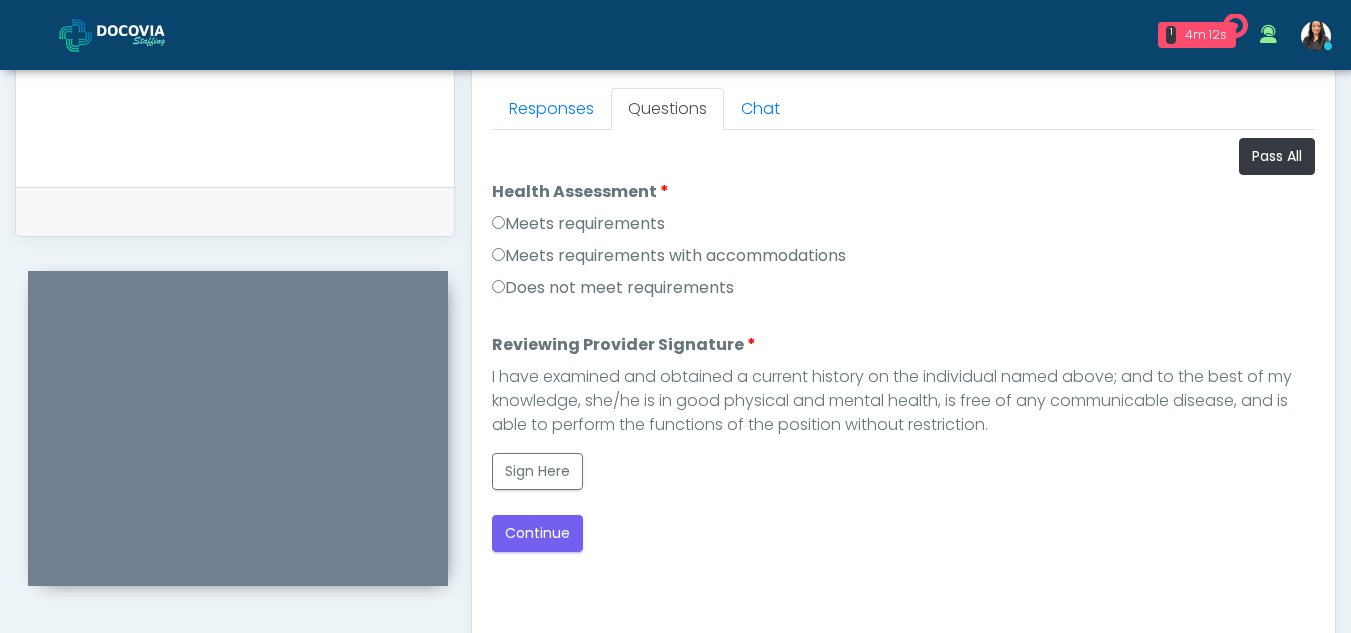 scroll, scrollTop: 1162, scrollLeft: 0, axis: vertical 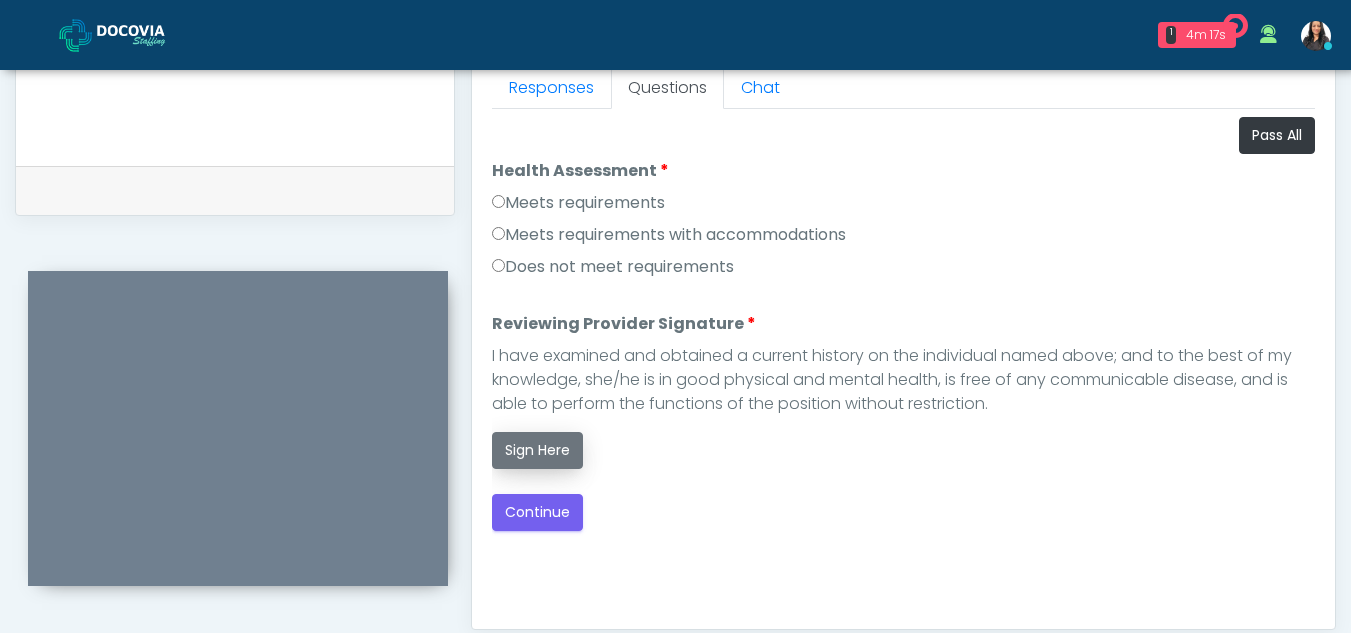 click on "Sign Here" at bounding box center (537, 450) 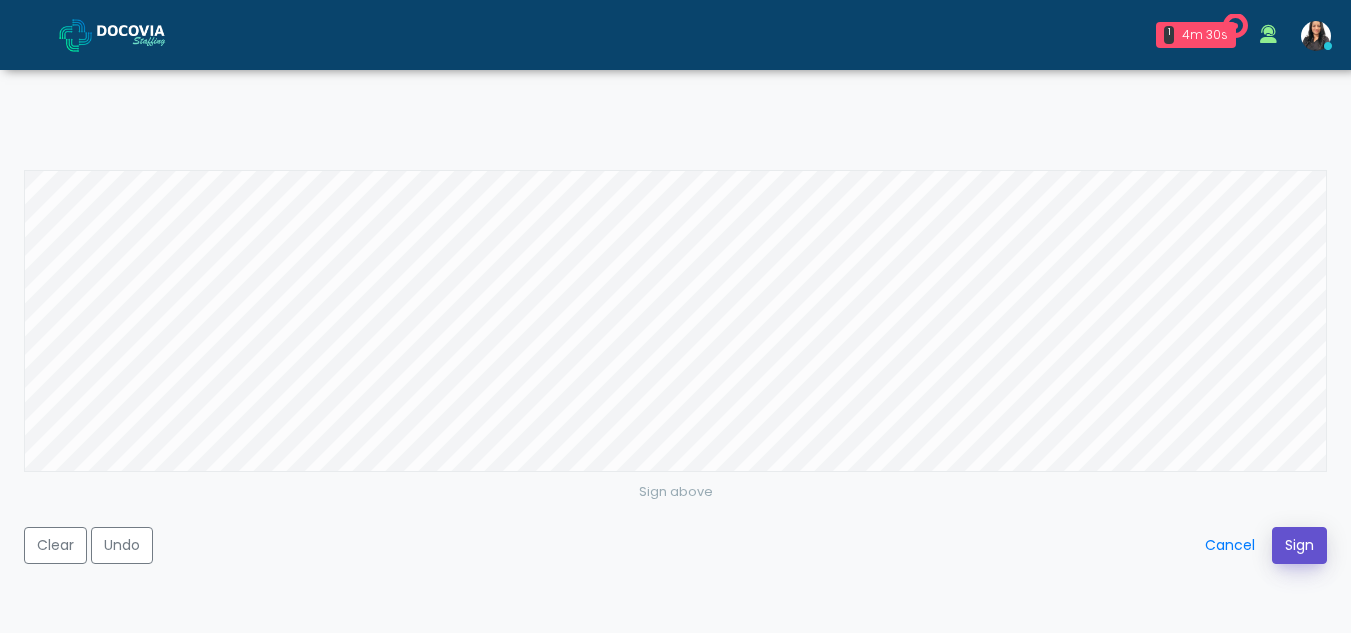 click on "Sign" at bounding box center [1299, 545] 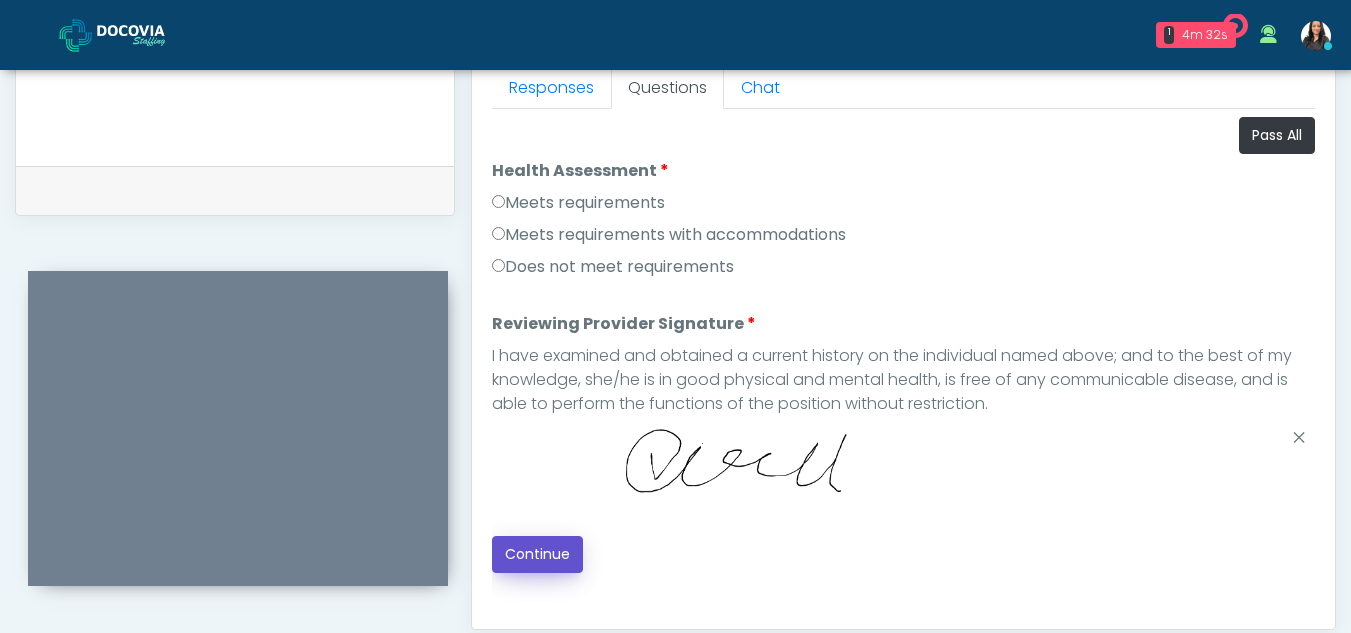 click on "Continue" at bounding box center (537, 554) 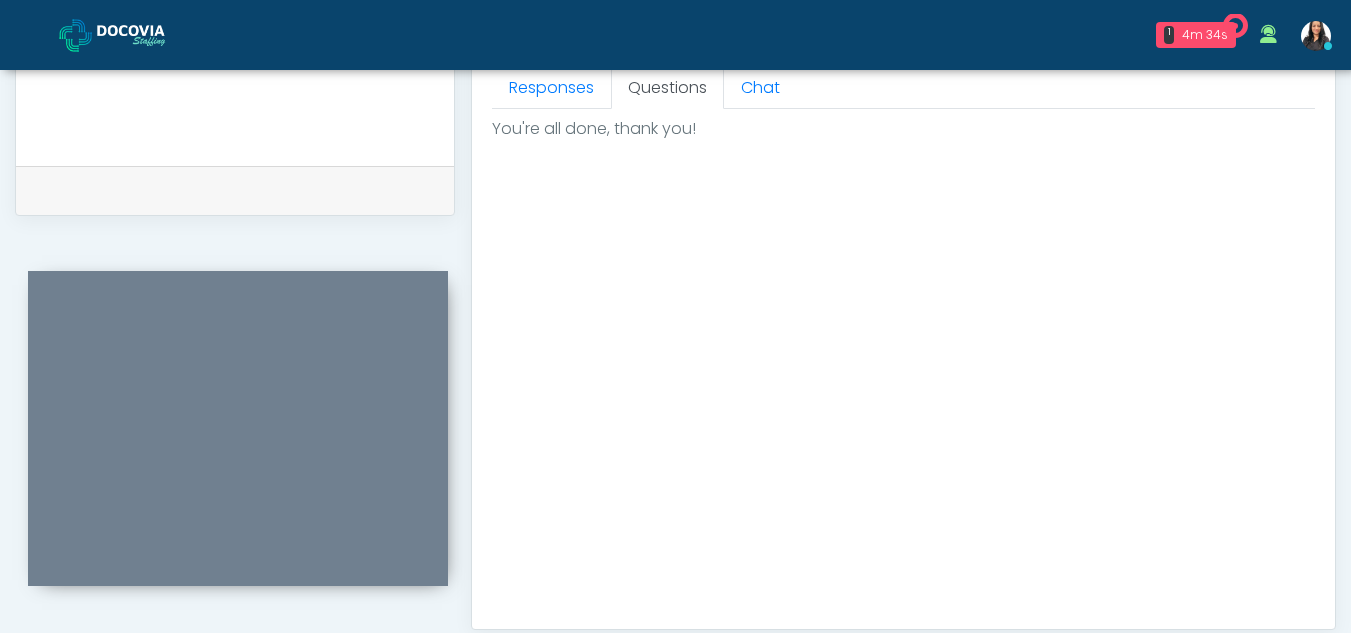 scroll, scrollTop: 1199, scrollLeft: 0, axis: vertical 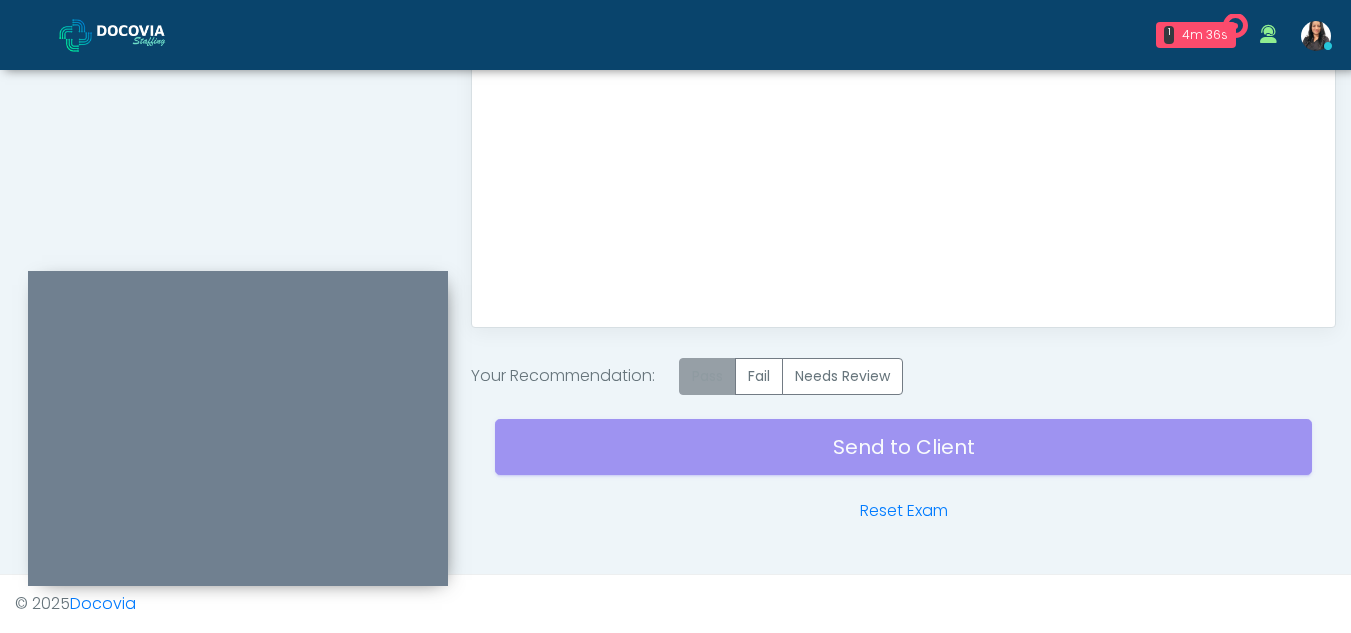 click on "Pass" at bounding box center [707, 376] 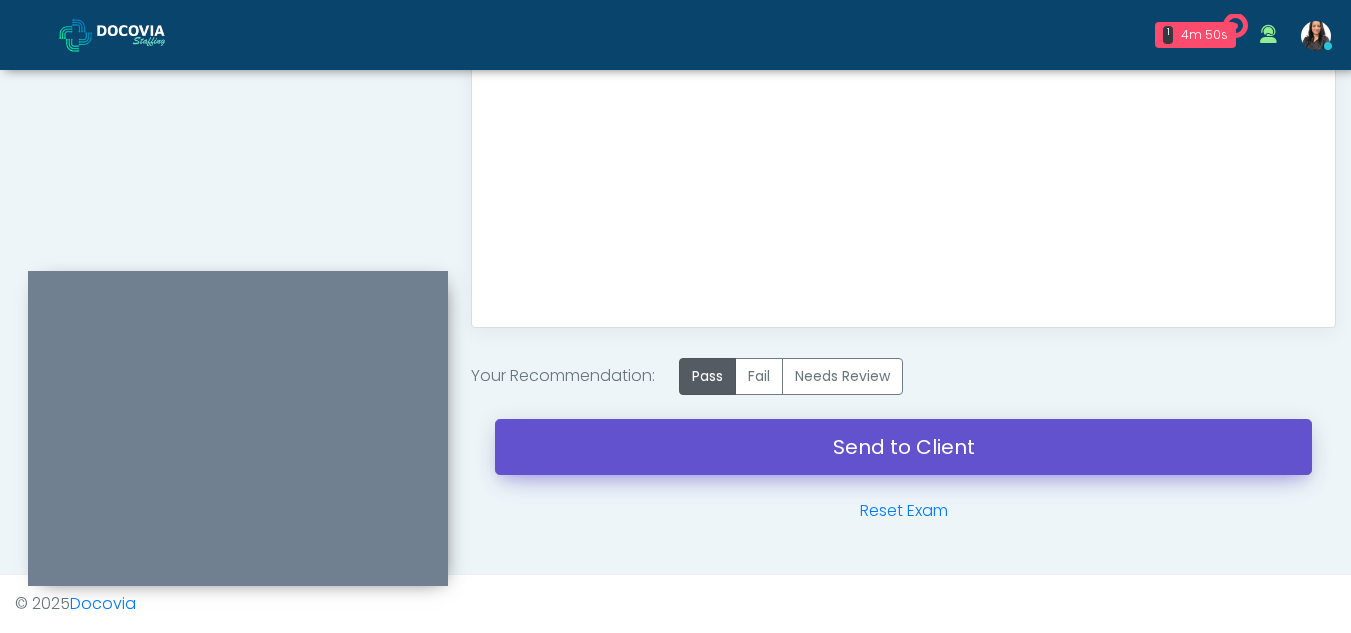 click on "Send to Client" at bounding box center (903, 447) 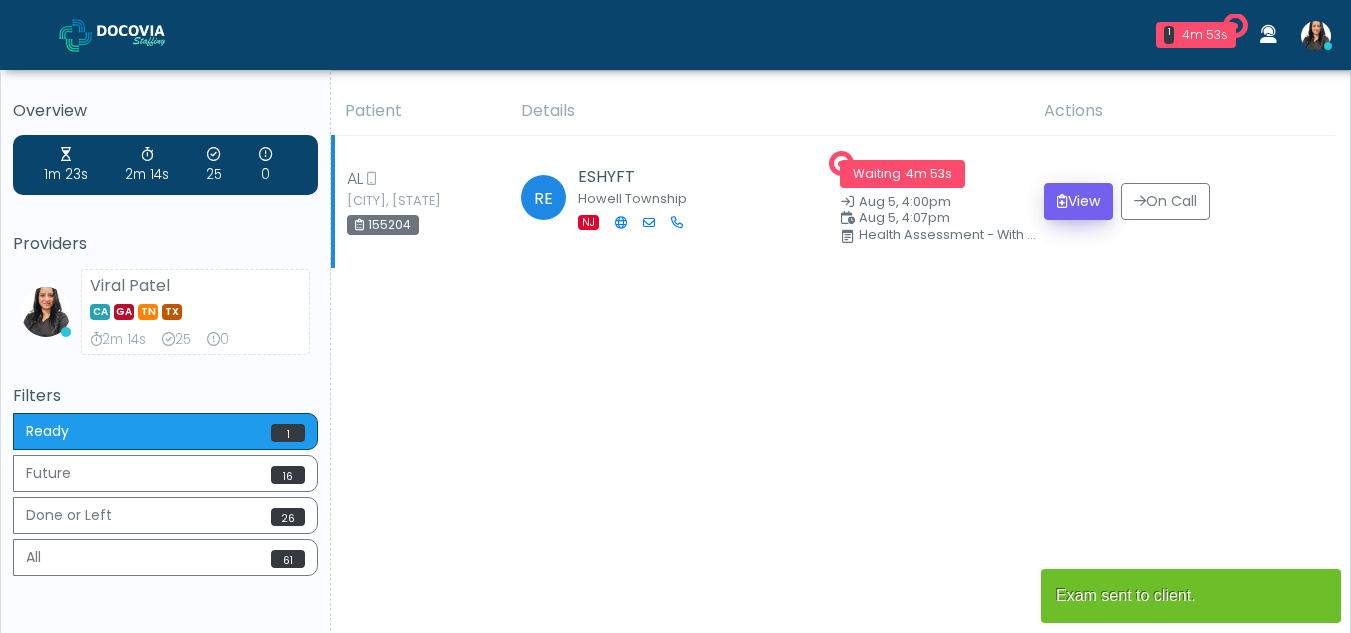 scroll, scrollTop: 0, scrollLeft: 0, axis: both 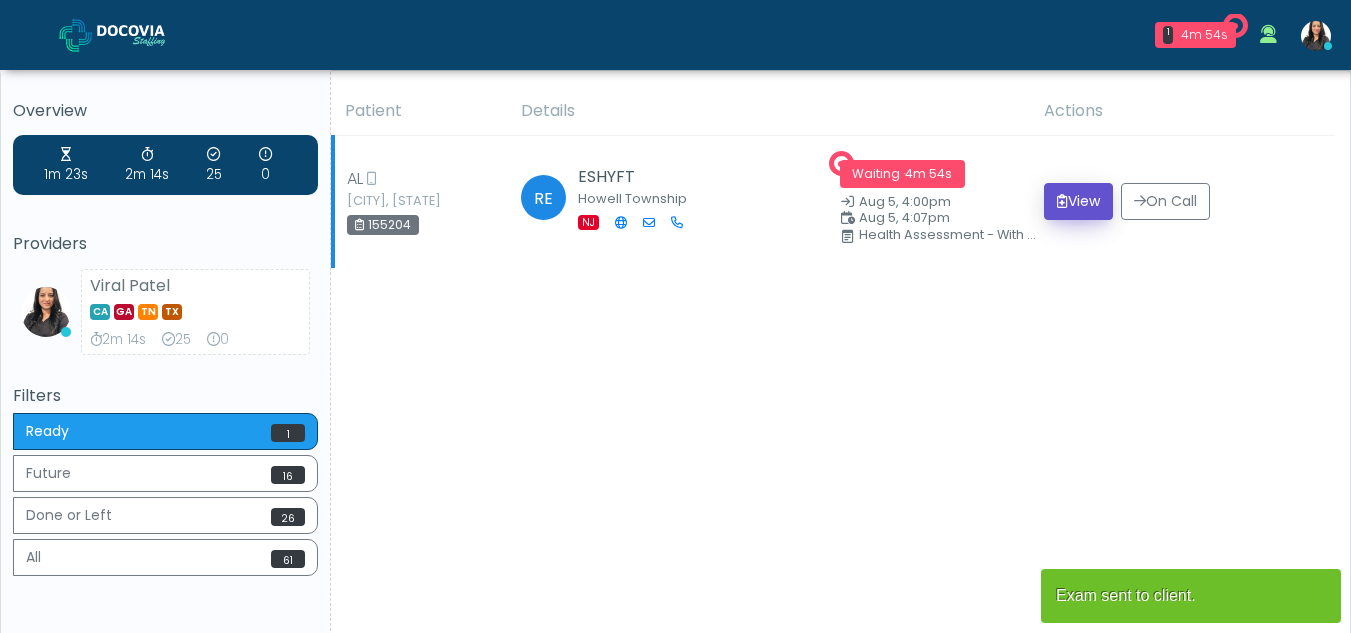click on "View" at bounding box center [1078, 201] 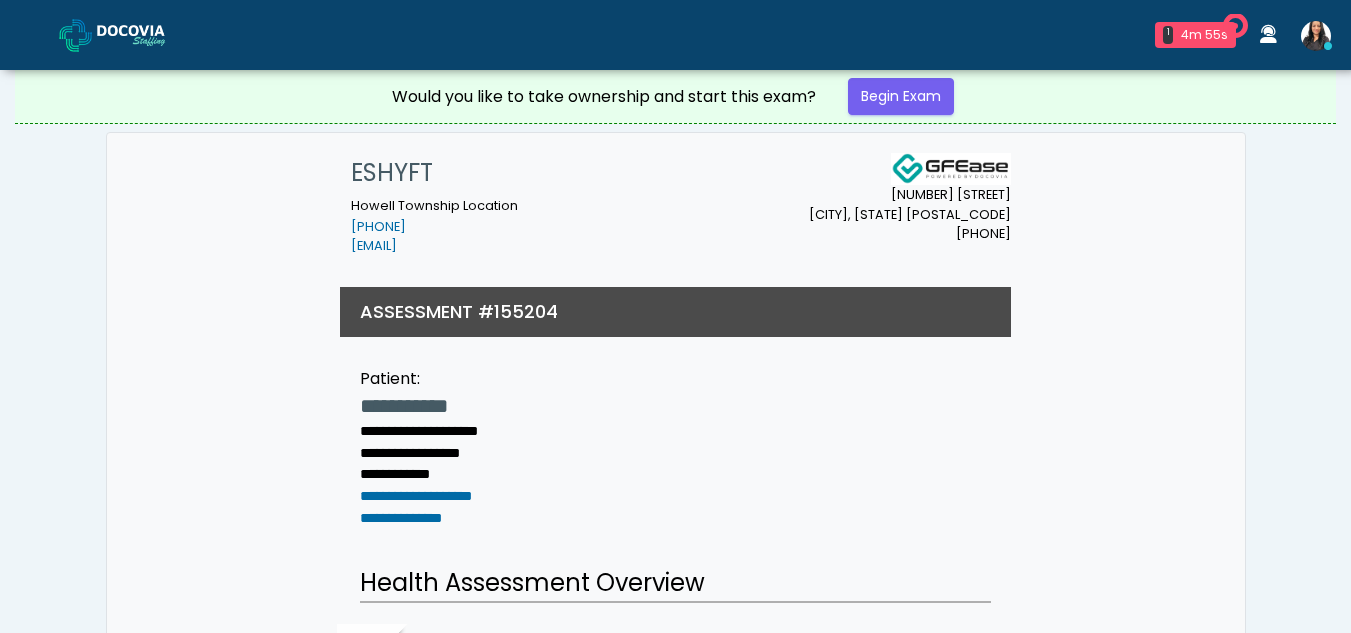 scroll, scrollTop: 0, scrollLeft: 0, axis: both 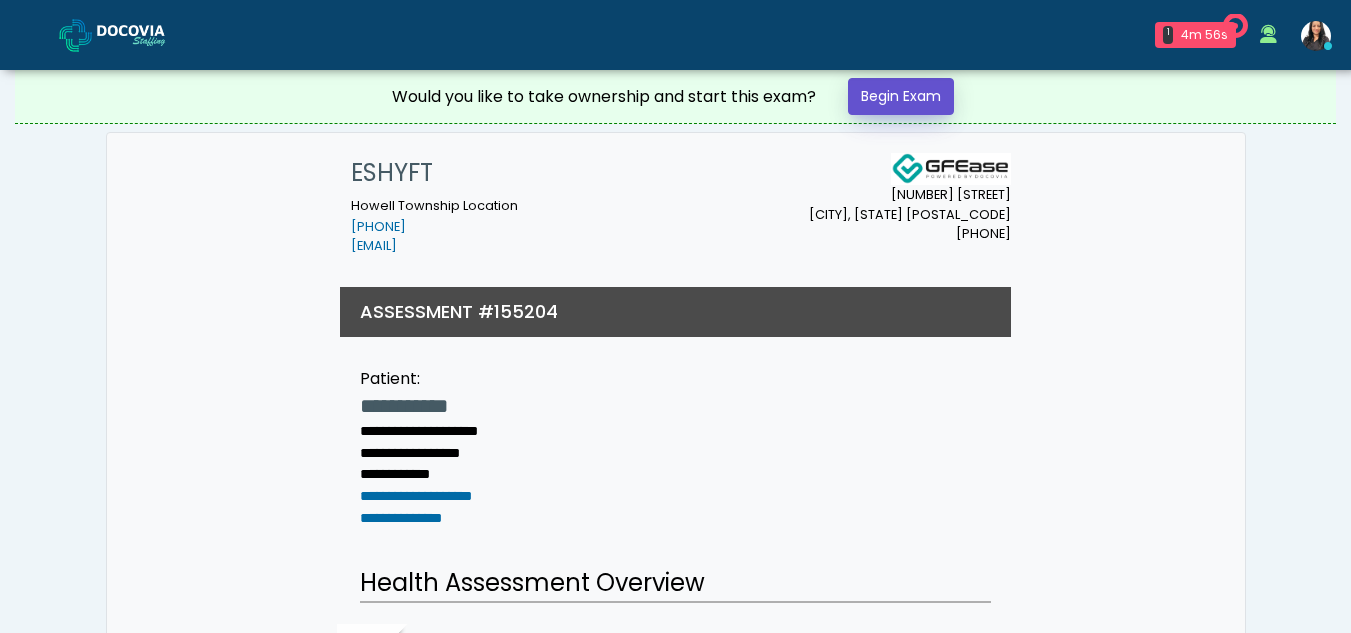 click on "Begin Exam" at bounding box center (901, 96) 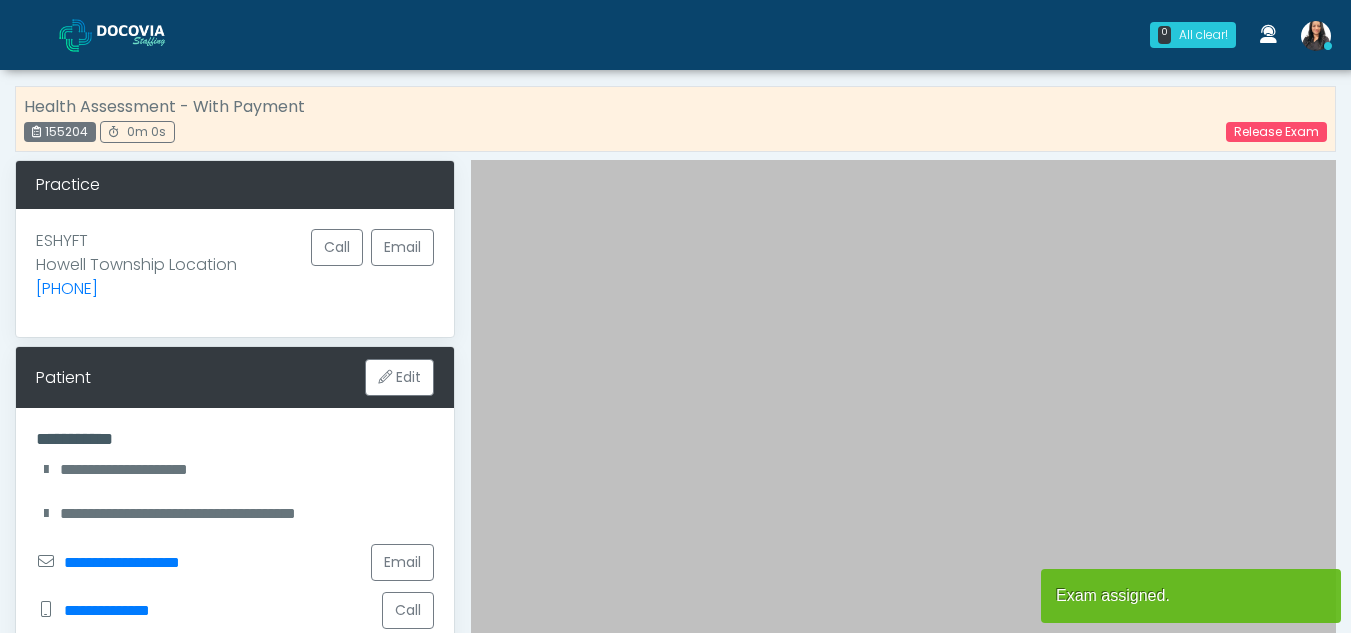 scroll, scrollTop: 0, scrollLeft: 0, axis: both 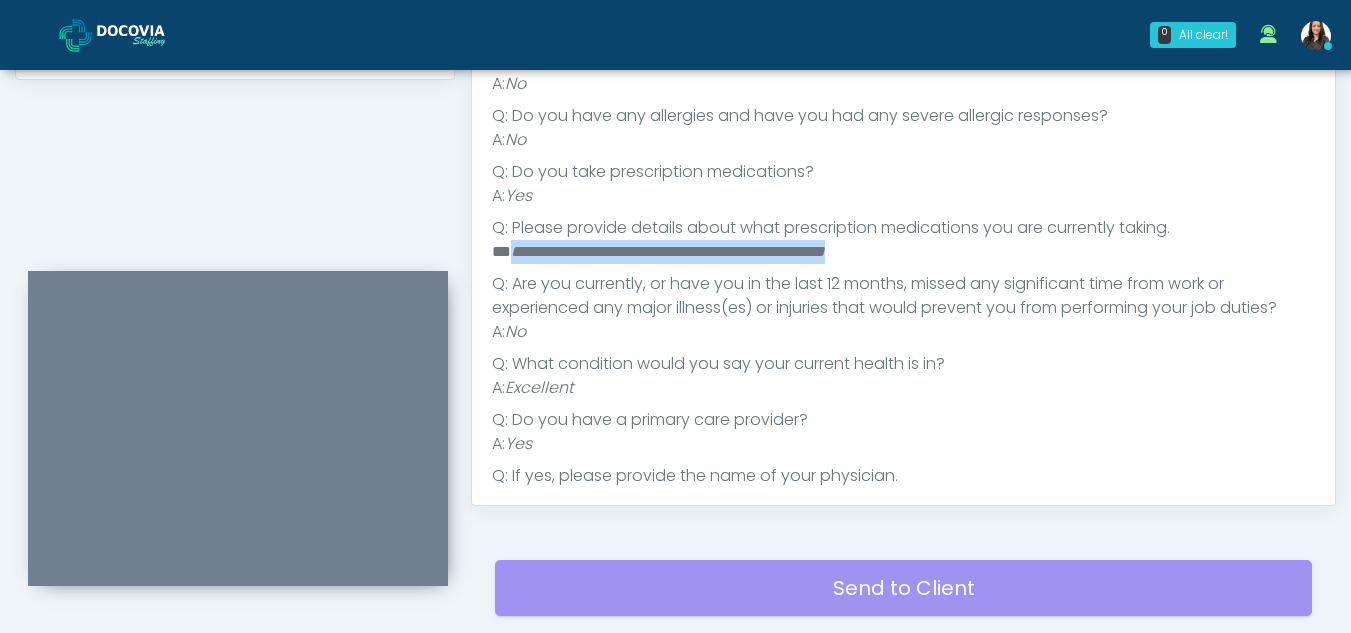 drag, startPoint x: 511, startPoint y: 272, endPoint x: 933, endPoint y: 279, distance: 422.05804 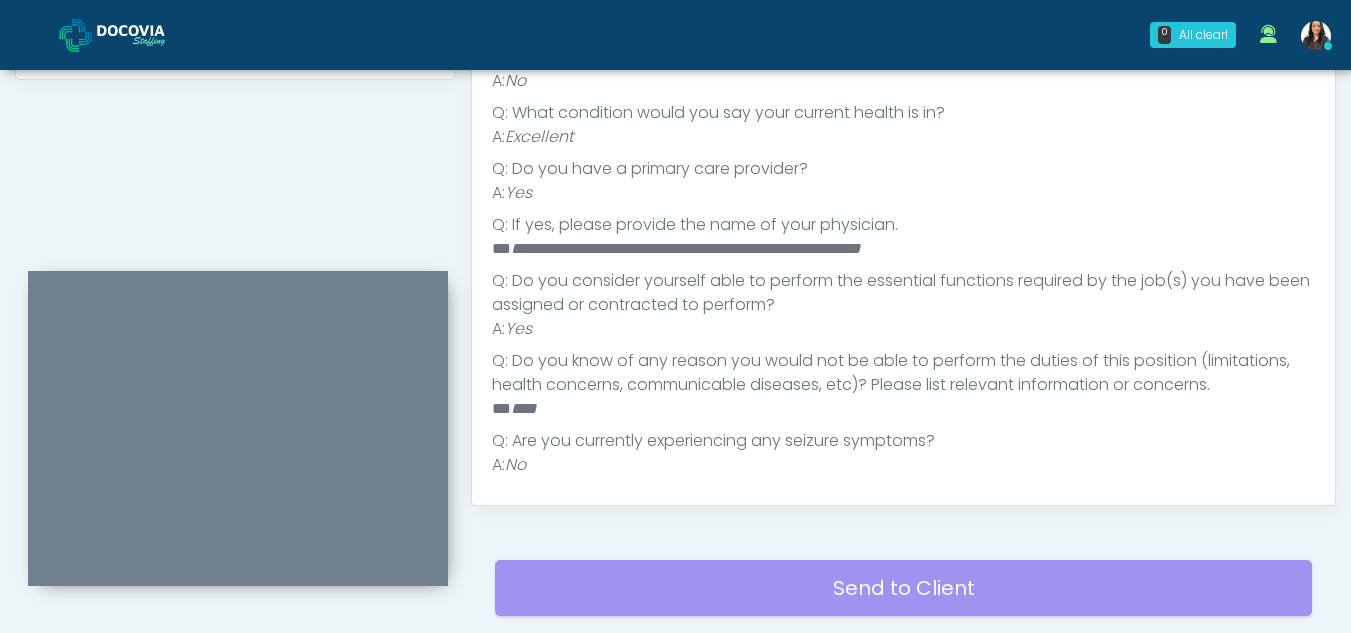 scroll, scrollTop: 498, scrollLeft: 0, axis: vertical 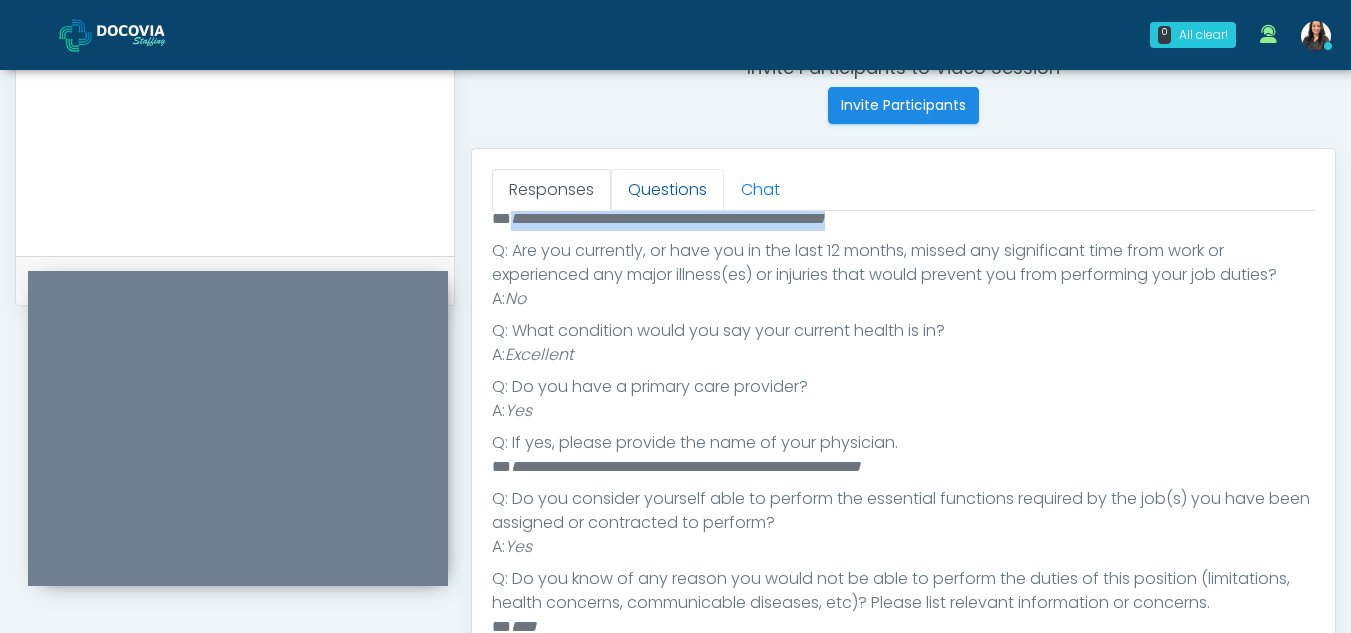 click on "Questions" at bounding box center (667, 190) 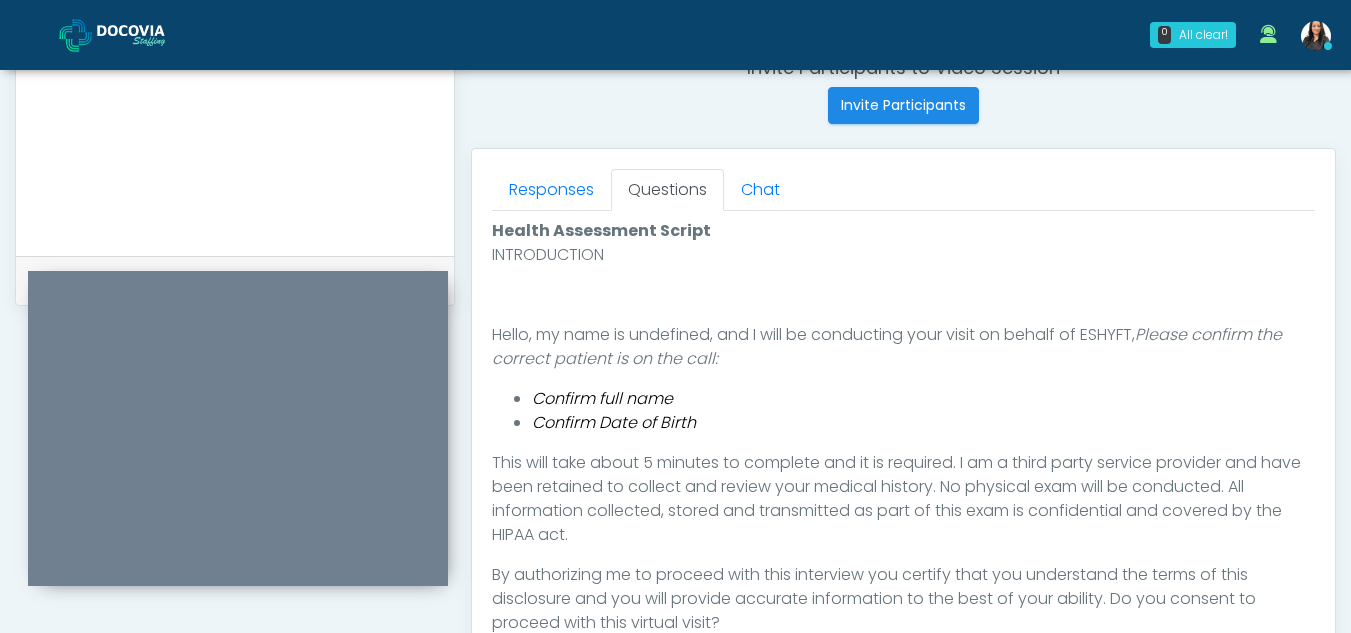 scroll, scrollTop: 0, scrollLeft: 0, axis: both 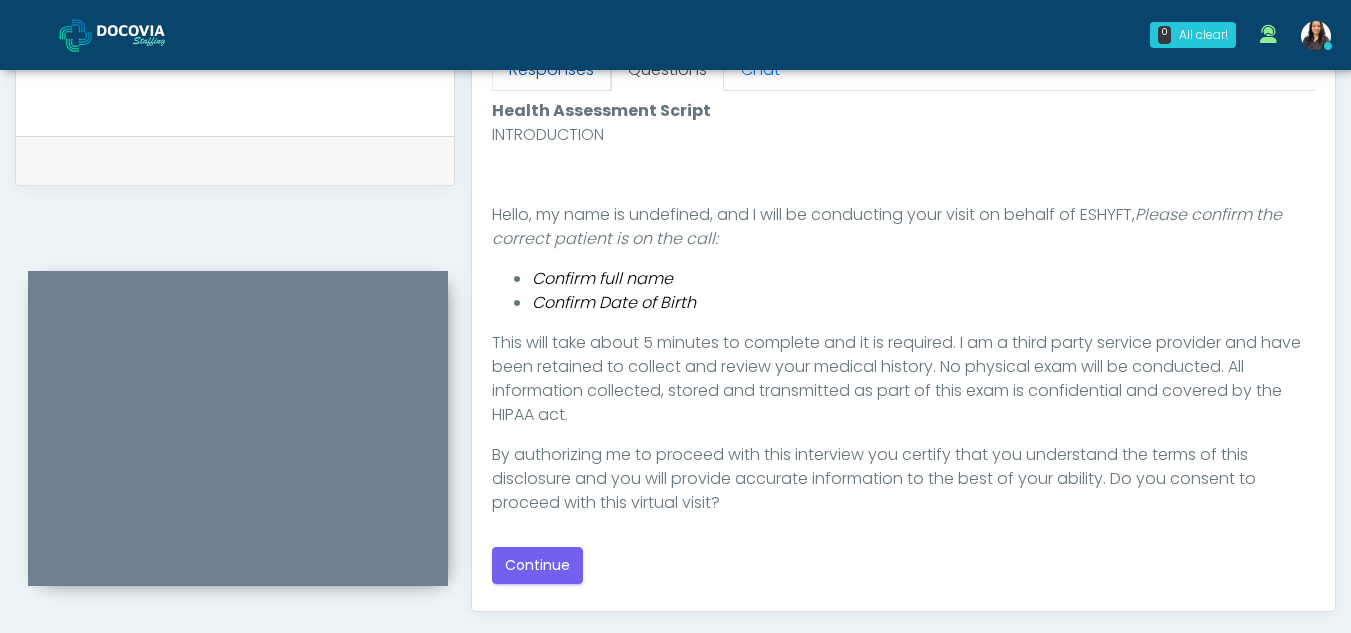 click on "Responses" at bounding box center [551, 70] 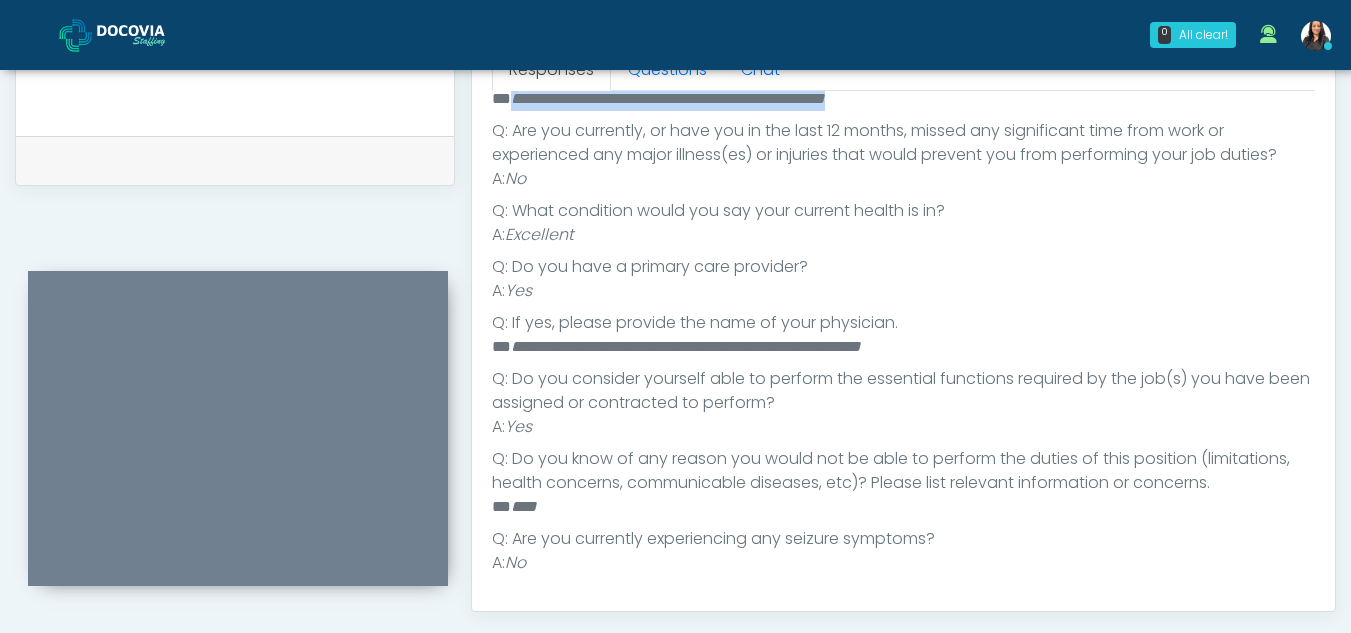 scroll, scrollTop: 0, scrollLeft: 0, axis: both 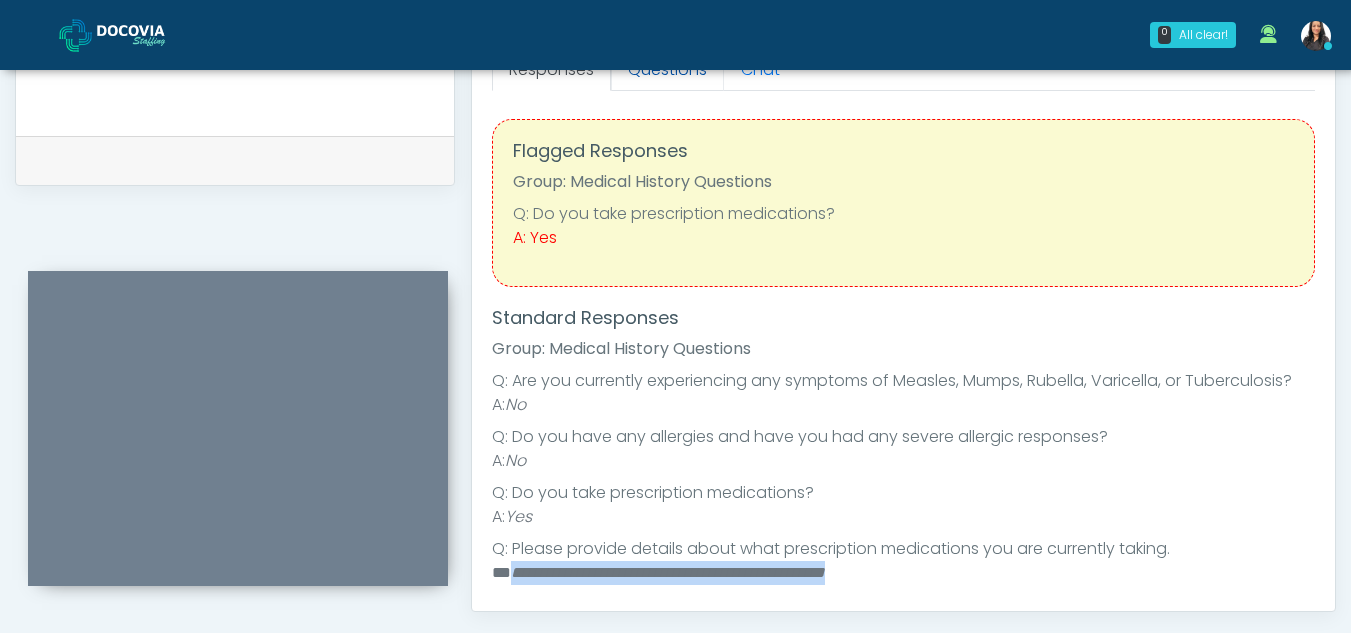 click on "Questions" at bounding box center (667, 70) 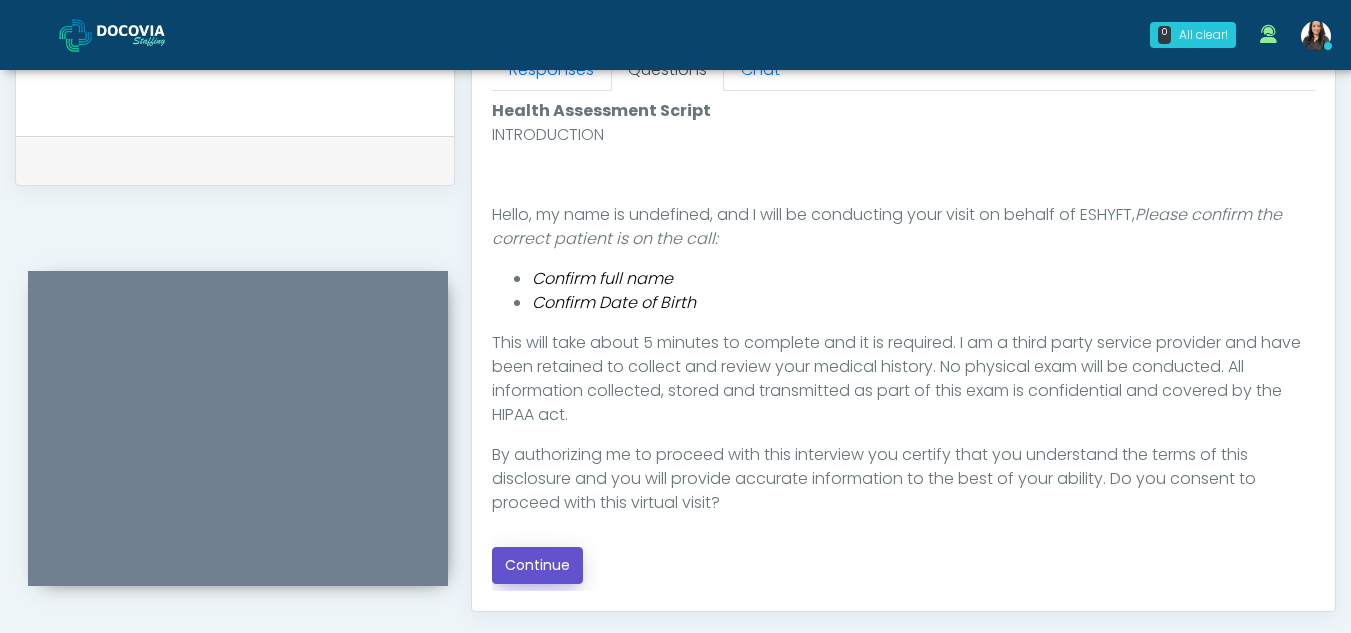 click on "Continue" at bounding box center [537, 565] 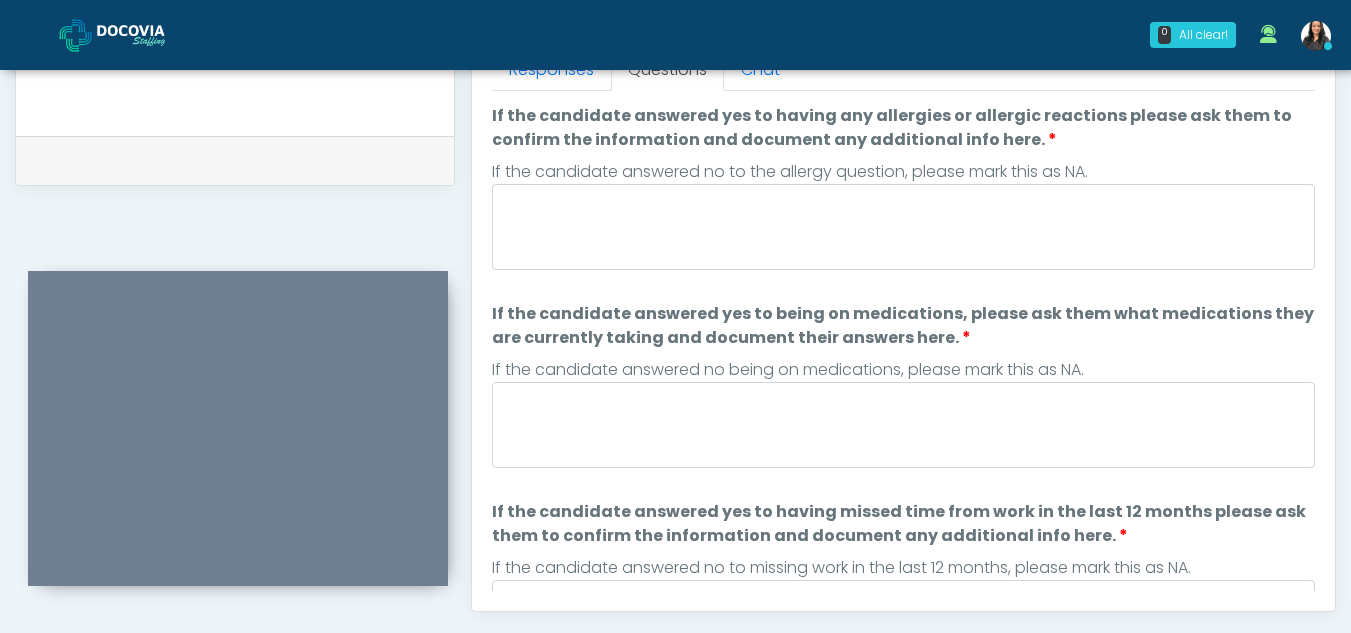 scroll, scrollTop: 1162, scrollLeft: 0, axis: vertical 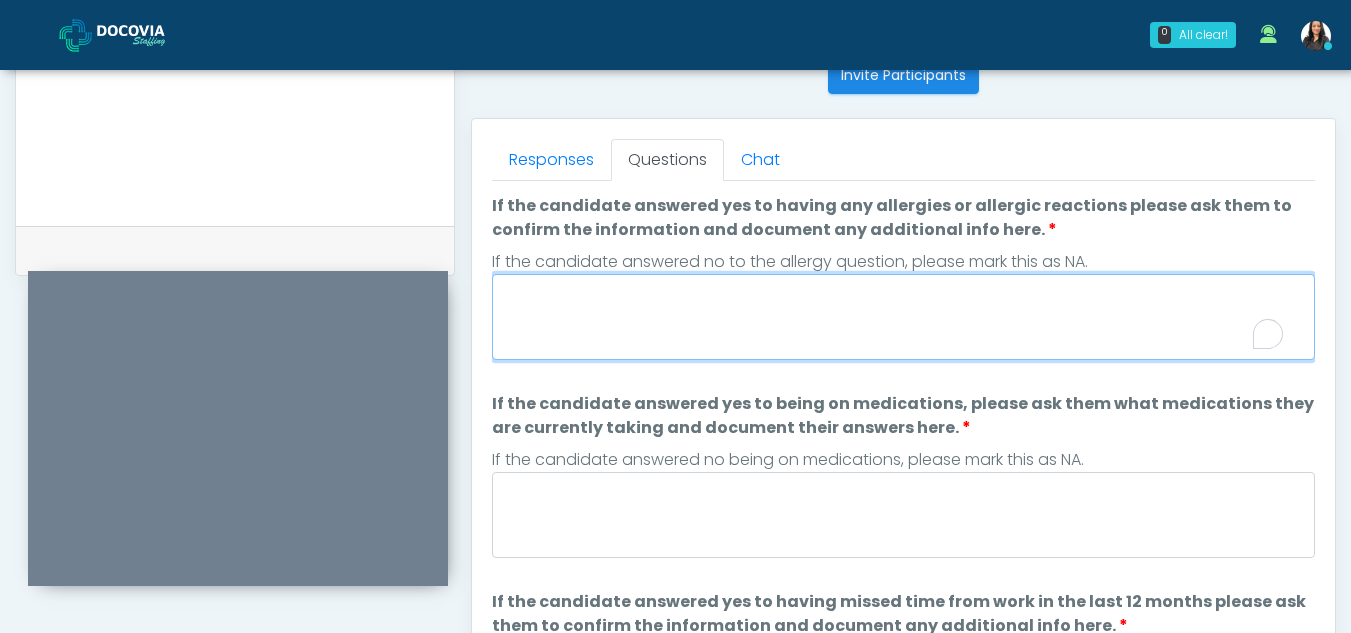 click on "If the candidate answered yes to having any allergies or allergic reactions please ask them to confirm the information and document any additional info here." at bounding box center [903, 317] 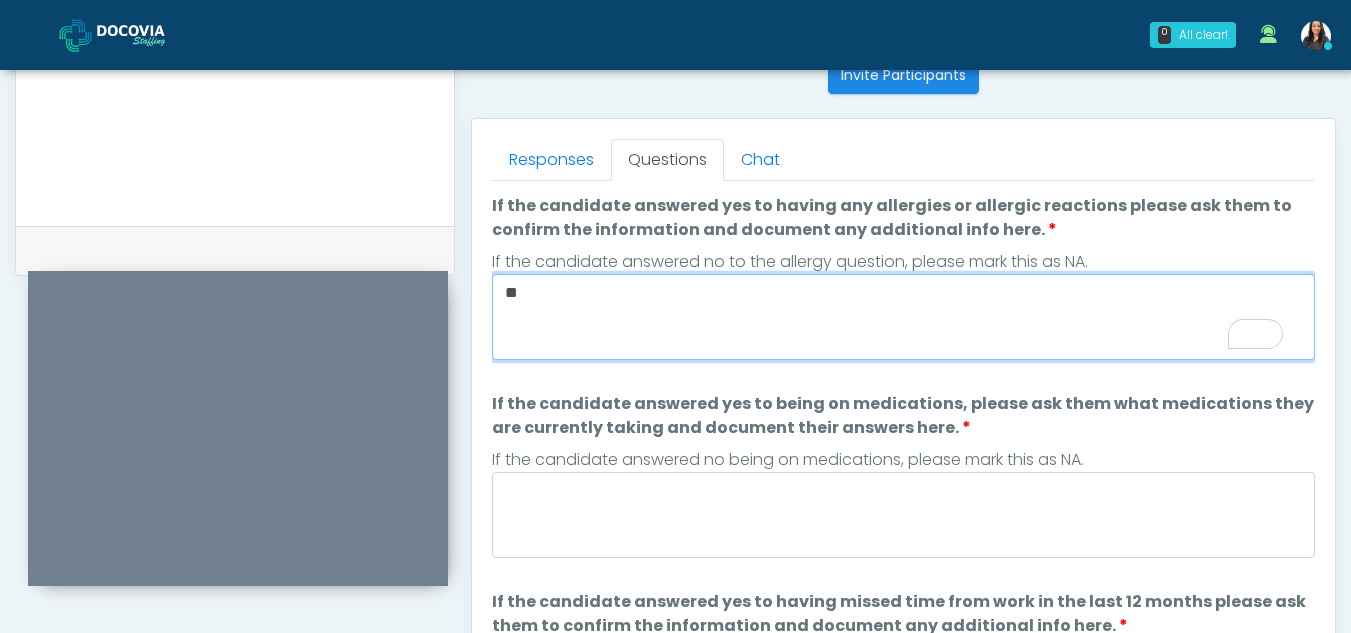 type on "**" 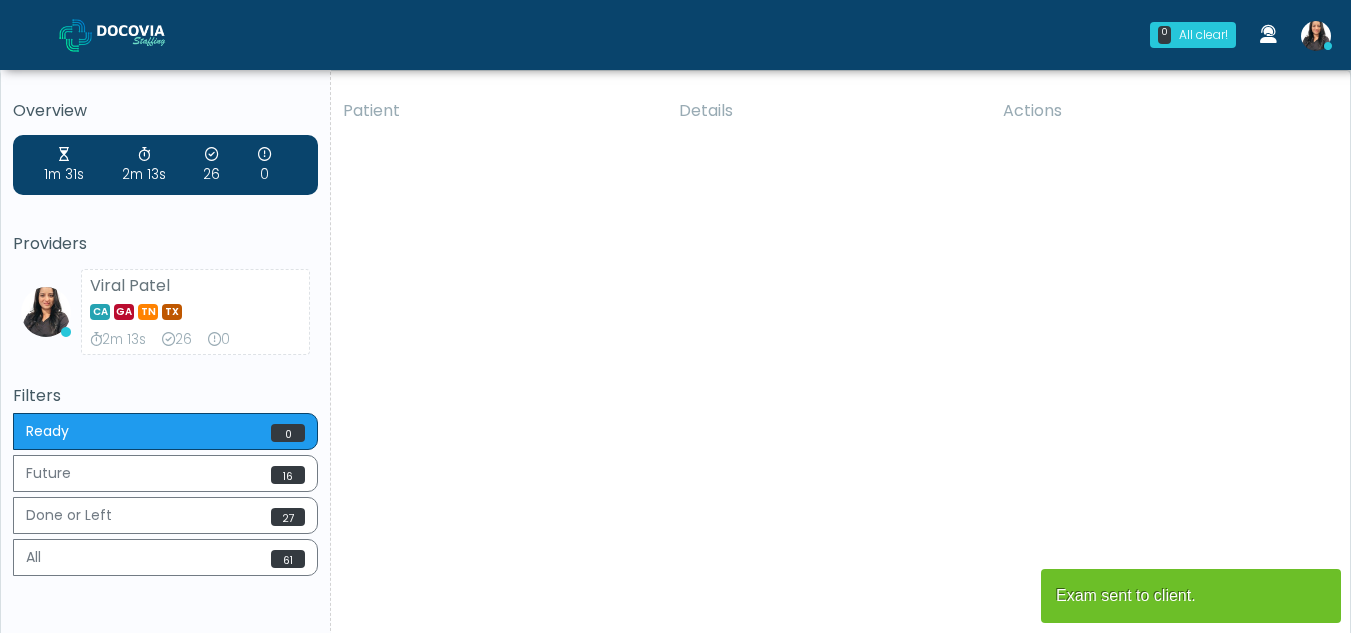 scroll, scrollTop: 0, scrollLeft: 0, axis: both 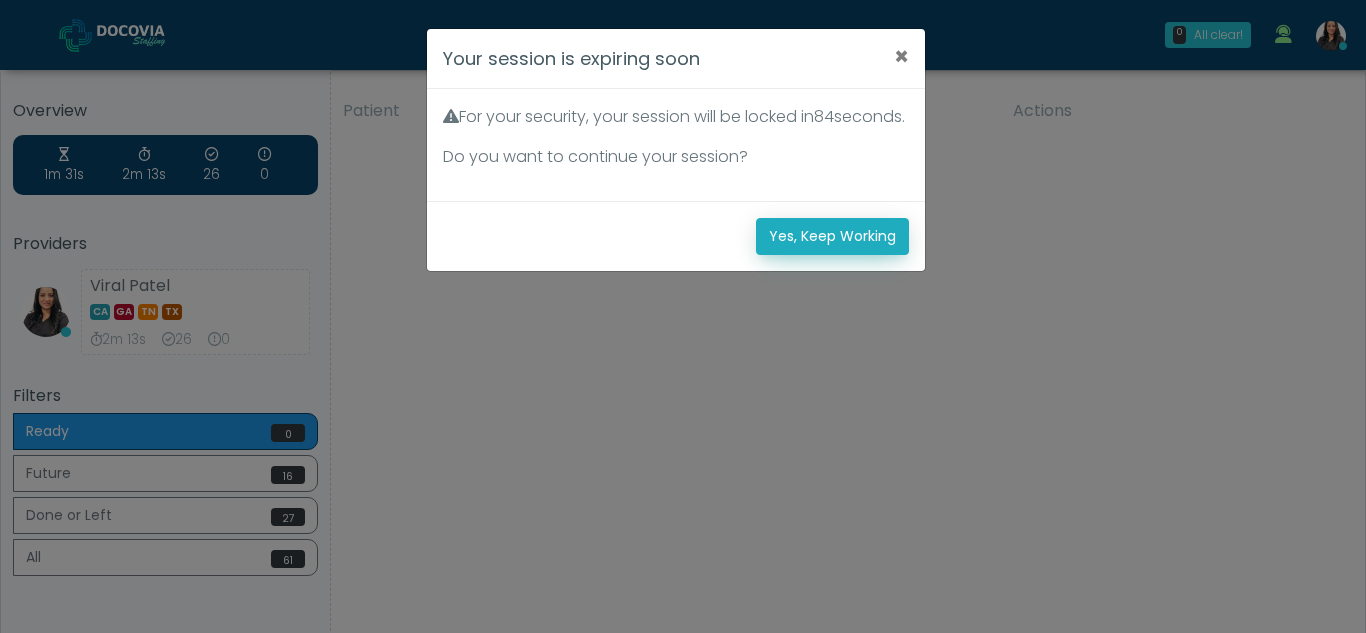 click on "Yes, Keep Working" at bounding box center (832, 236) 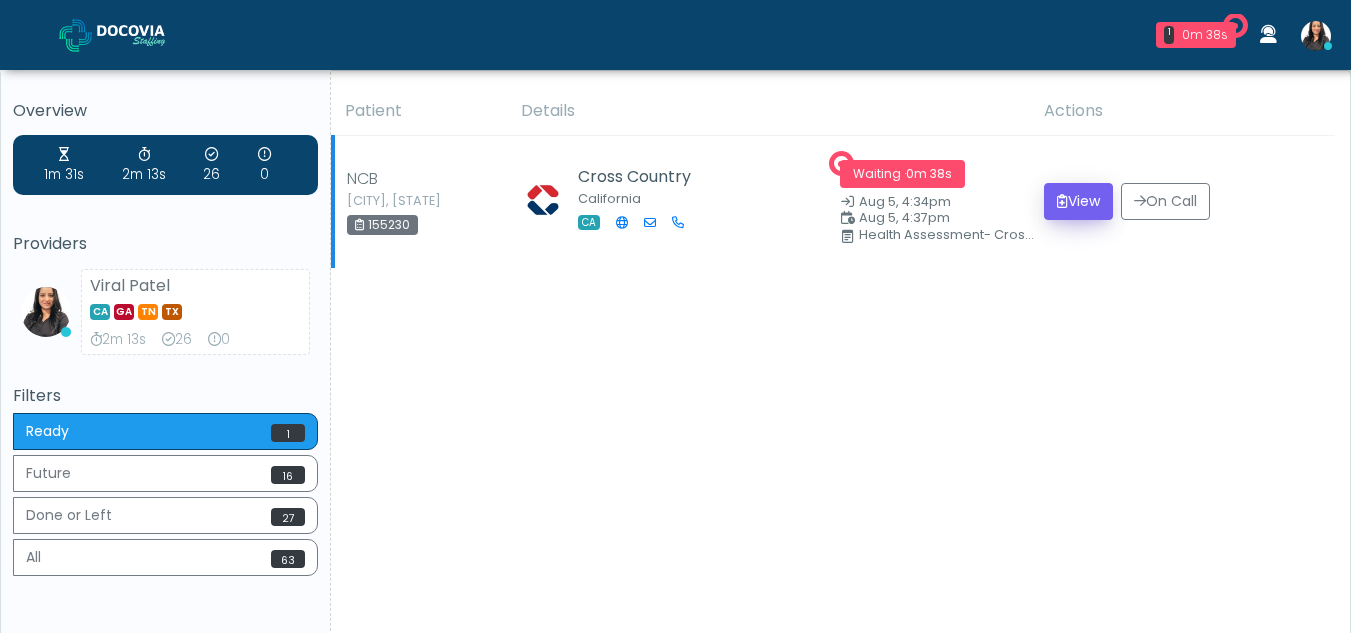 scroll, scrollTop: 0, scrollLeft: 0, axis: both 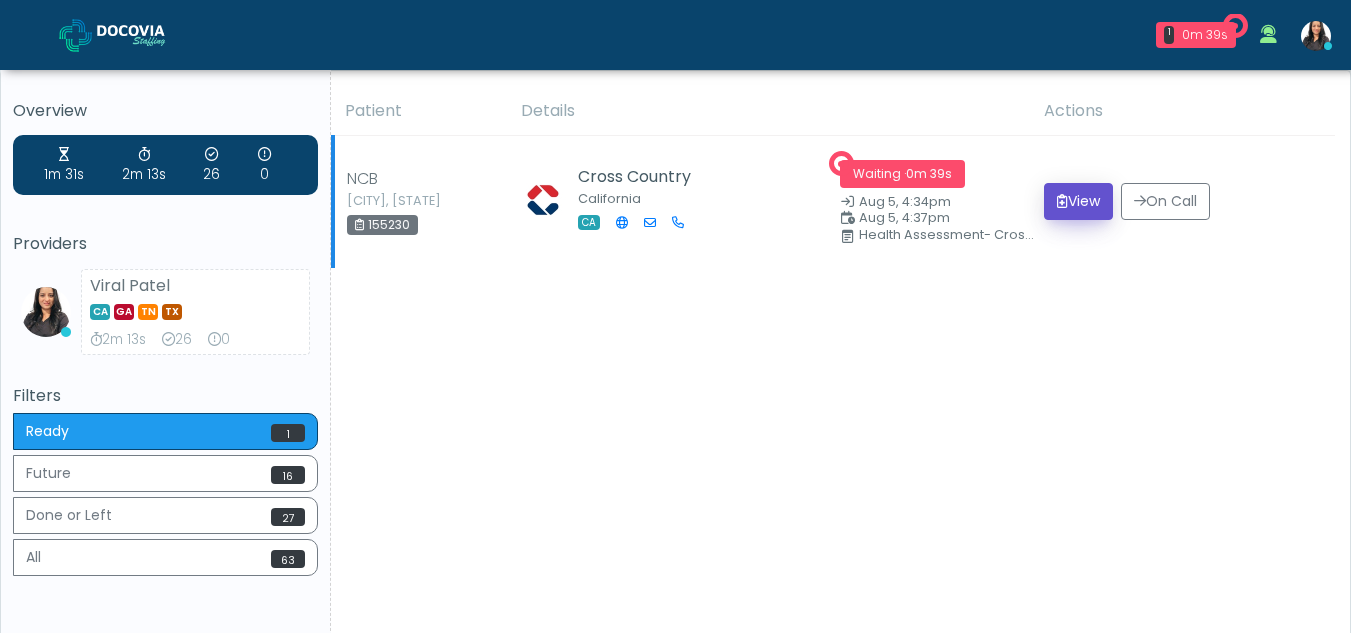 click on "View" at bounding box center [1078, 201] 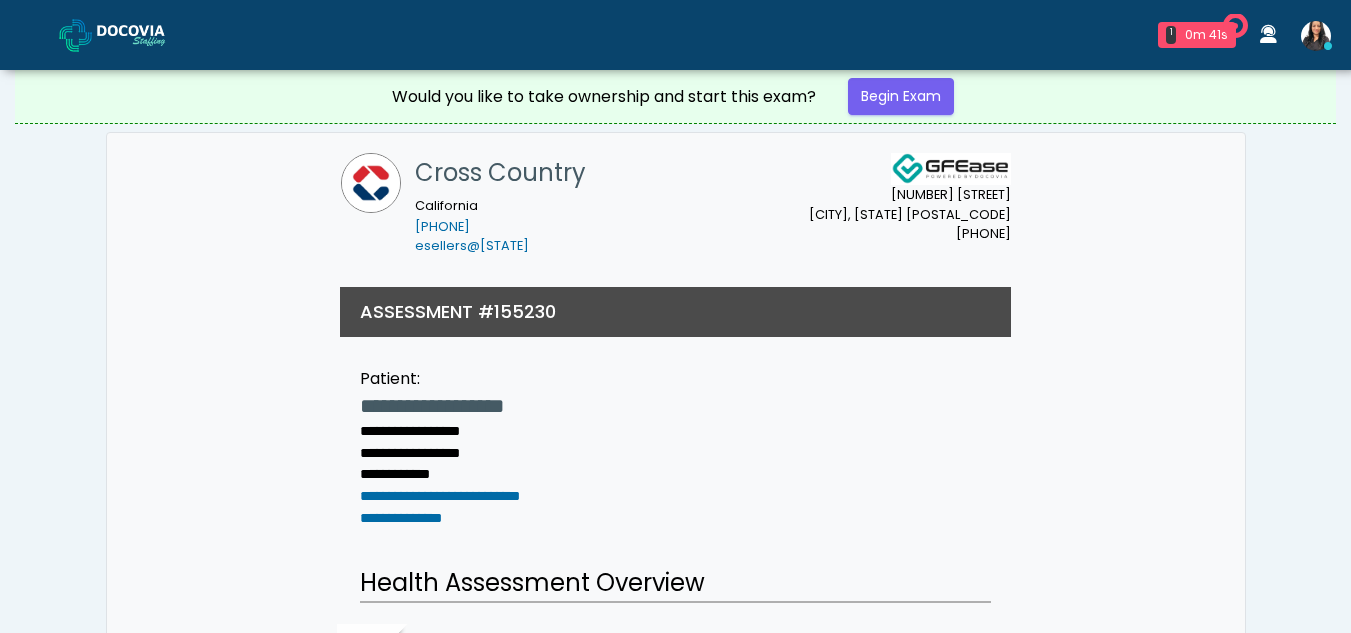 scroll, scrollTop: 0, scrollLeft: 0, axis: both 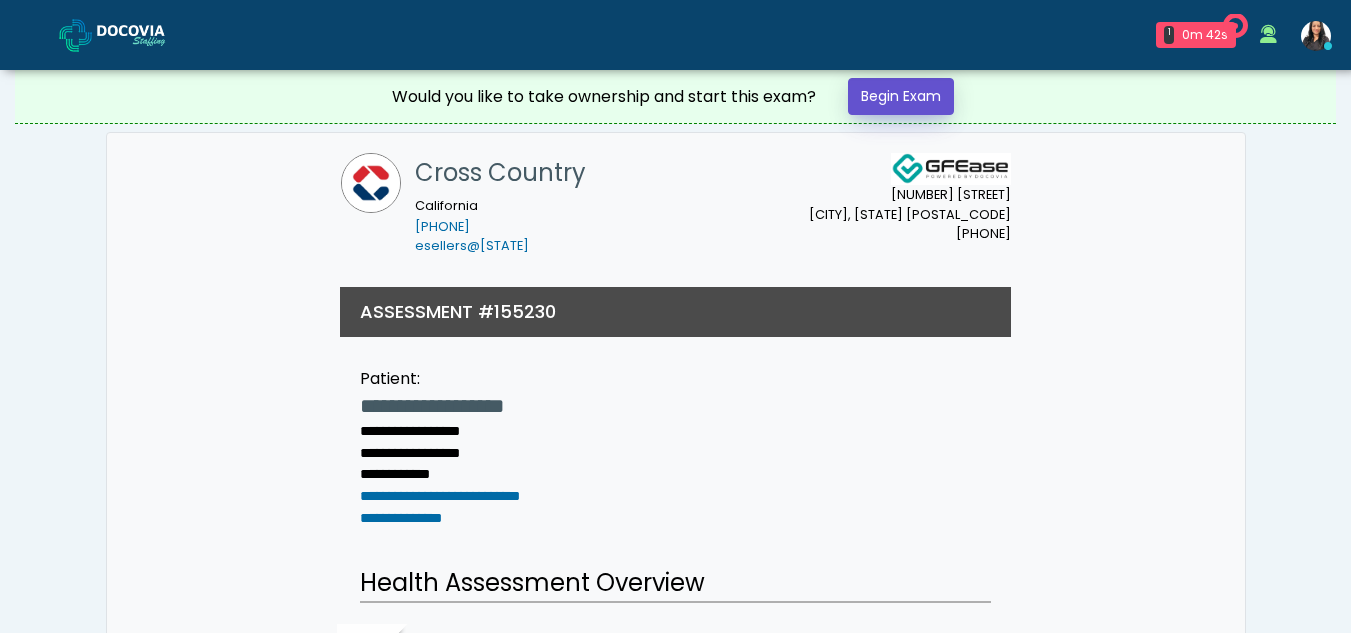 click on "Begin Exam" at bounding box center [901, 96] 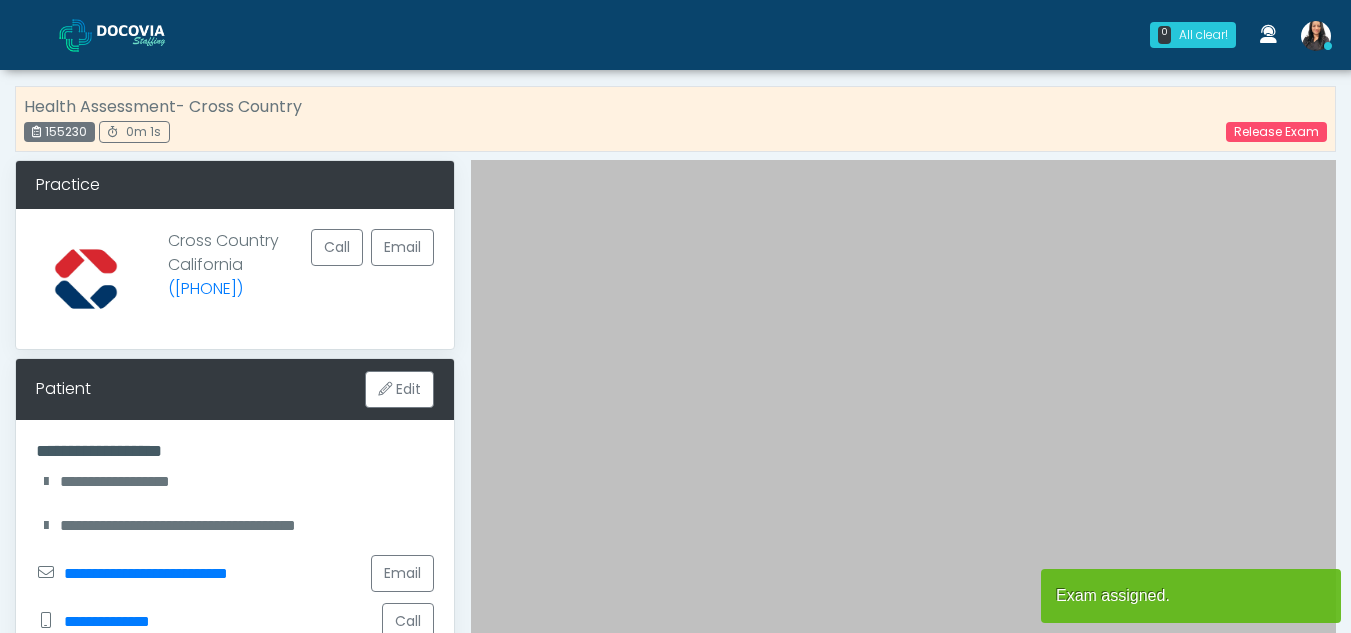 scroll, scrollTop: 0, scrollLeft: 0, axis: both 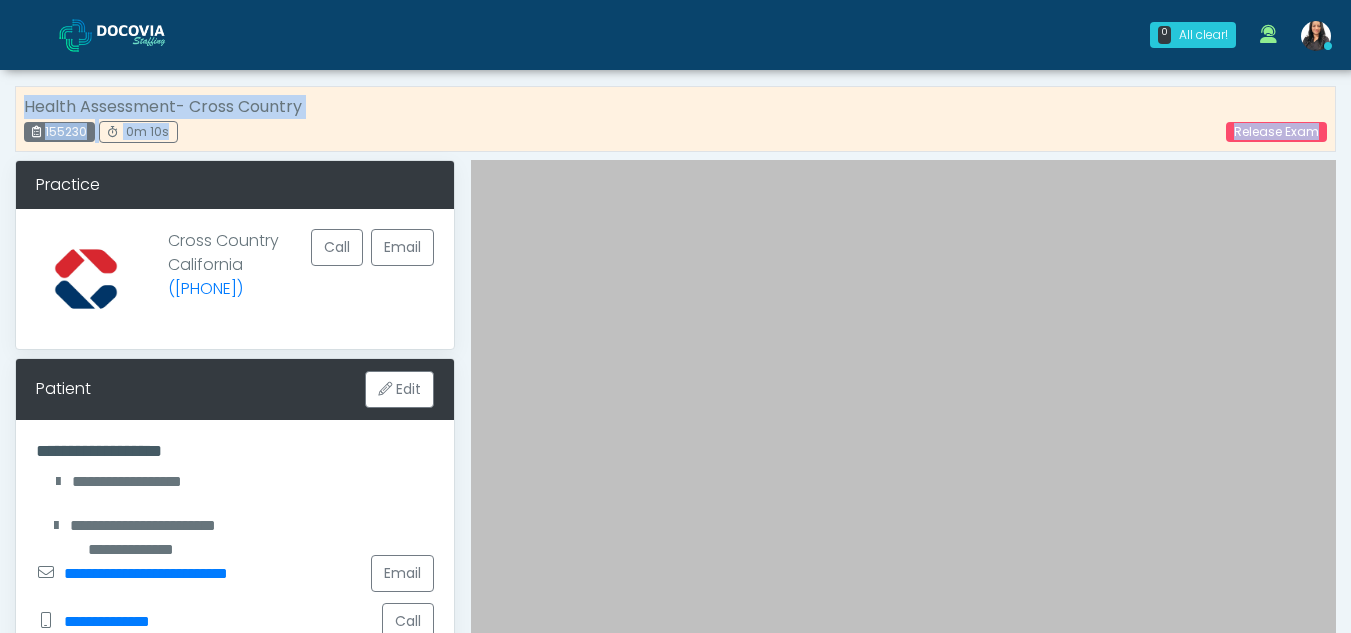 drag, startPoint x: 1344, startPoint y: 55, endPoint x: 1342, endPoint y: 89, distance: 34.058773 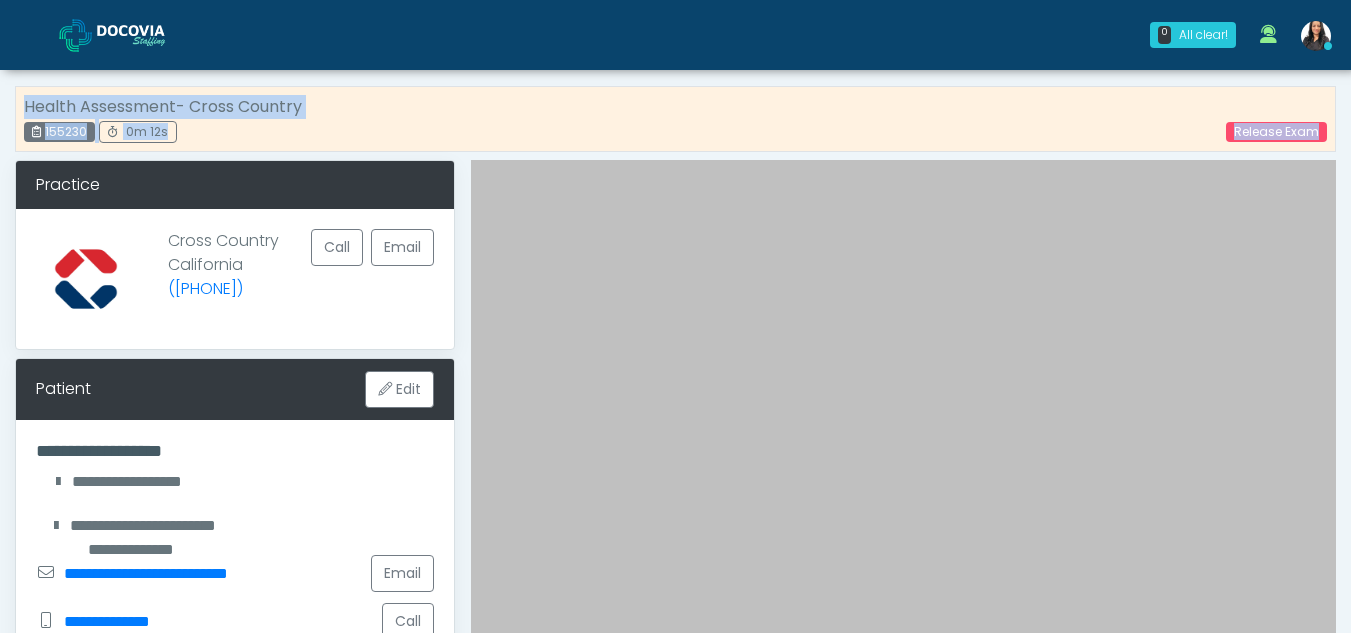 click on "Health Assessment- Cross Country
155230
0m 12s
Release Exam" at bounding box center [675, 119] 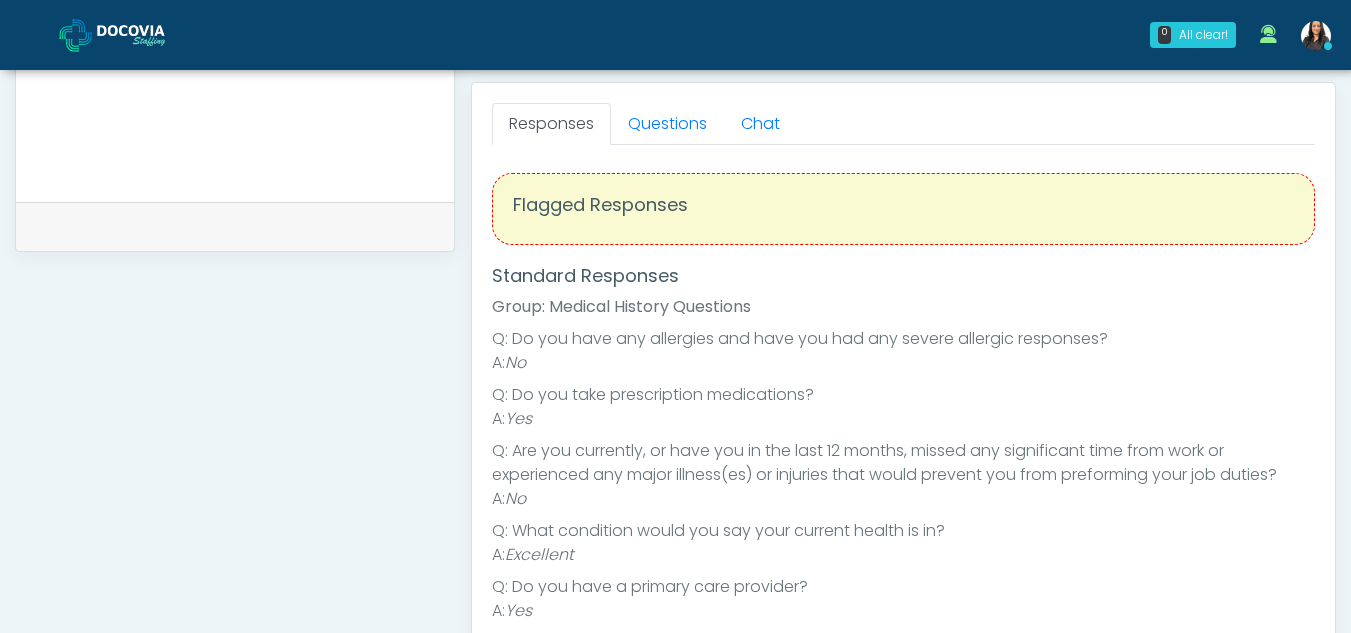 scroll, scrollTop: 915, scrollLeft: 0, axis: vertical 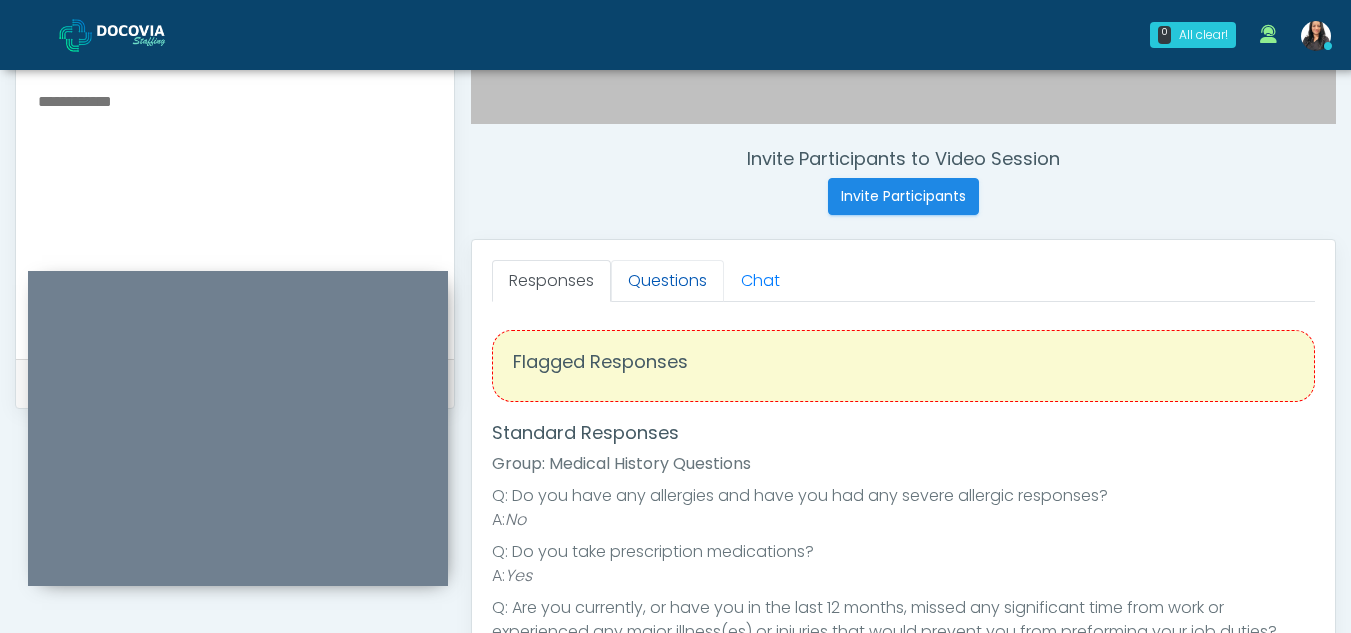 click on "Questions" at bounding box center [667, 281] 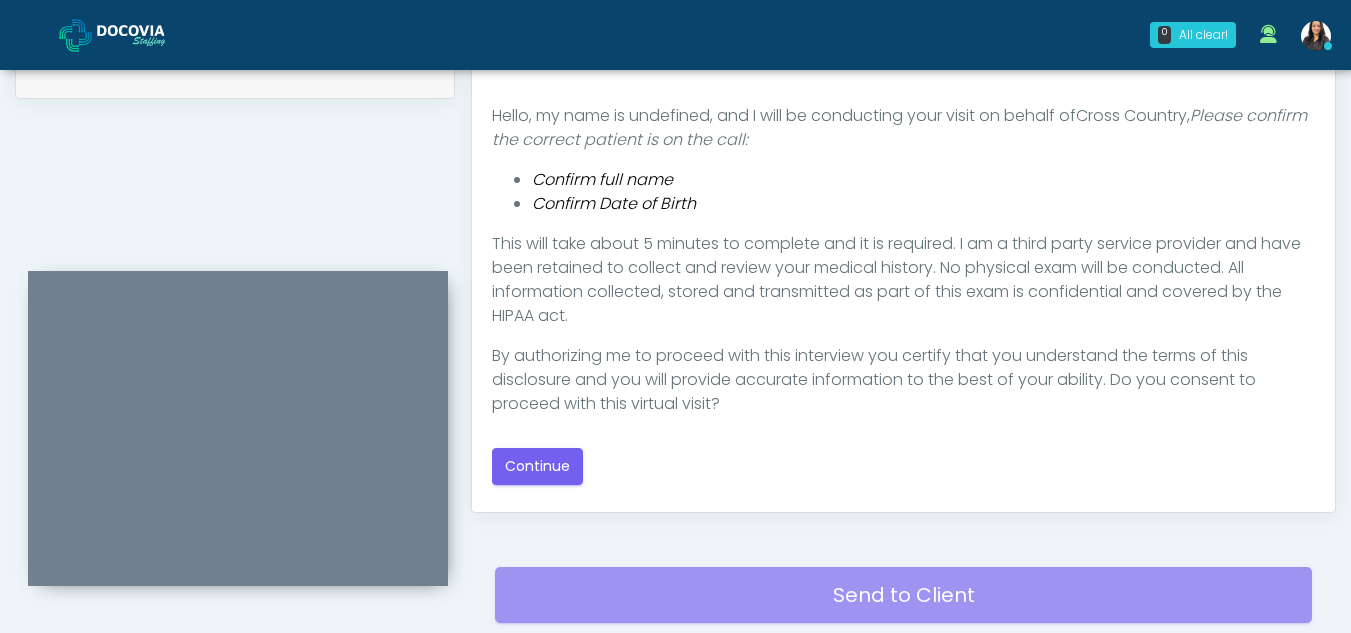 scroll, scrollTop: 1090, scrollLeft: 0, axis: vertical 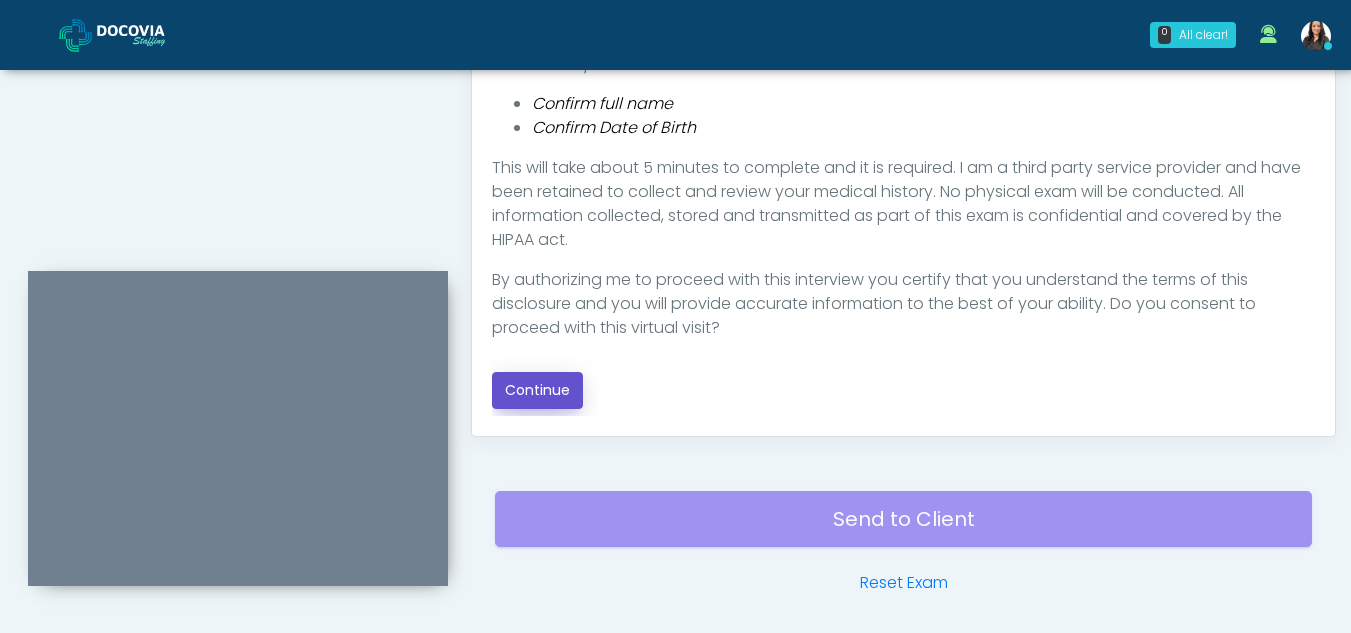 click on "Continue" at bounding box center (537, 390) 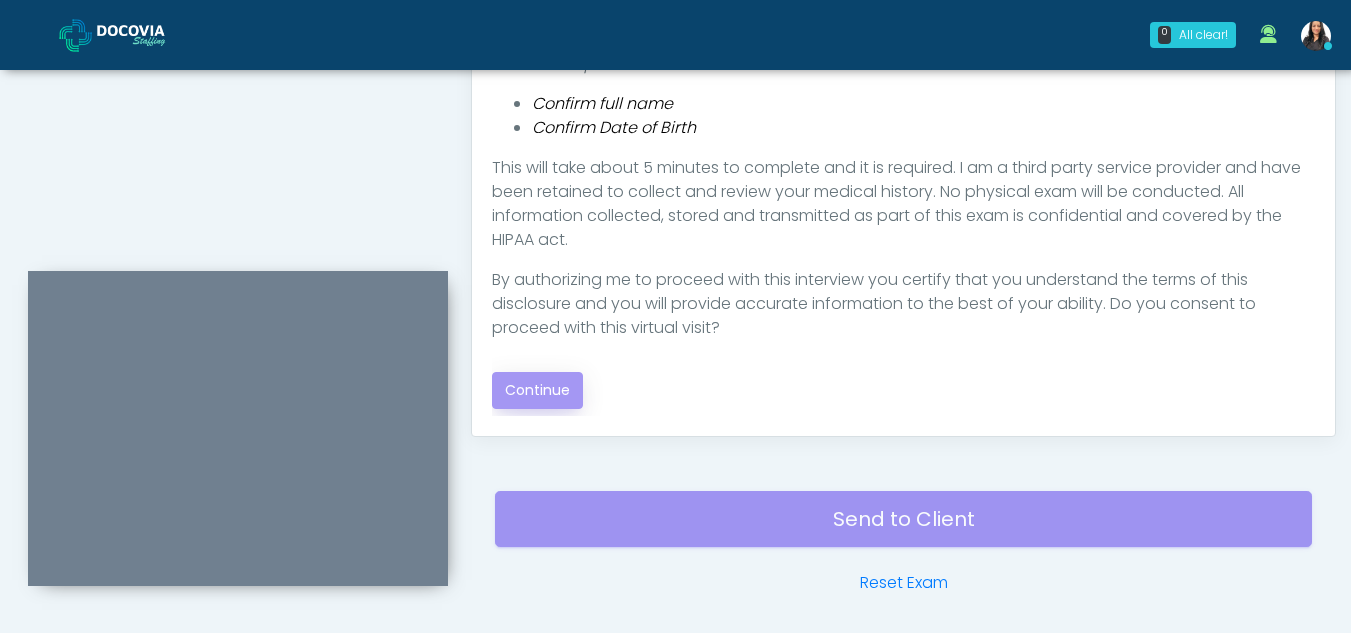 scroll, scrollTop: 1162, scrollLeft: 0, axis: vertical 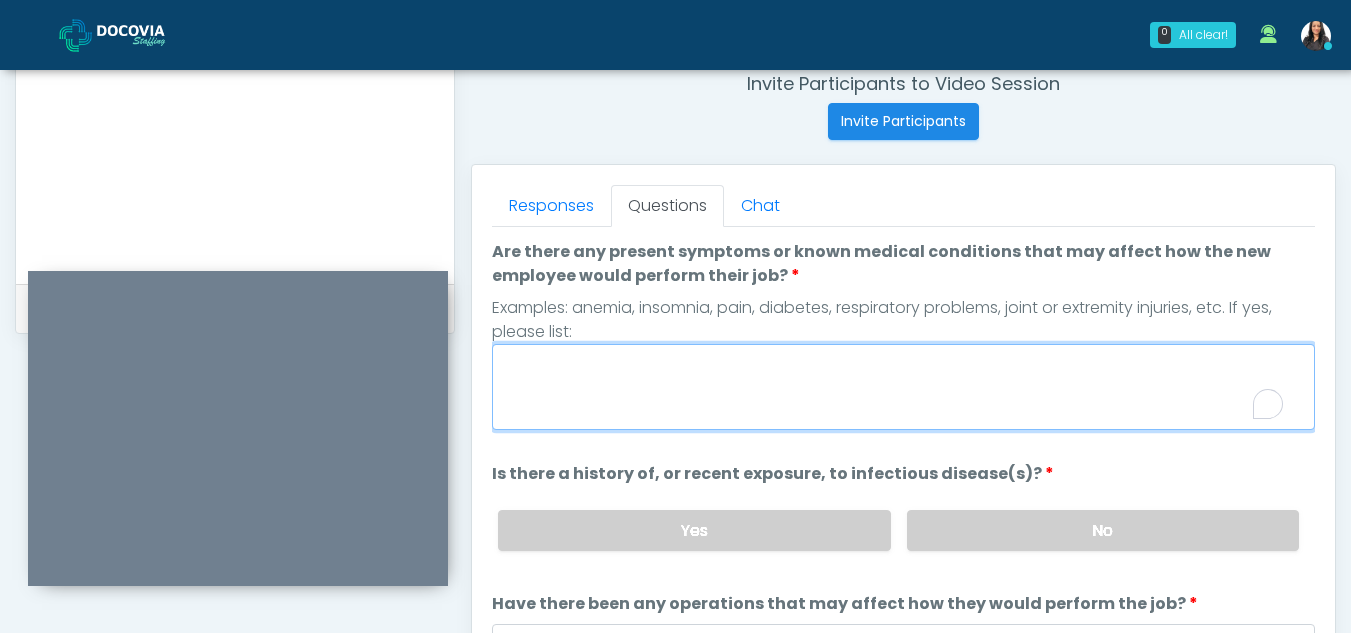 click on "Are there any present symptoms or known medical conditions that may affect how the new employee would perform their job?" at bounding box center [903, 387] 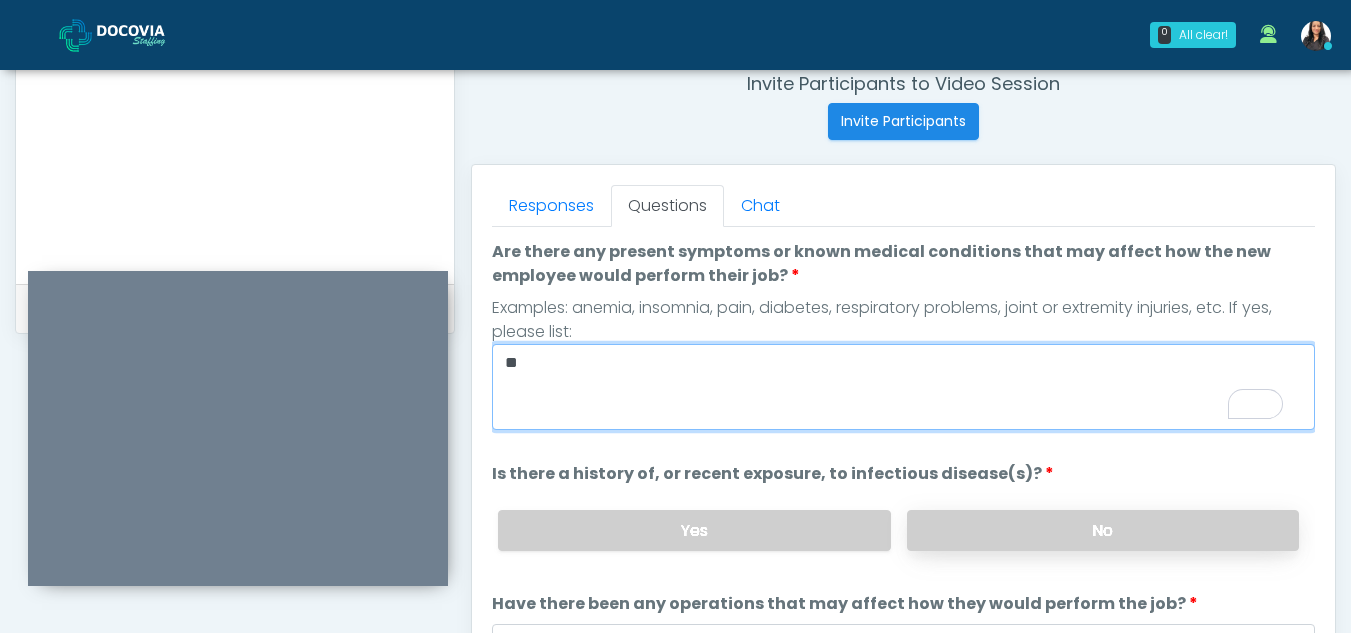 type on "**" 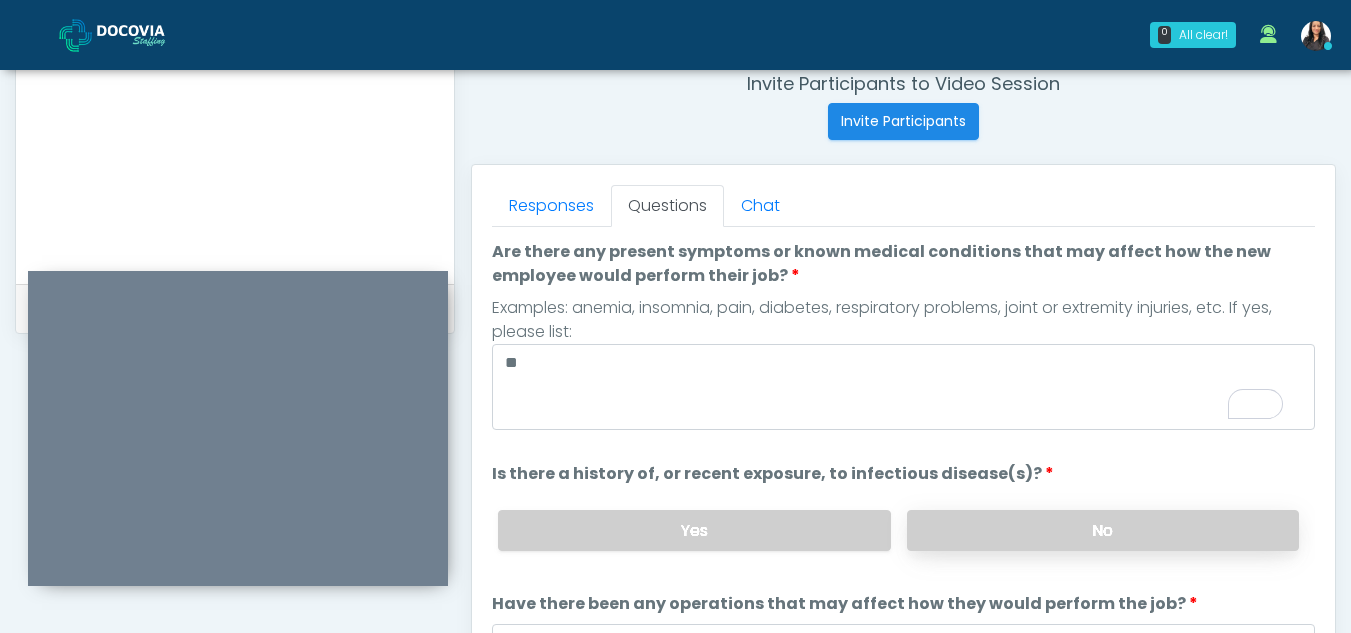 click on "No" at bounding box center [1103, 530] 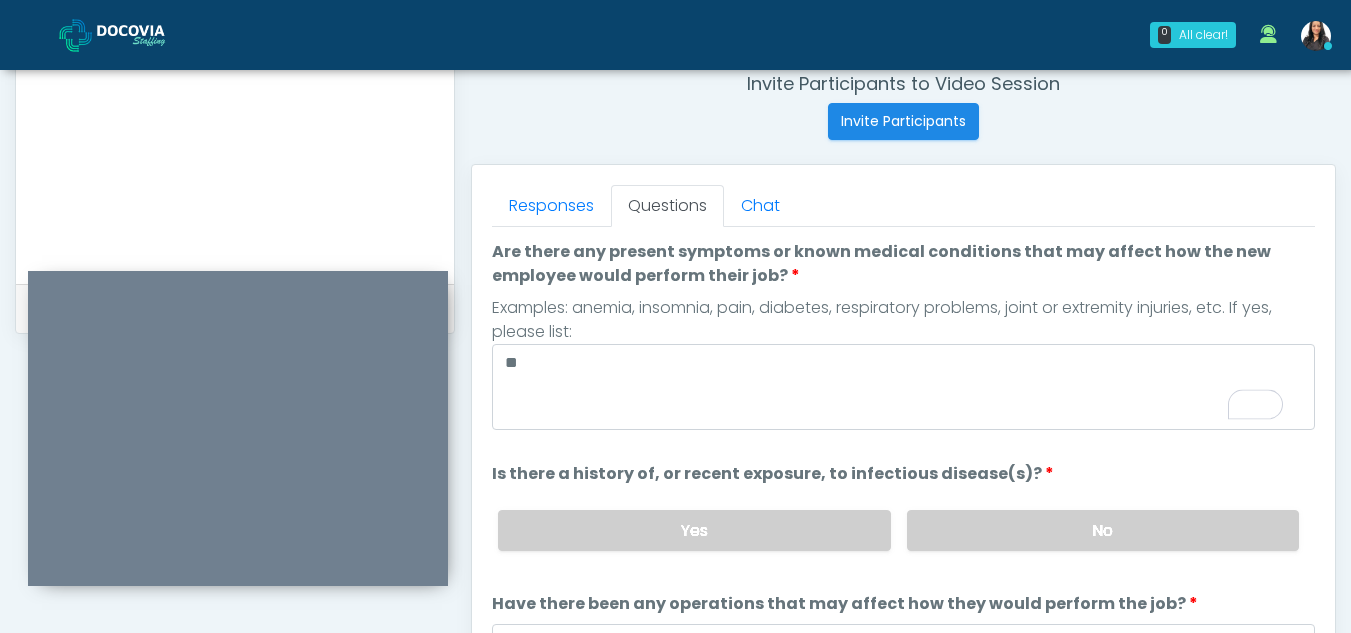 scroll, scrollTop: 168, scrollLeft: 0, axis: vertical 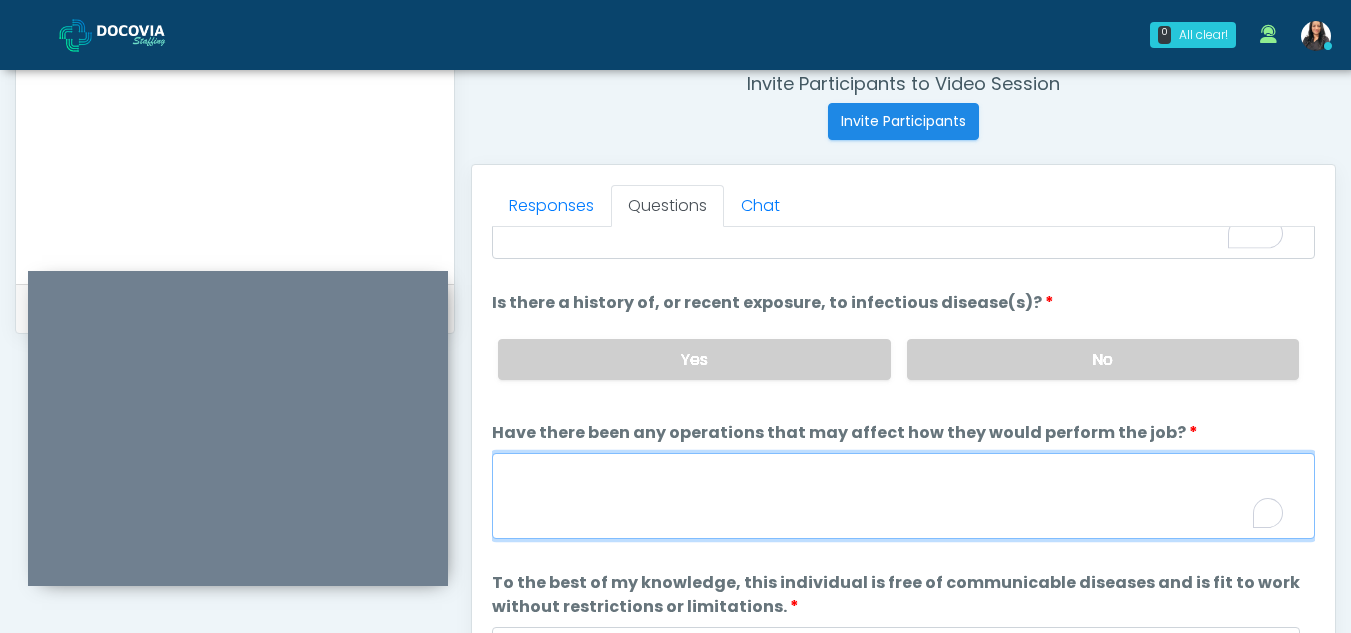 click on "Have there been any operations that may affect how they would perform the job?" at bounding box center (903, 496) 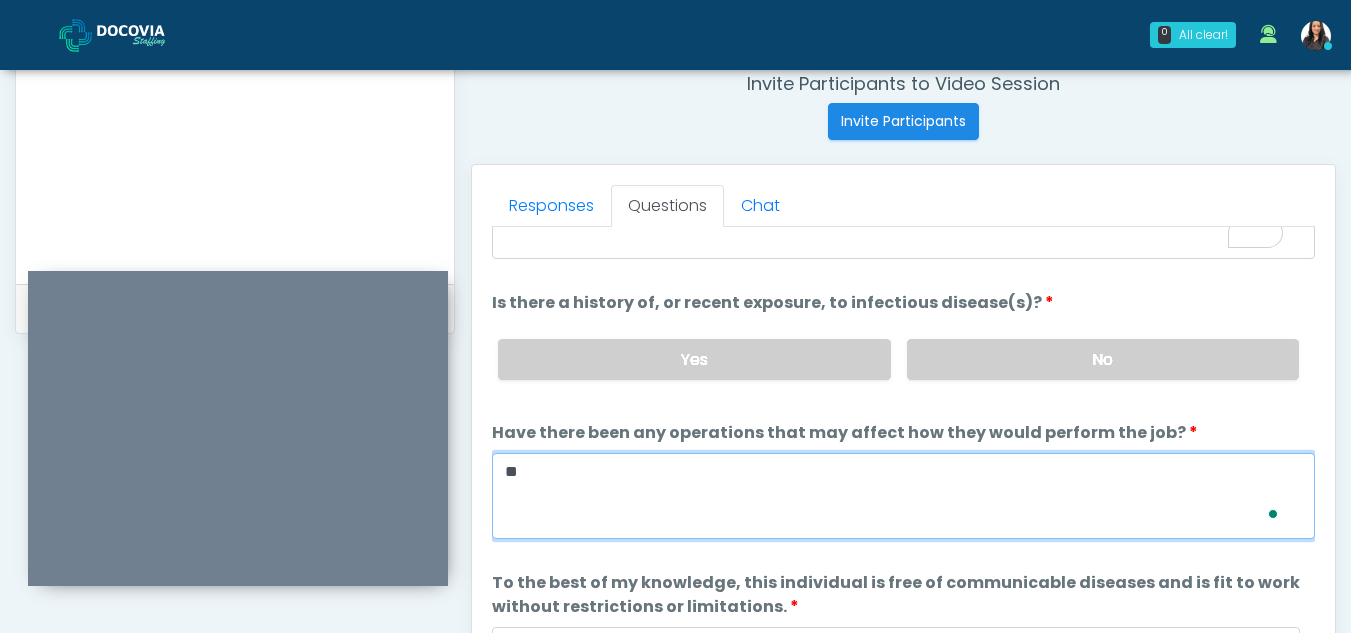 scroll, scrollTop: 171, scrollLeft: 0, axis: vertical 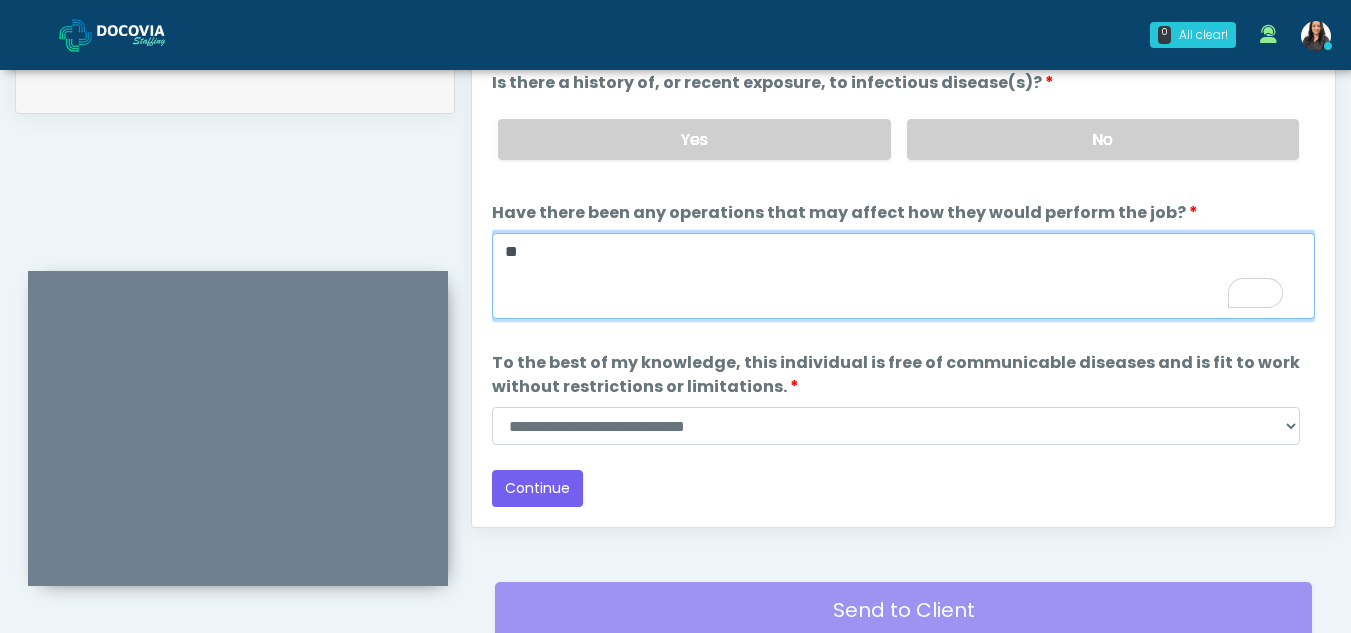 type on "**" 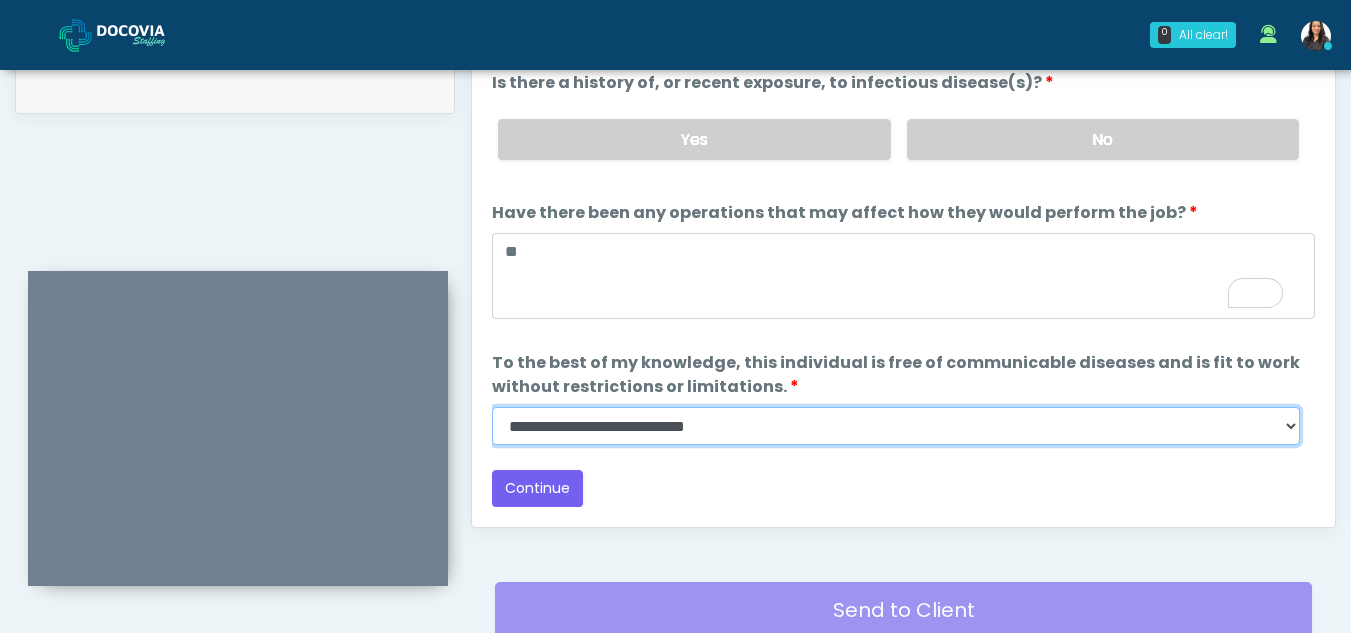 click on "**********" at bounding box center [896, 426] 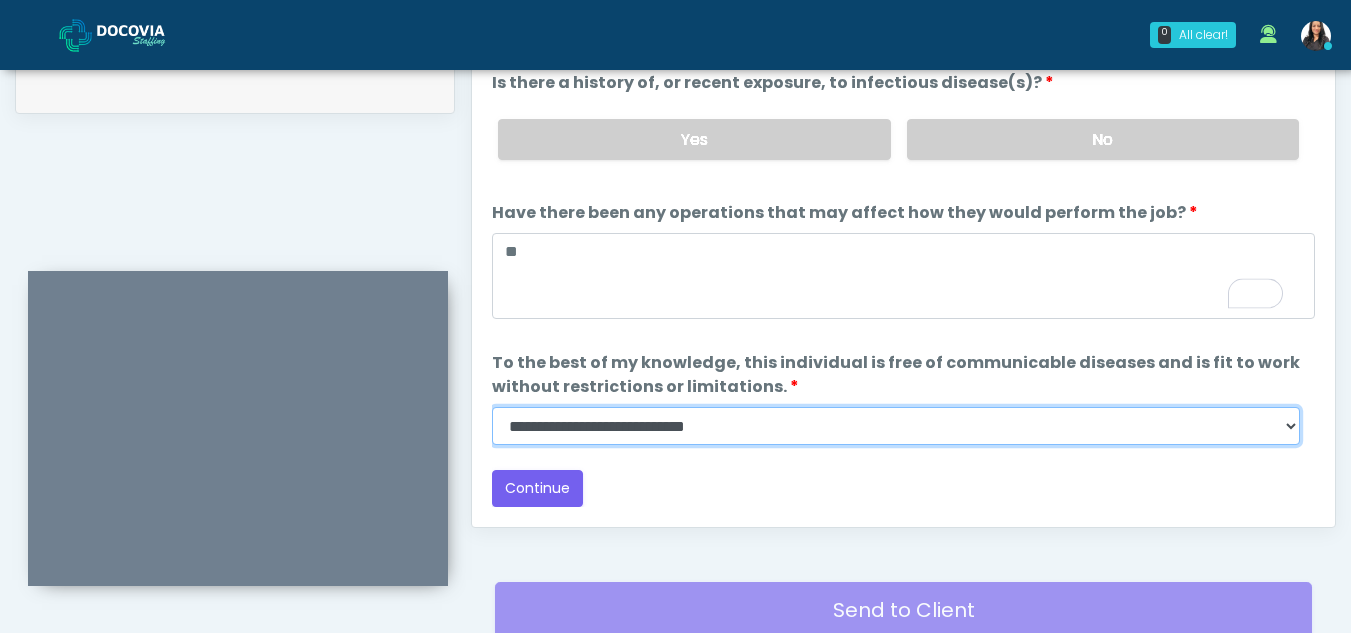 select on "******" 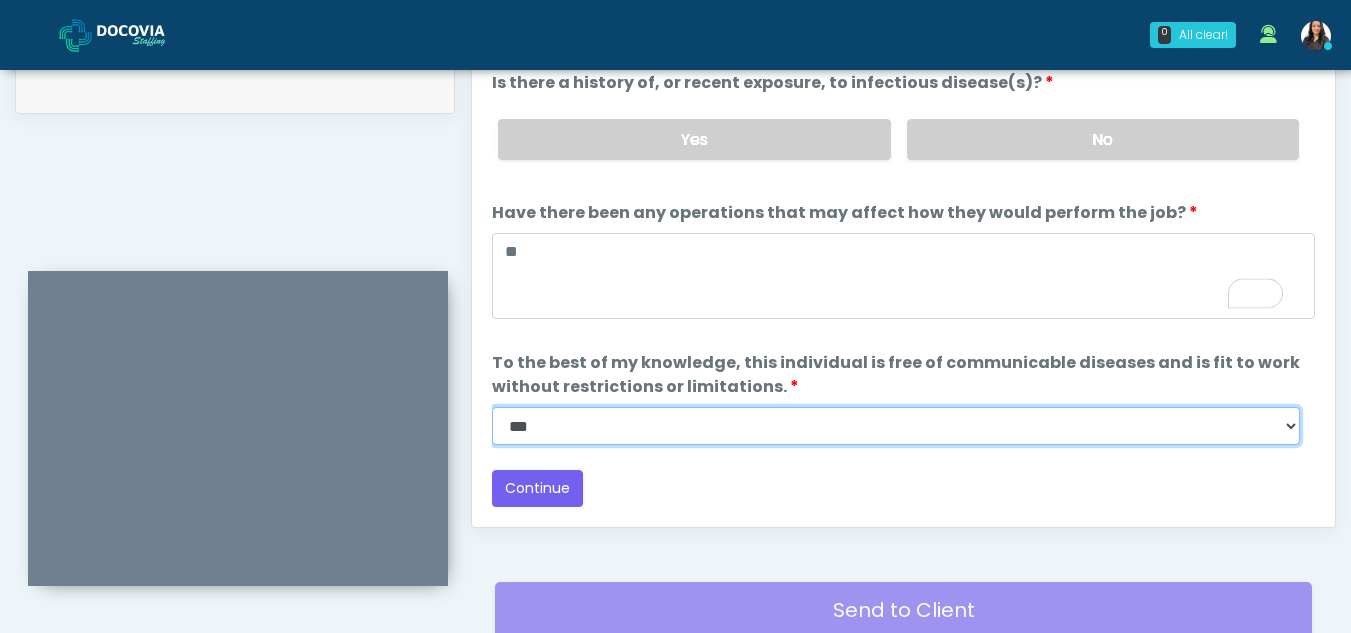 click on "**********" at bounding box center [896, 426] 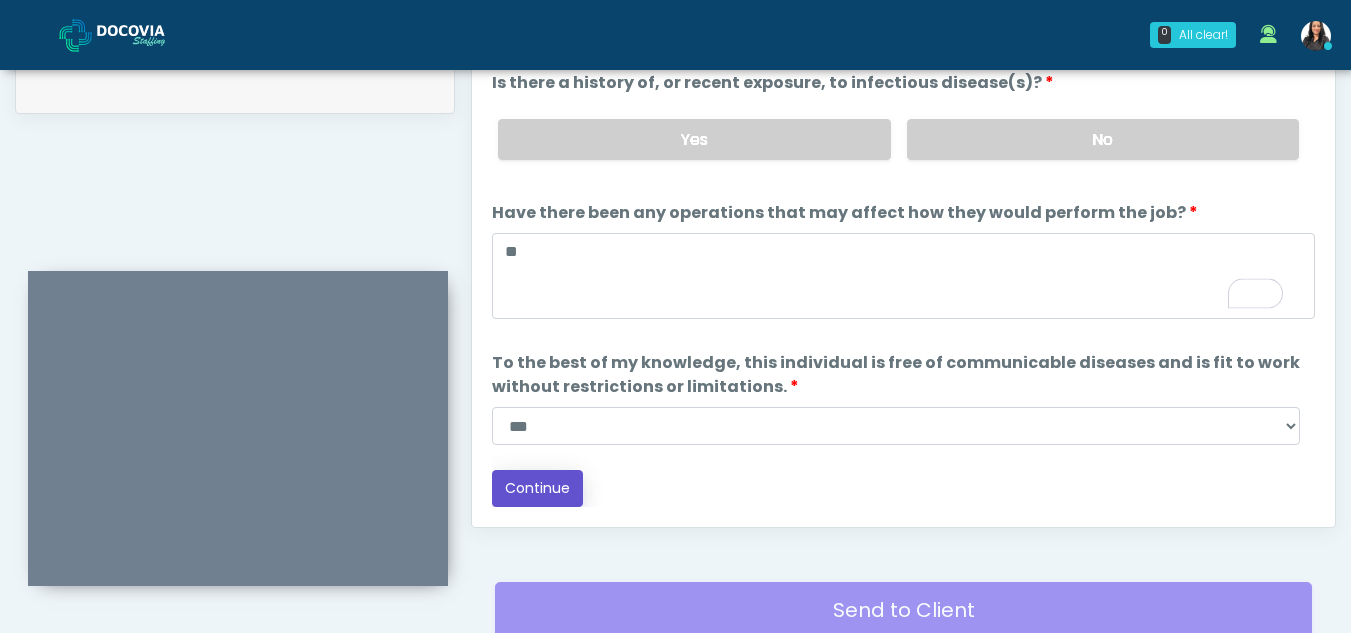 click on "Continue" at bounding box center (537, 488) 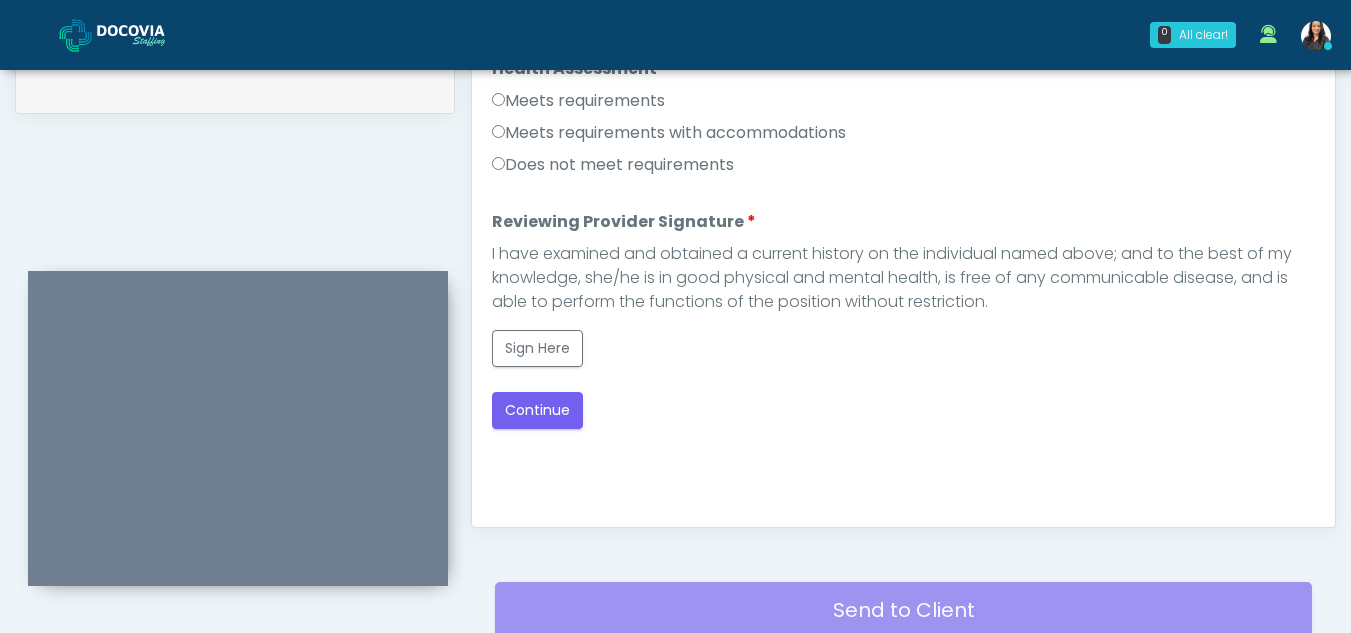 scroll, scrollTop: 1162, scrollLeft: 0, axis: vertical 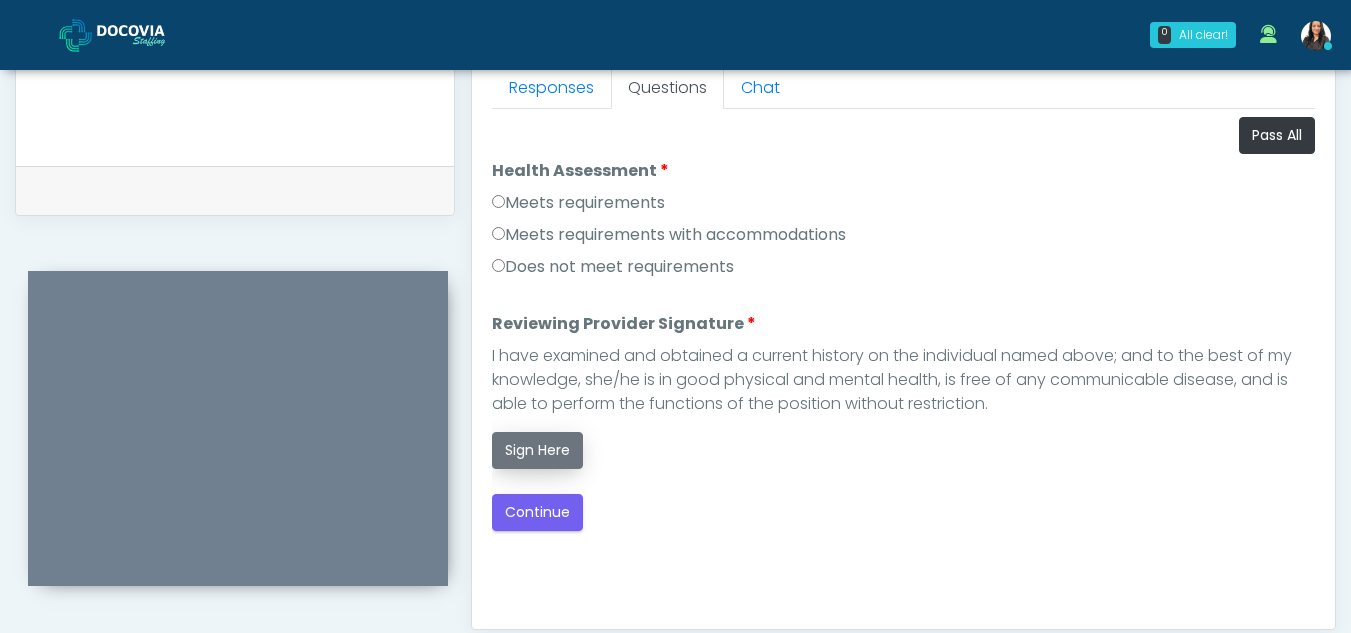 click on "Sign Here" at bounding box center (537, 450) 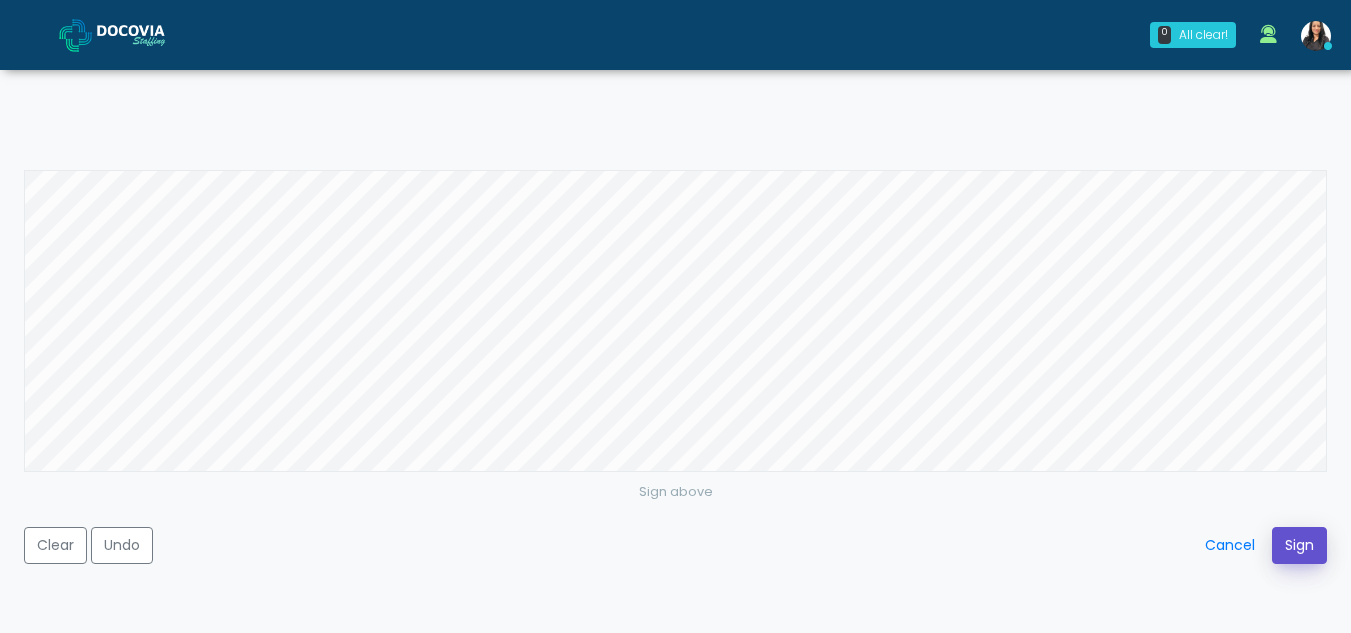 click on "Sign" at bounding box center [1299, 545] 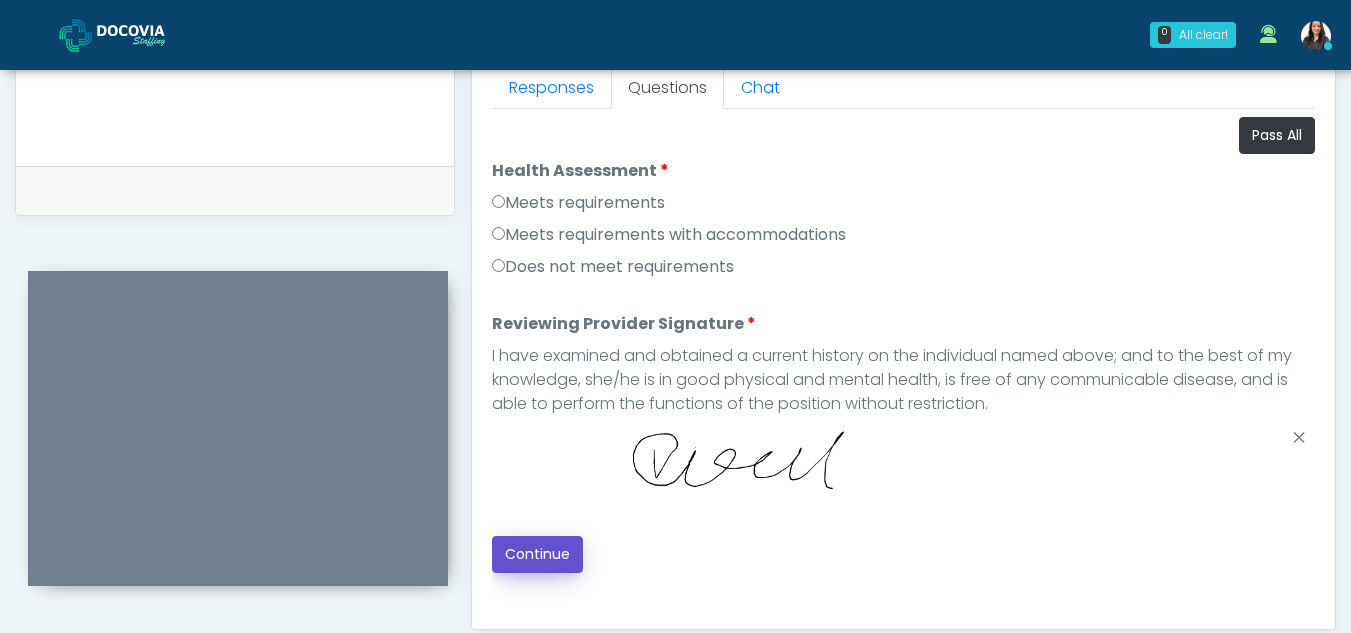 click on "Continue" at bounding box center (537, 554) 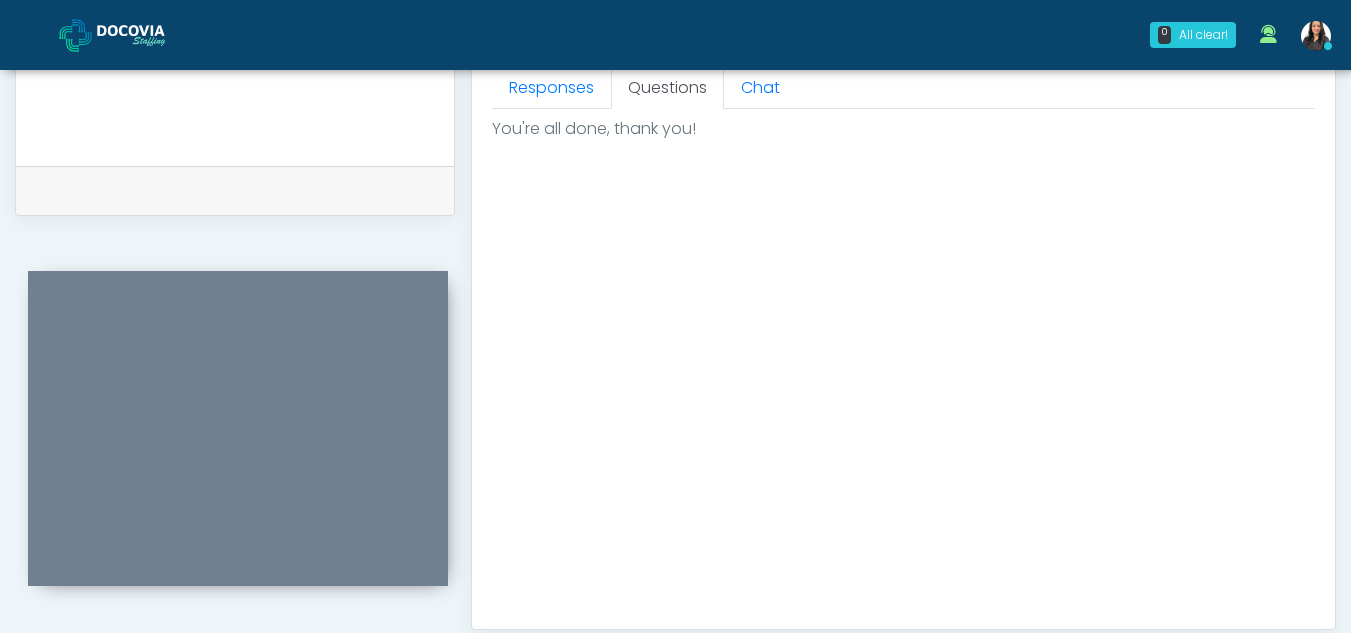 scroll, scrollTop: 1199, scrollLeft: 0, axis: vertical 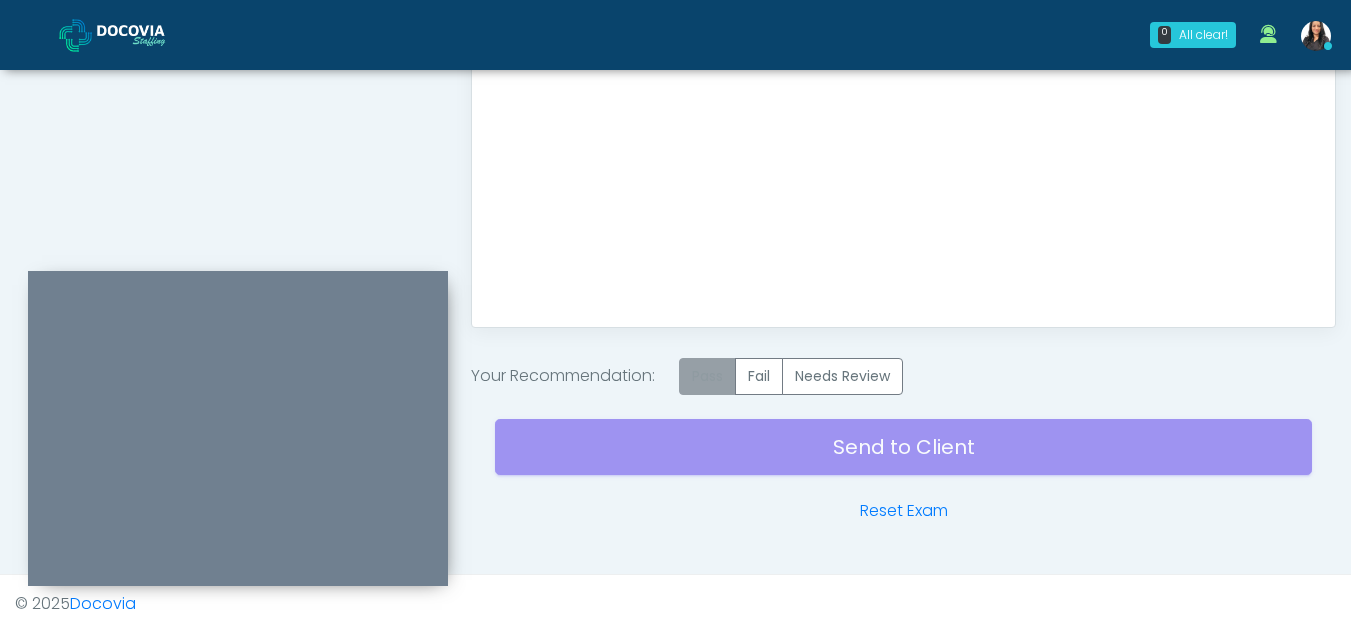 click on "Pass" at bounding box center [707, 376] 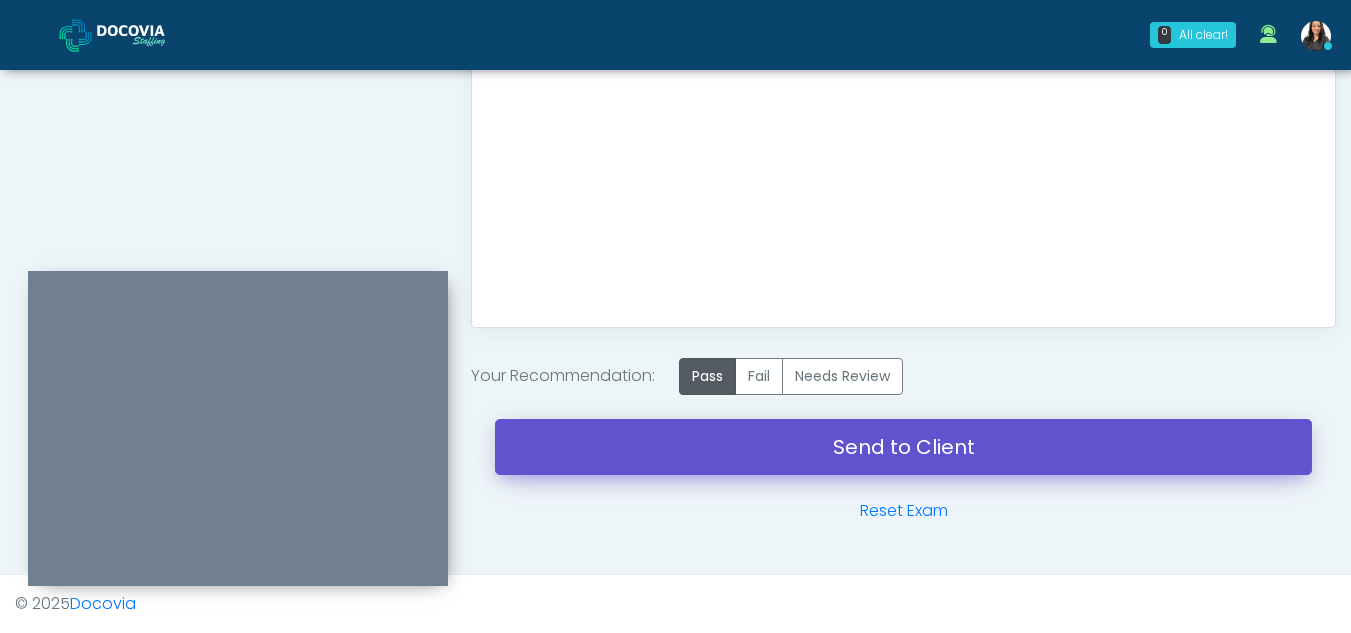 click on "Send to Client" at bounding box center (903, 447) 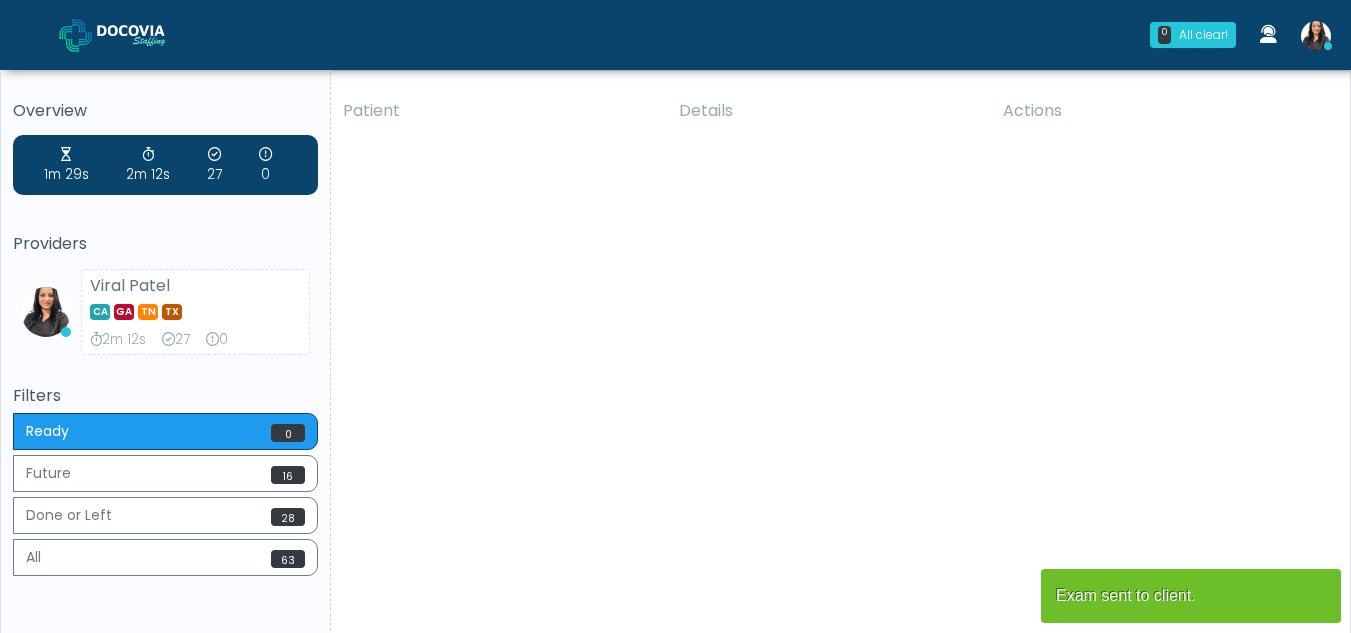 scroll, scrollTop: 0, scrollLeft: 0, axis: both 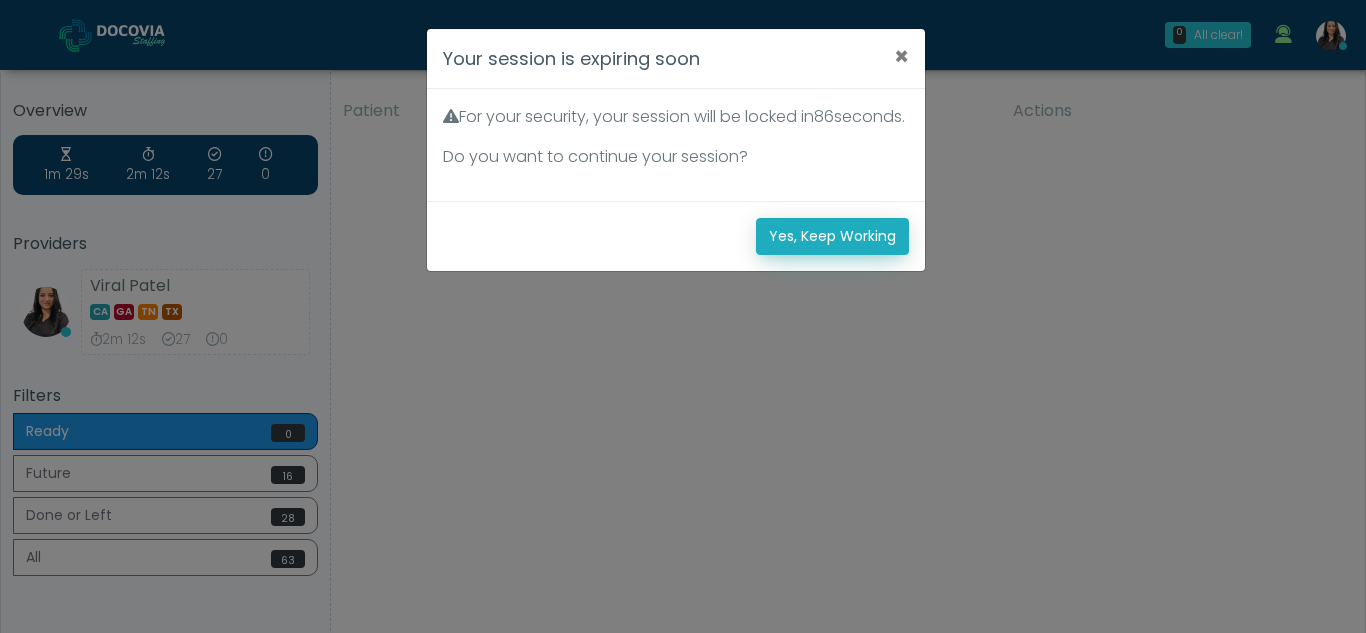 click on "Yes, Keep Working" at bounding box center (832, 236) 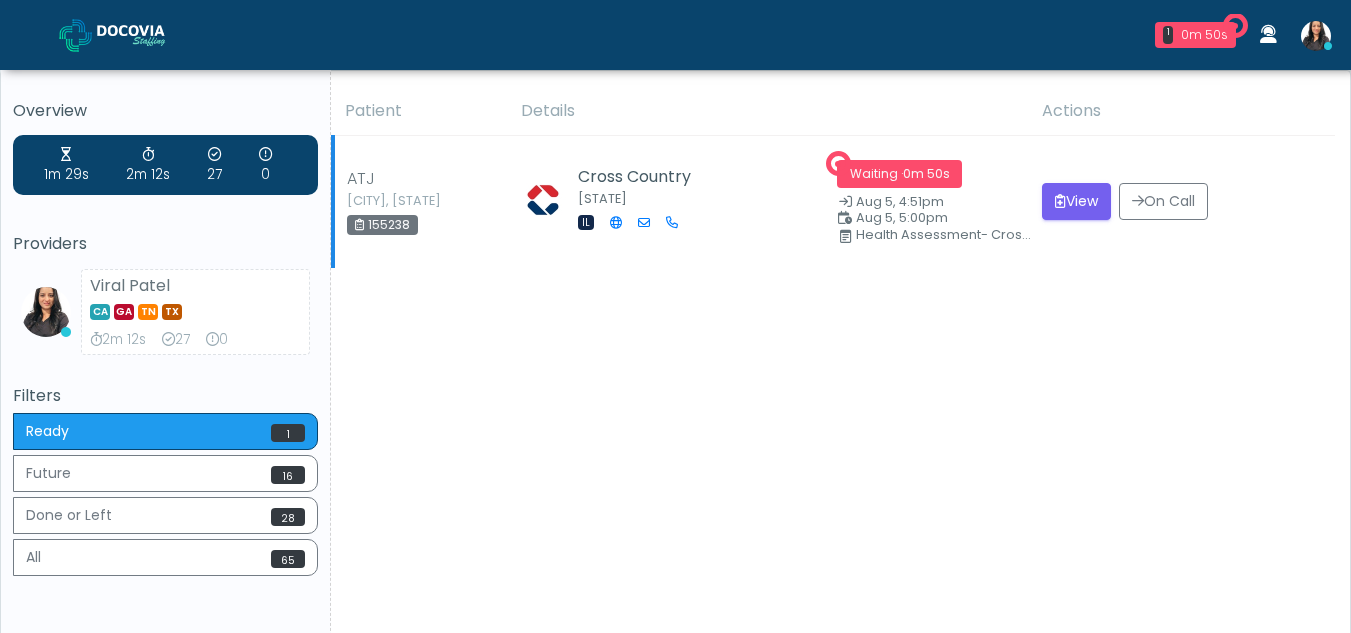 scroll, scrollTop: 0, scrollLeft: 0, axis: both 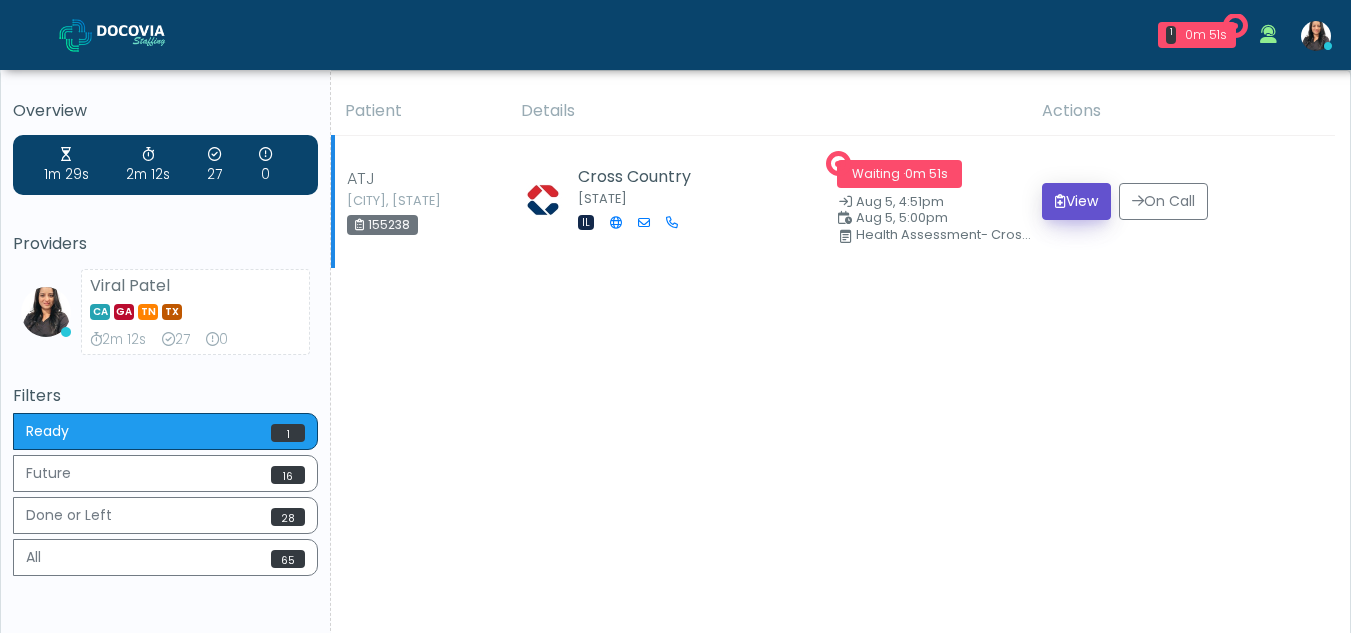 click on "View" at bounding box center [1076, 201] 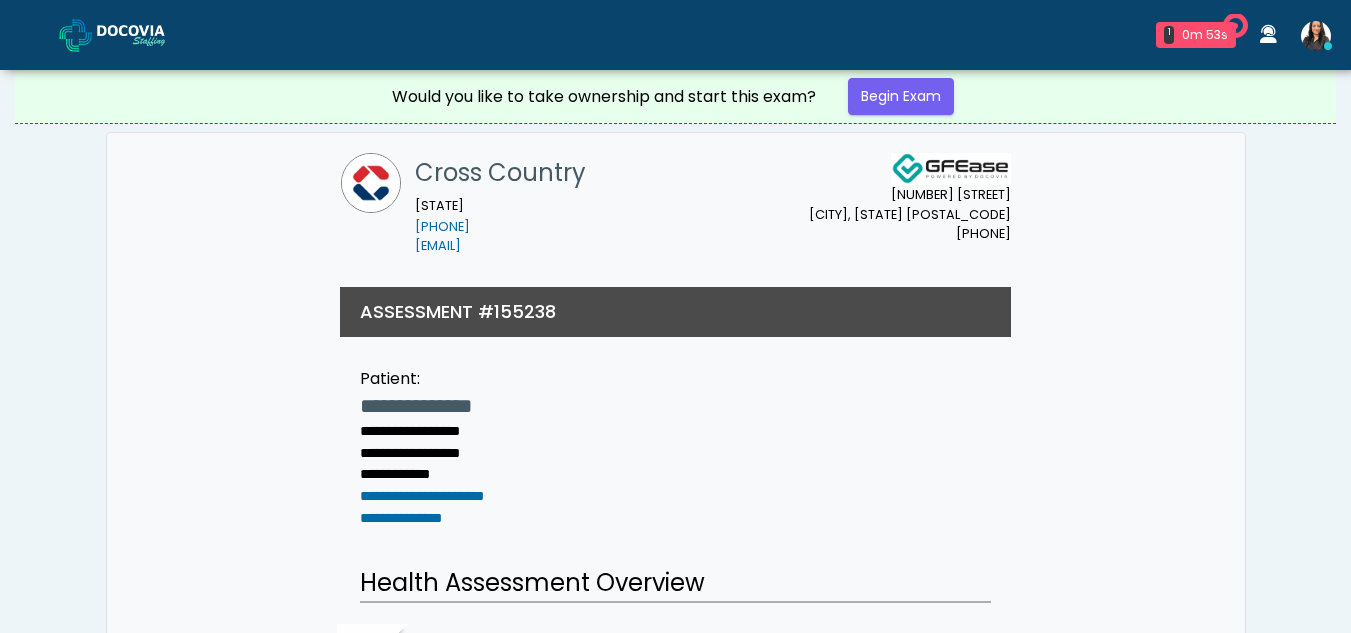scroll, scrollTop: 0, scrollLeft: 0, axis: both 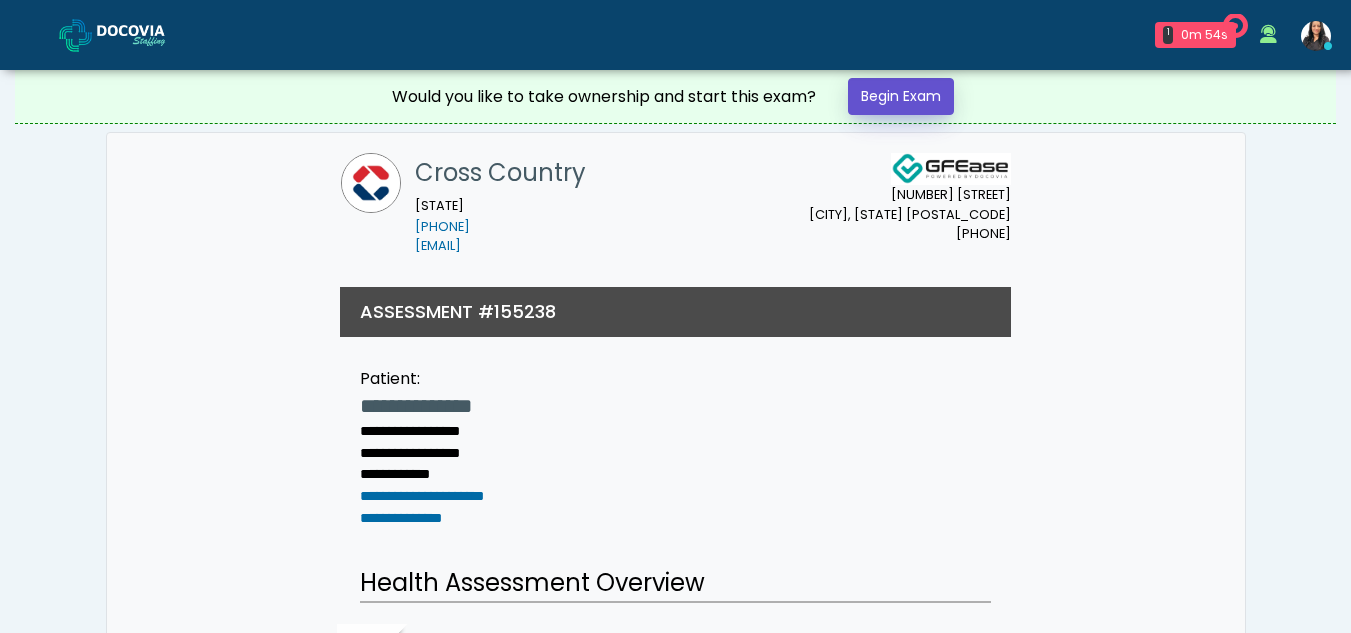click on "Begin Exam" at bounding box center (901, 96) 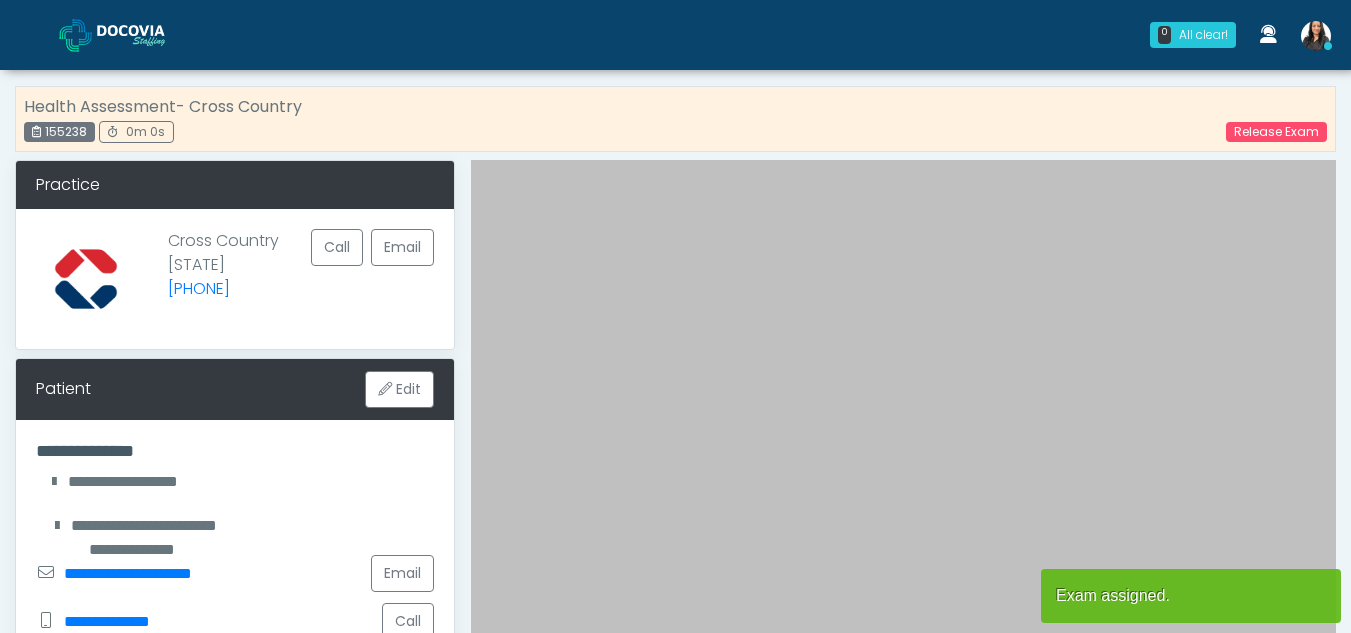 scroll, scrollTop: 0, scrollLeft: 0, axis: both 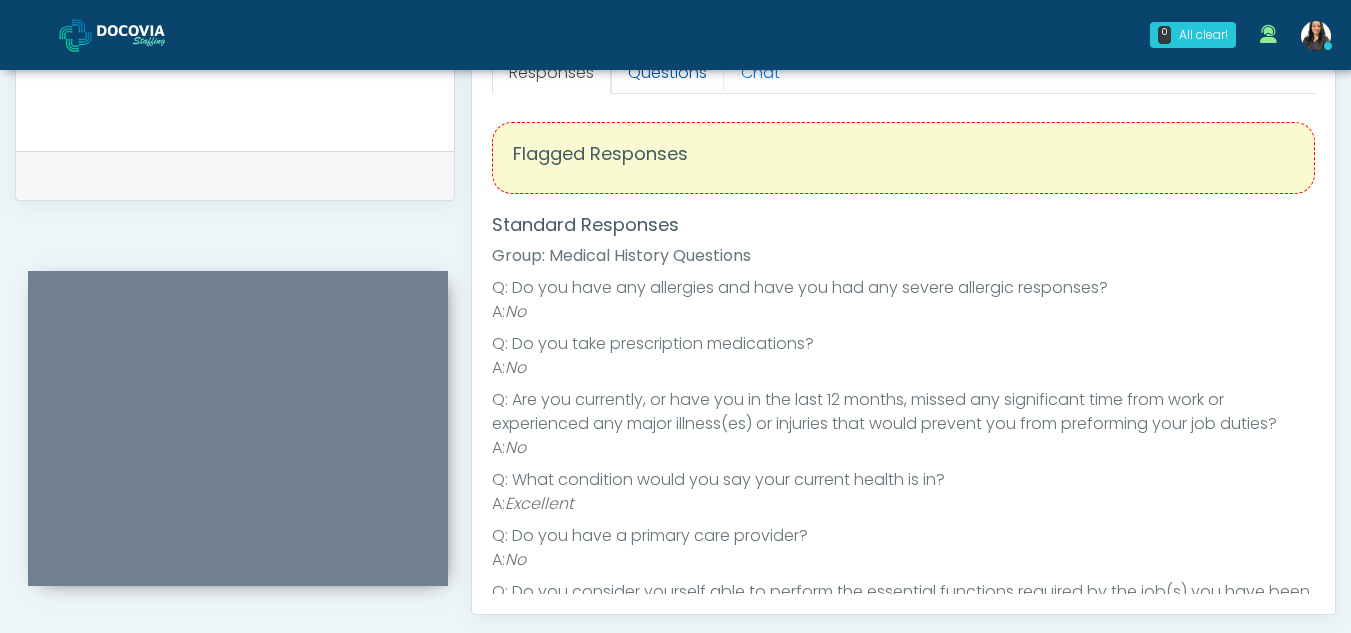 click on "Questions" at bounding box center [667, 73] 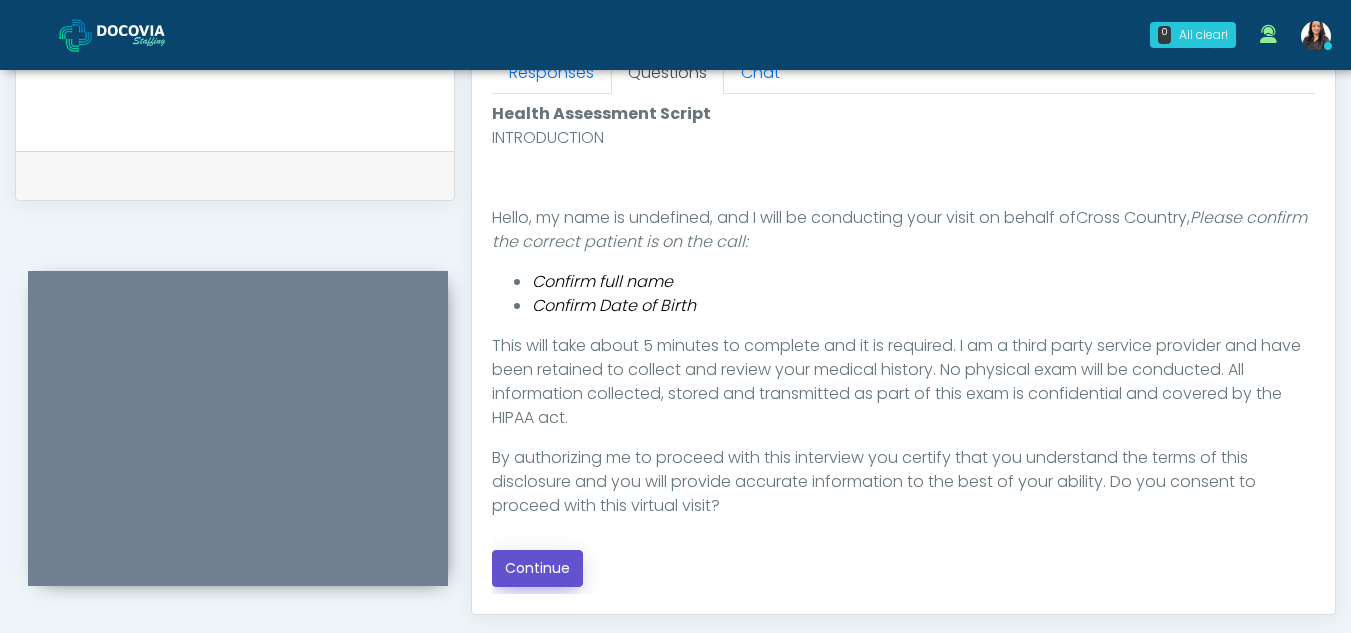 click on "Continue" at bounding box center [537, 568] 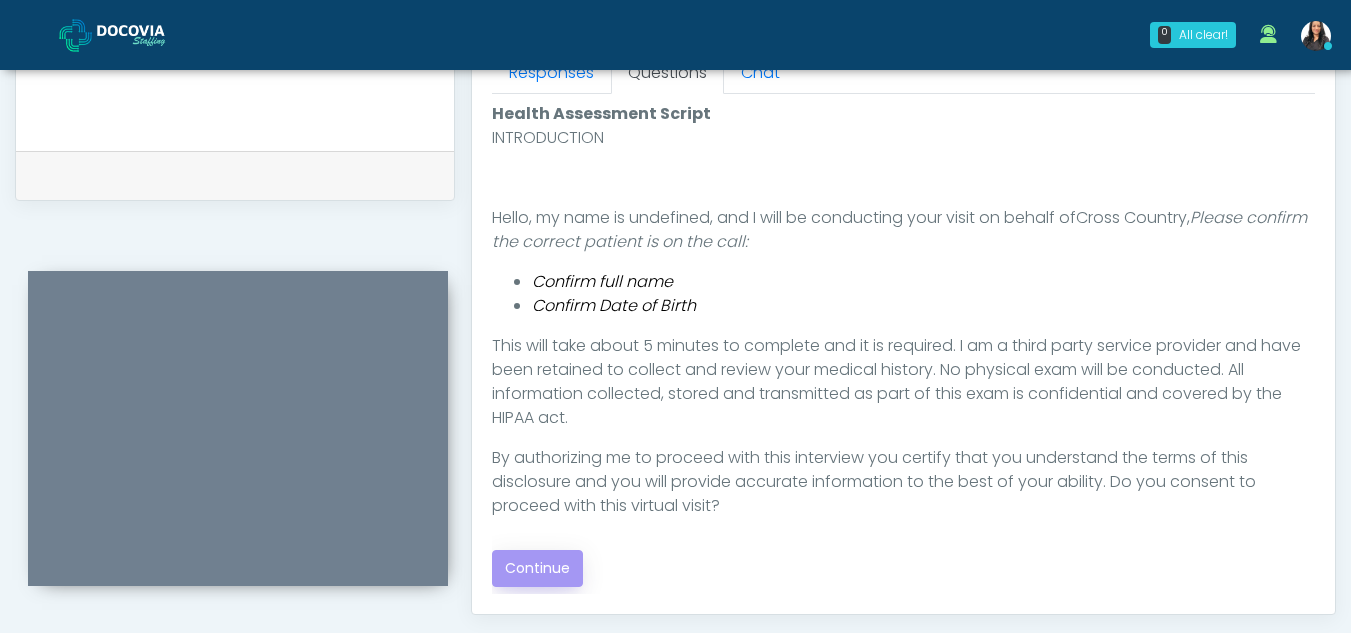 scroll, scrollTop: 1162, scrollLeft: 0, axis: vertical 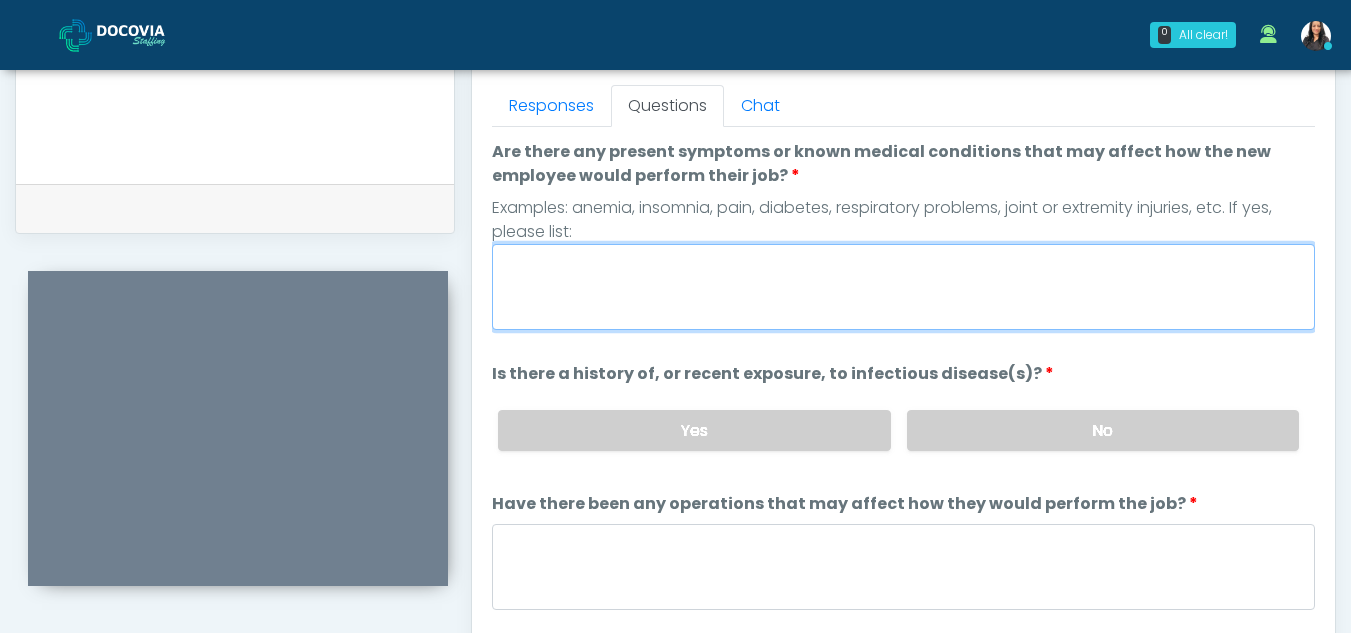 click on "Are there any present symptoms or known medical conditions that may affect how the new employee would perform their job?" at bounding box center [903, 287] 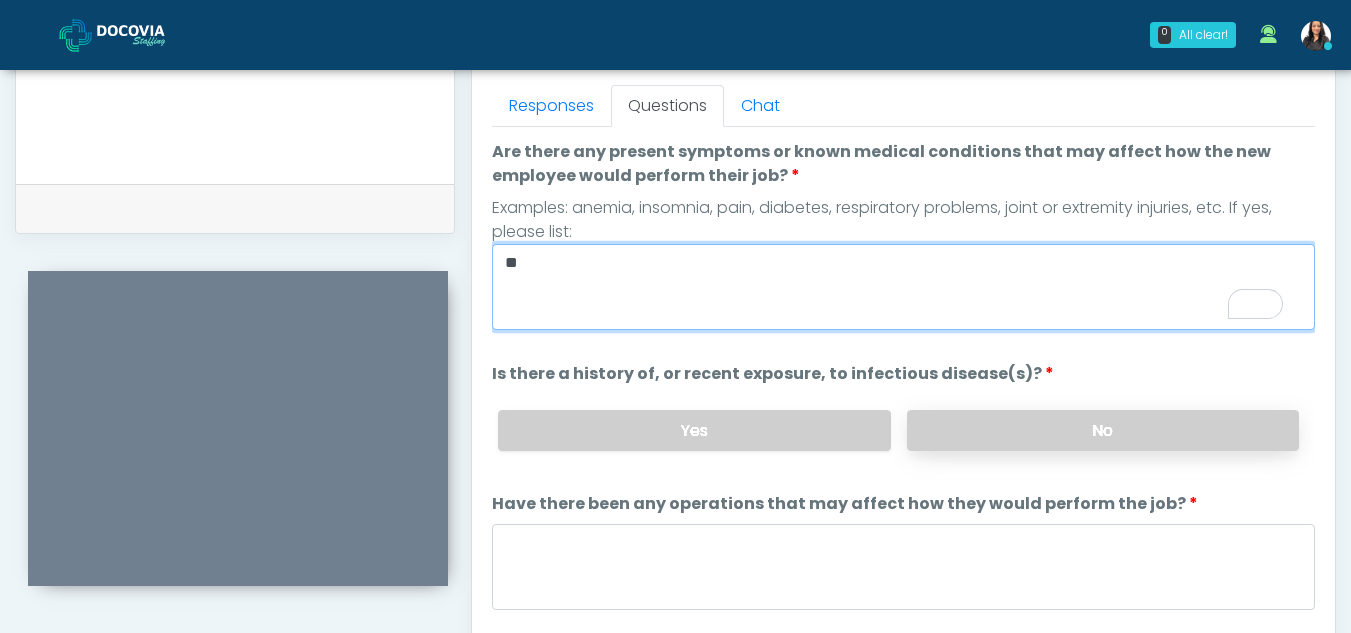type on "**" 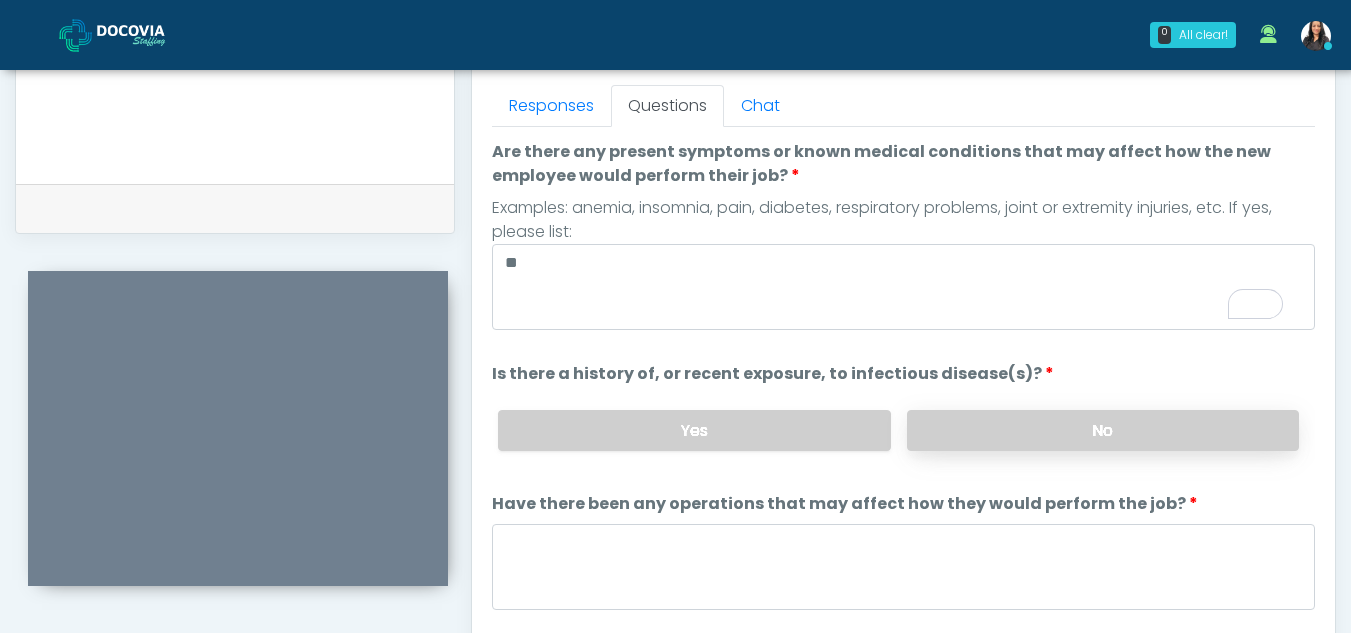 click on "No" at bounding box center [1103, 430] 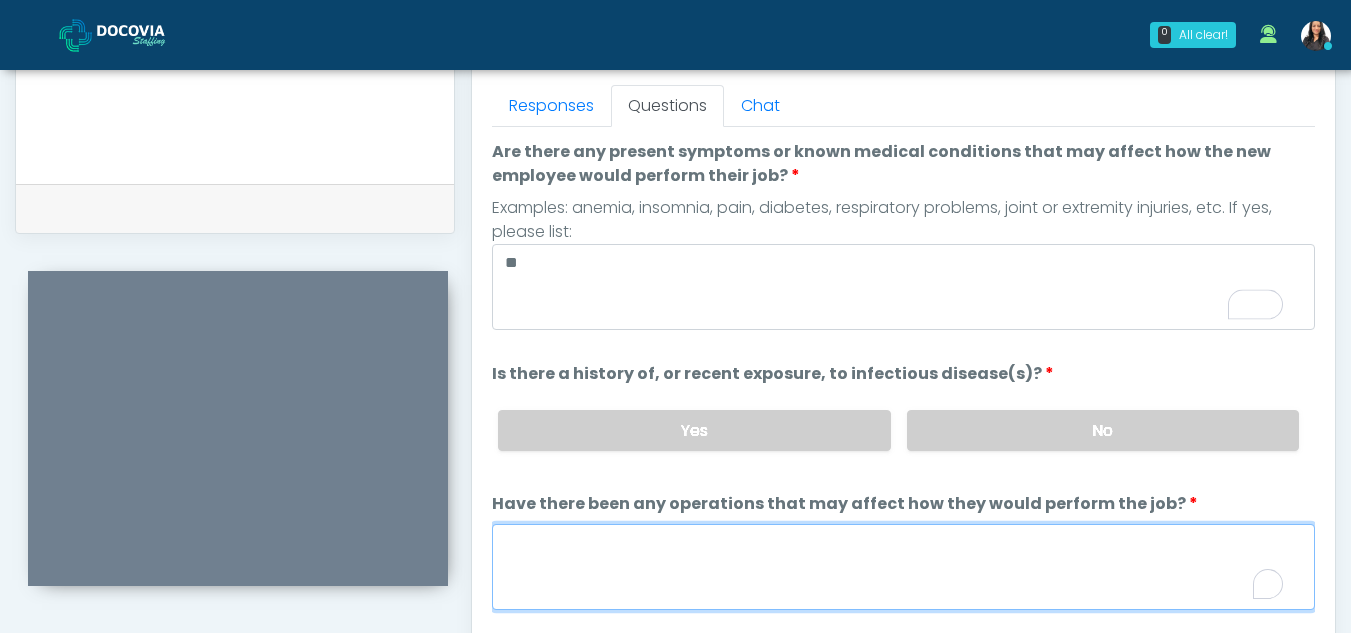 click on "Have there been any operations that may affect how they would perform the job?" at bounding box center [903, 567] 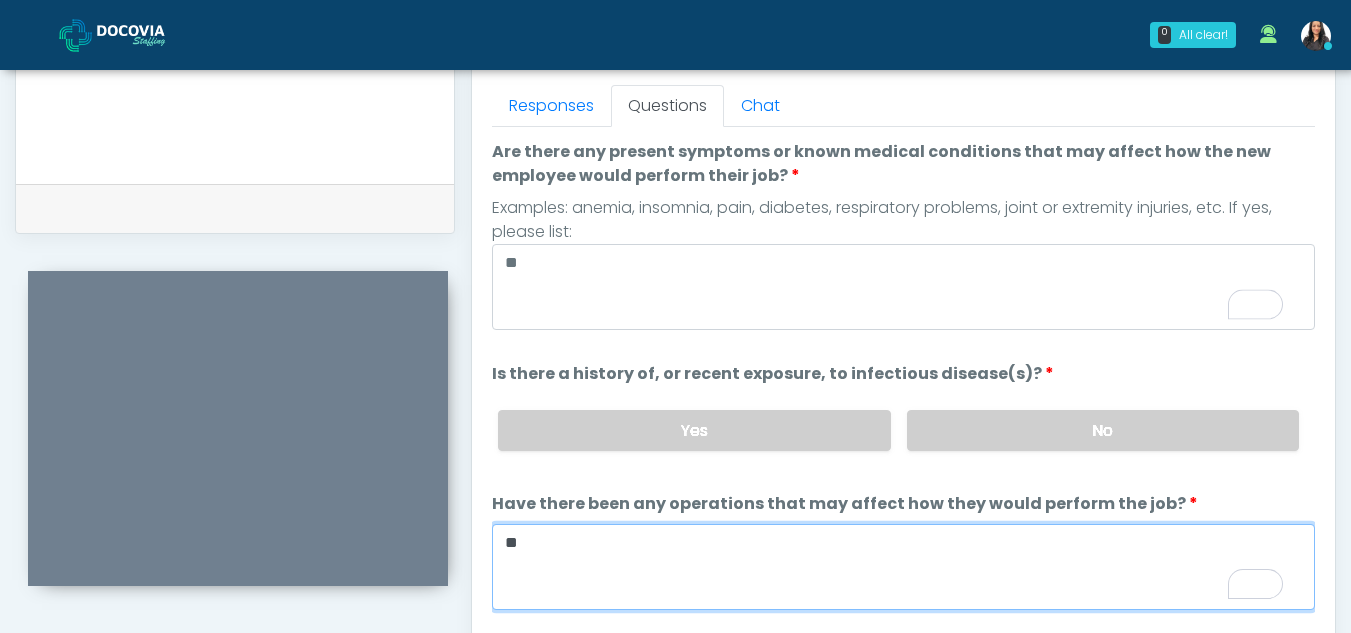 type on "**" 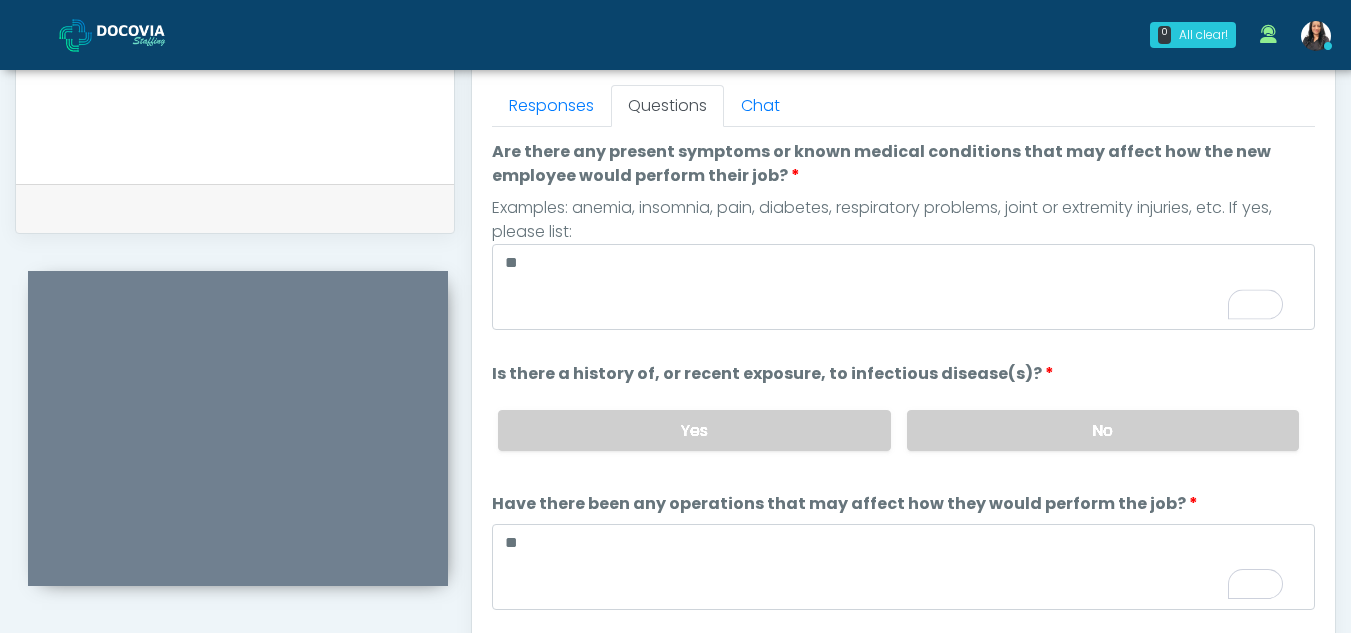 scroll, scrollTop: 81, scrollLeft: 0, axis: vertical 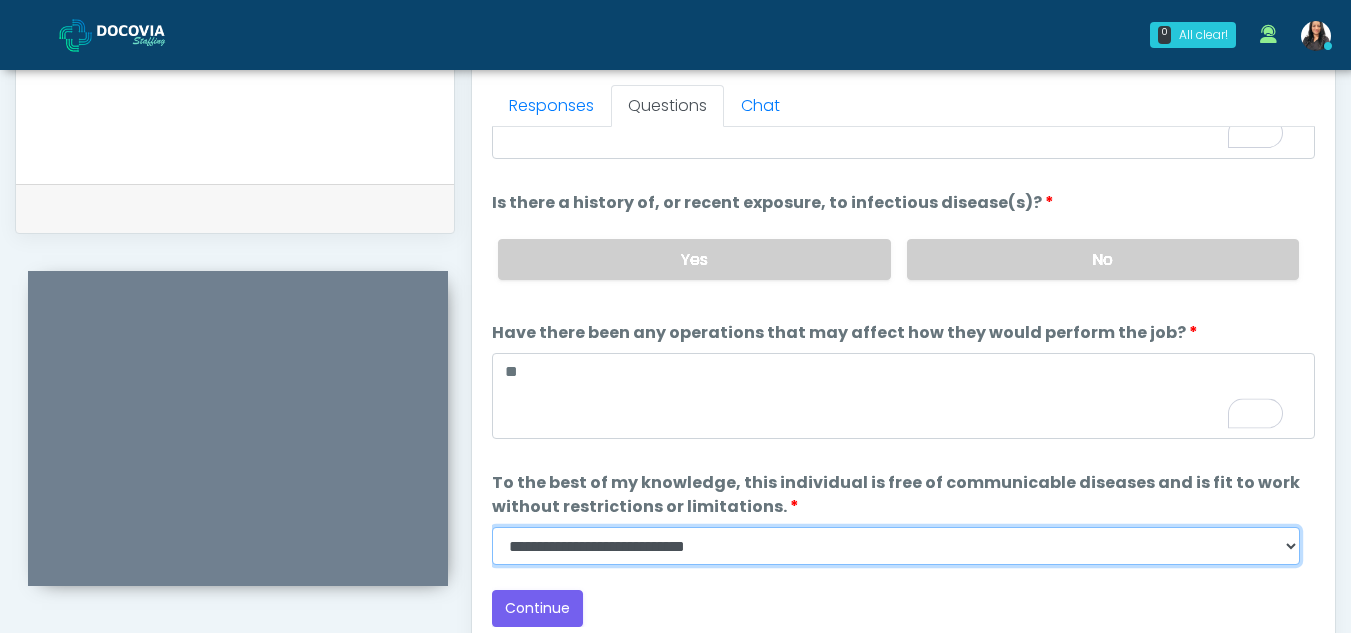 click on "**********" at bounding box center (896, 546) 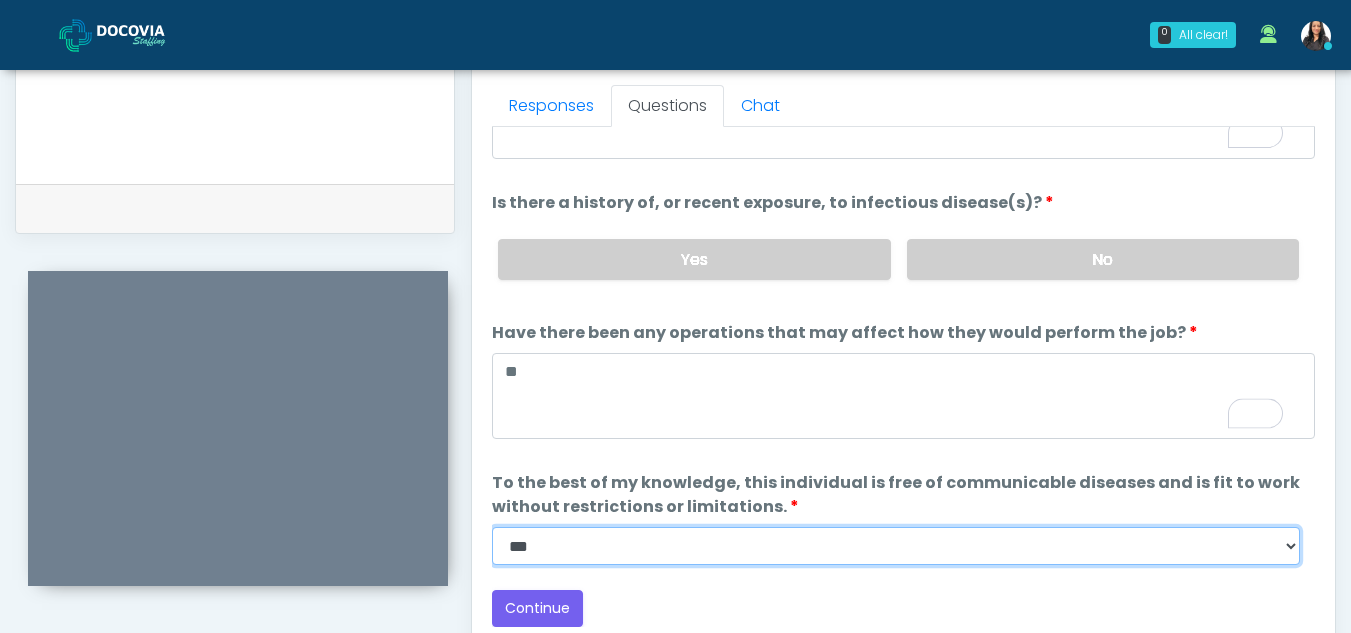 click on "**********" at bounding box center [896, 546] 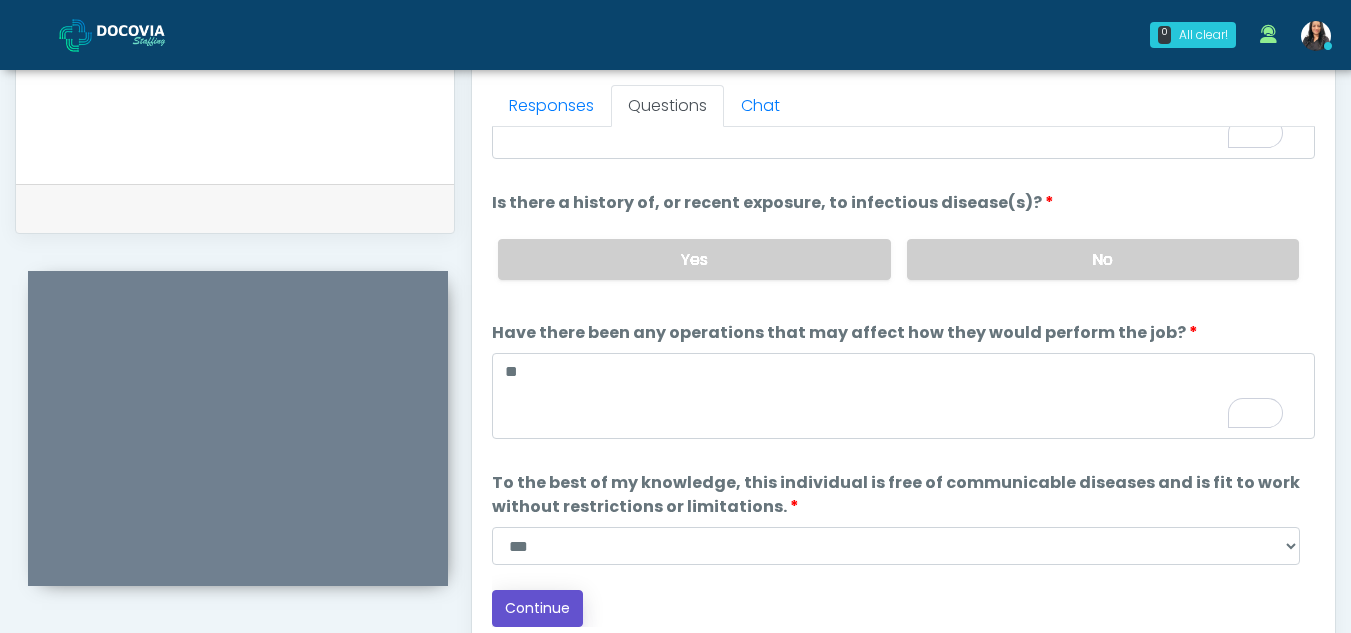 click on "Continue" at bounding box center (537, 608) 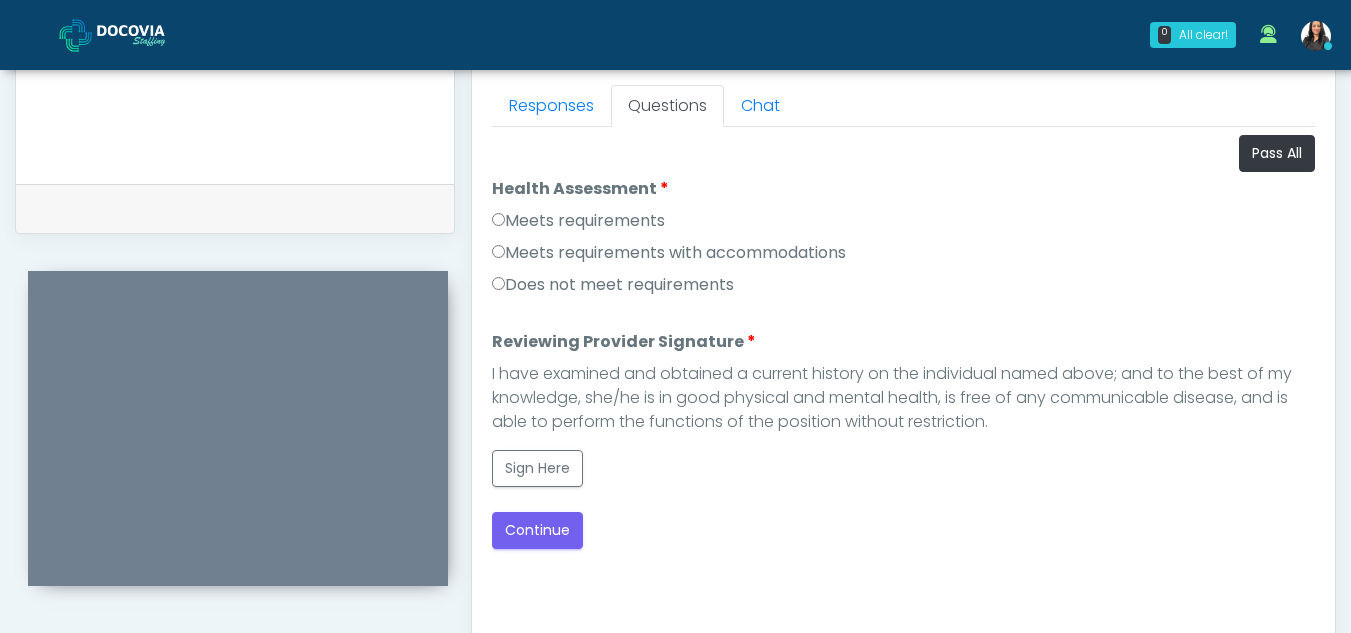 scroll, scrollTop: 1162, scrollLeft: 0, axis: vertical 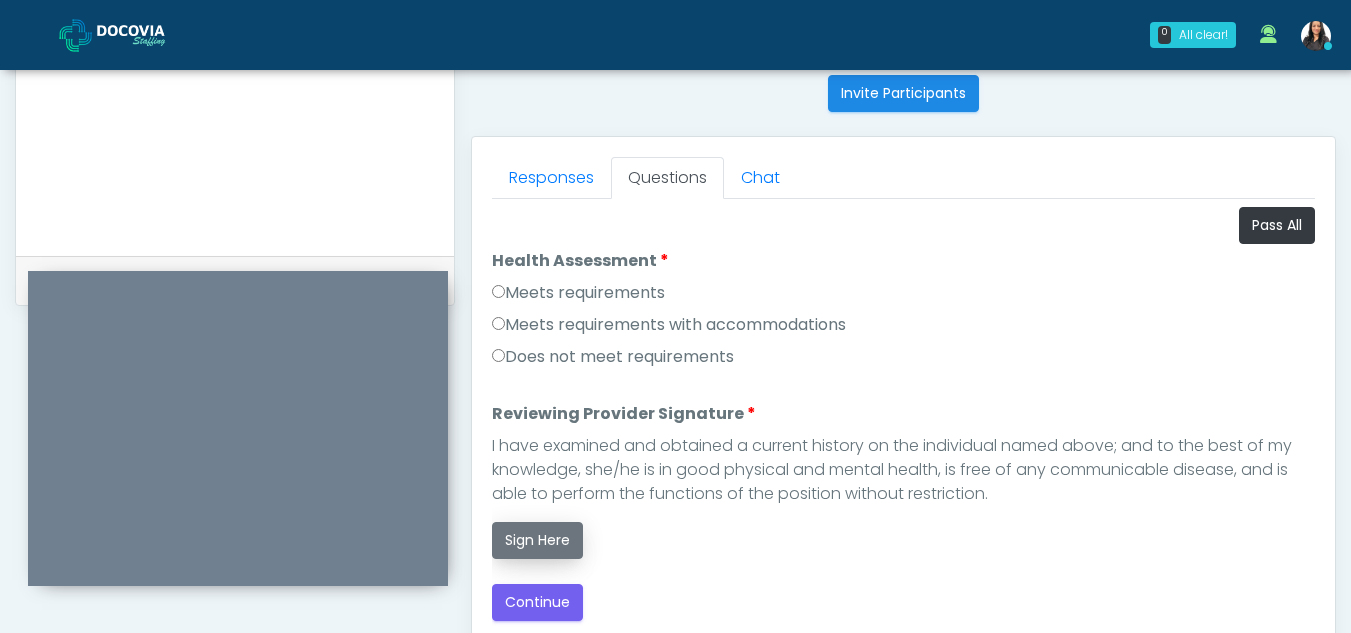 click on "Sign Here" at bounding box center (537, 540) 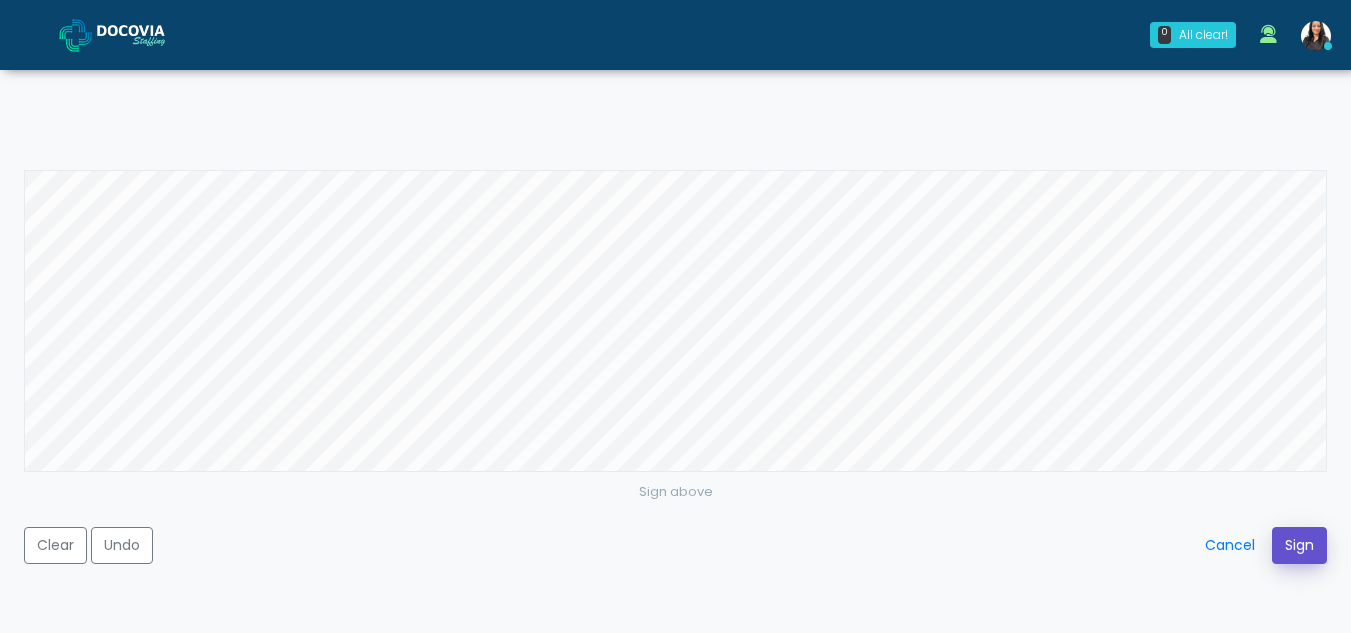 click on "Sign" at bounding box center (1299, 545) 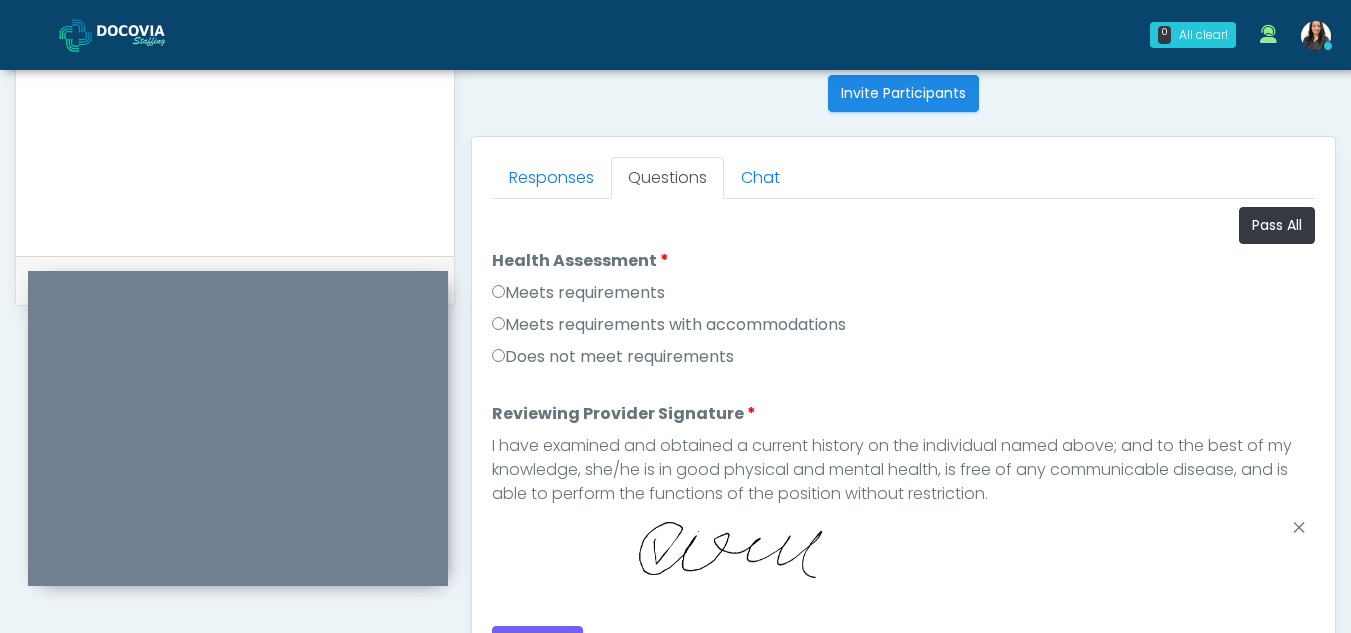 scroll, scrollTop: 1087, scrollLeft: 0, axis: vertical 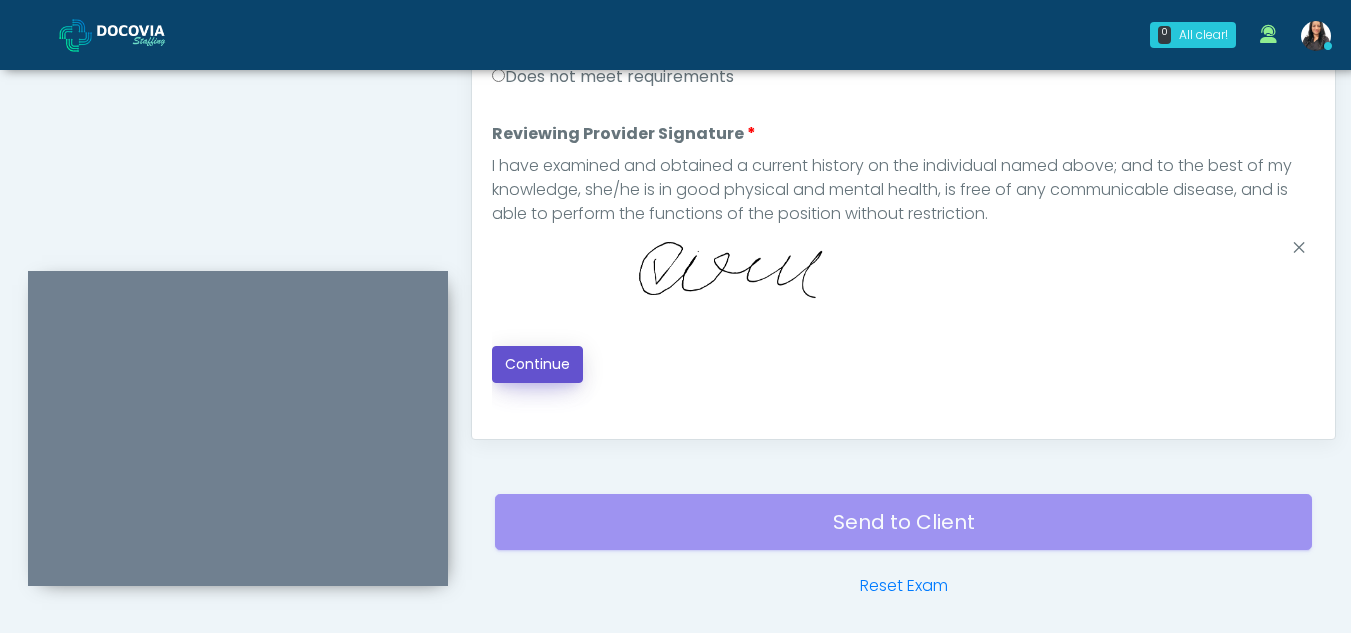 click on "Continue" at bounding box center [537, 364] 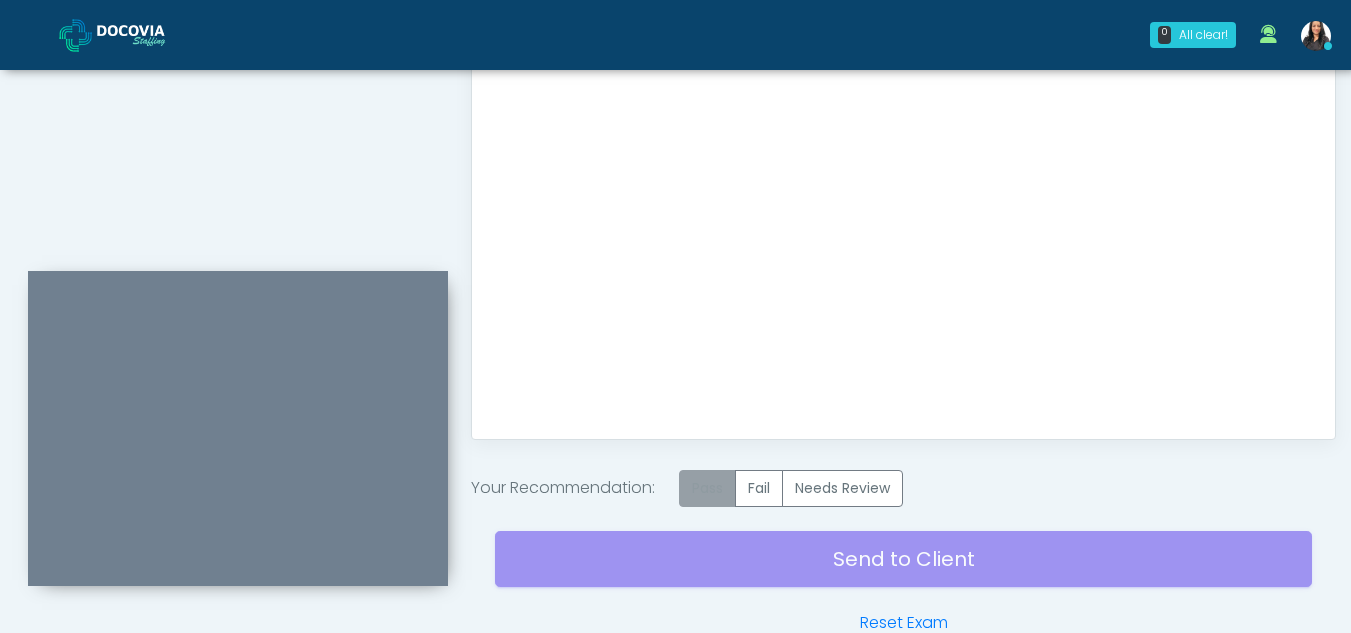click on "Pass" at bounding box center [707, 488] 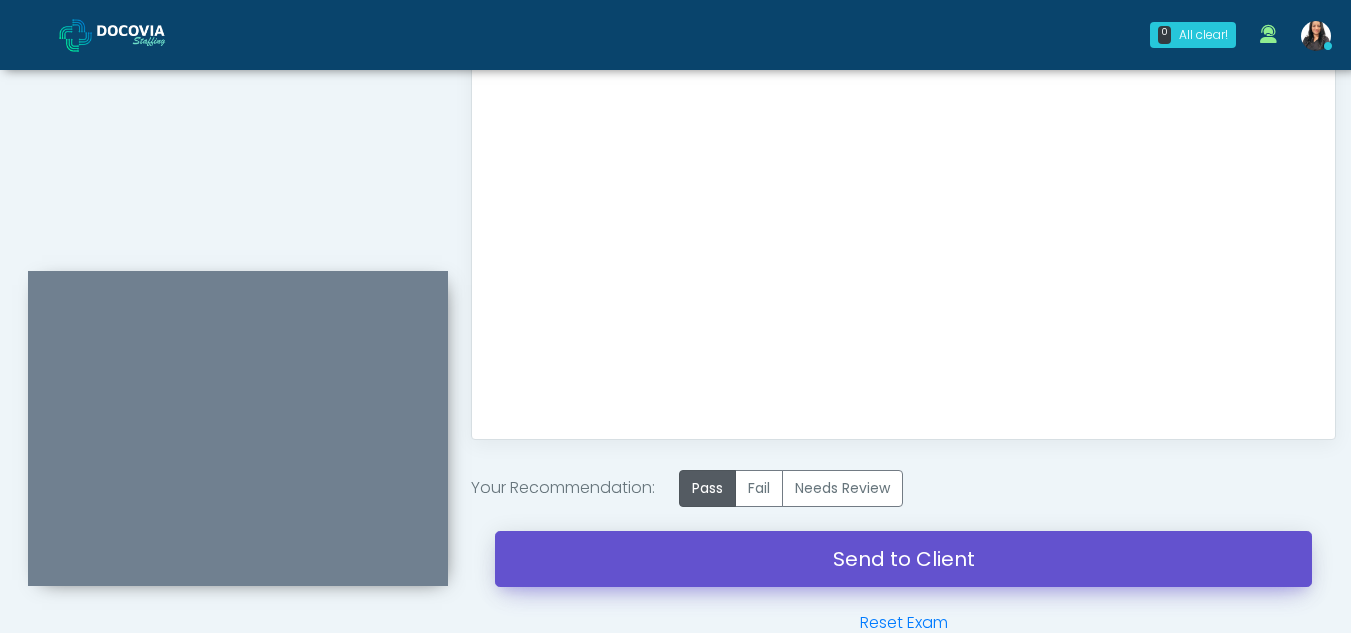 click on "Send to Client" at bounding box center (903, 559) 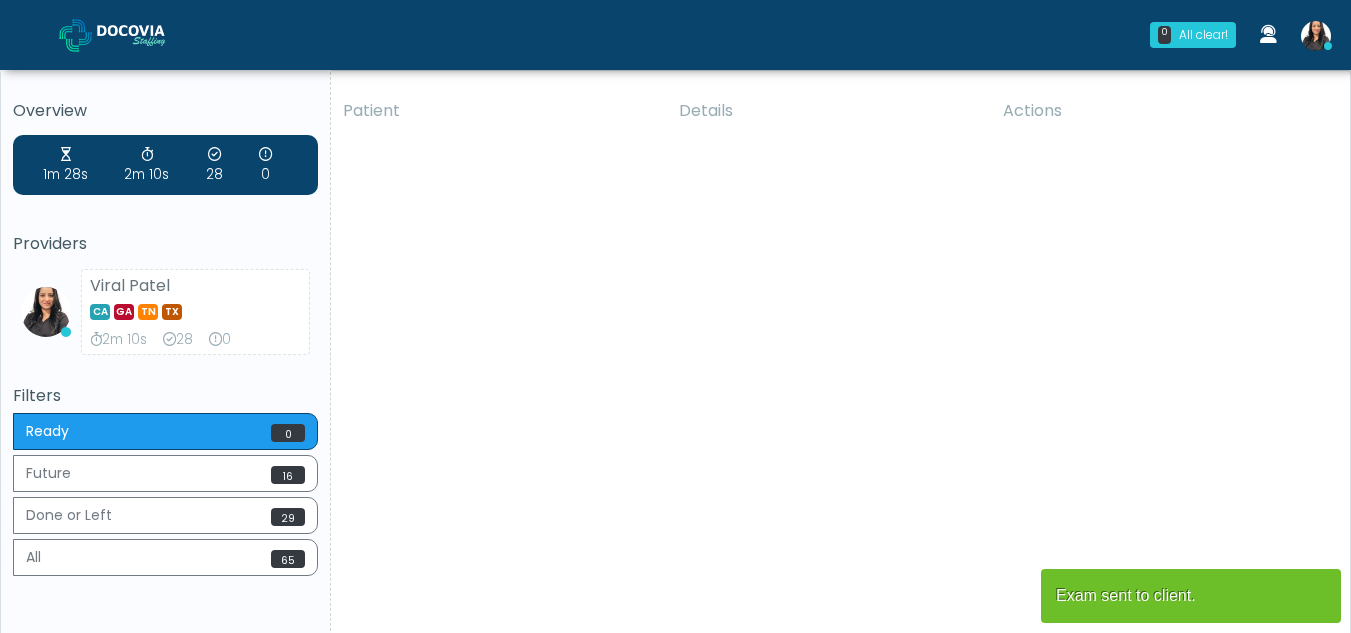 scroll, scrollTop: 0, scrollLeft: 0, axis: both 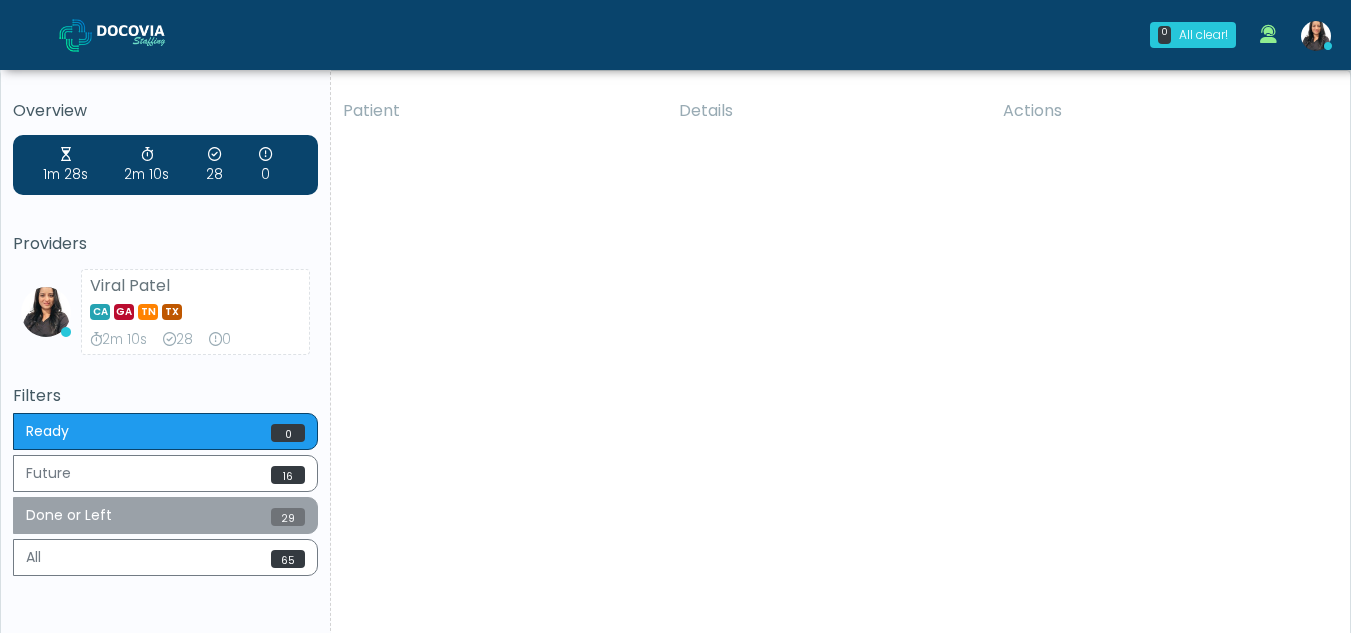 click on "Done or Left
29" at bounding box center (165, 515) 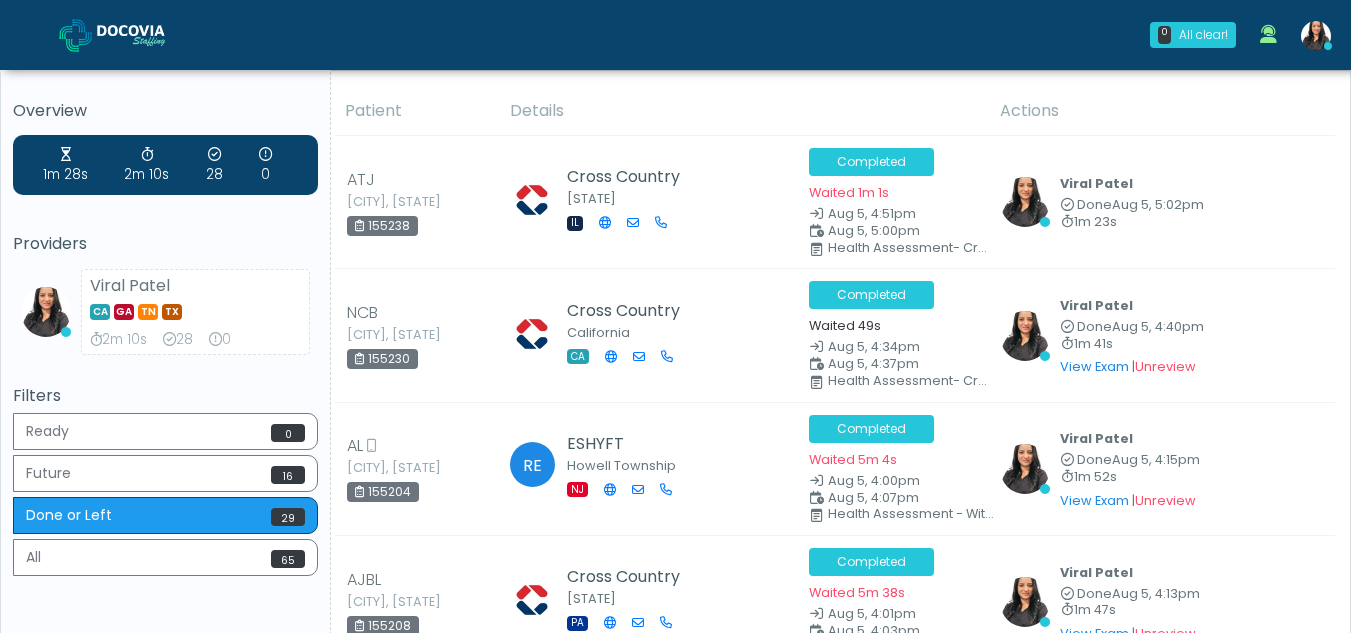 click on "[FIRST] [LAST]
Done Aug 5, 5:02pm
1m 23s
View Exam
|
Unreview" at bounding box center (1132, 202) 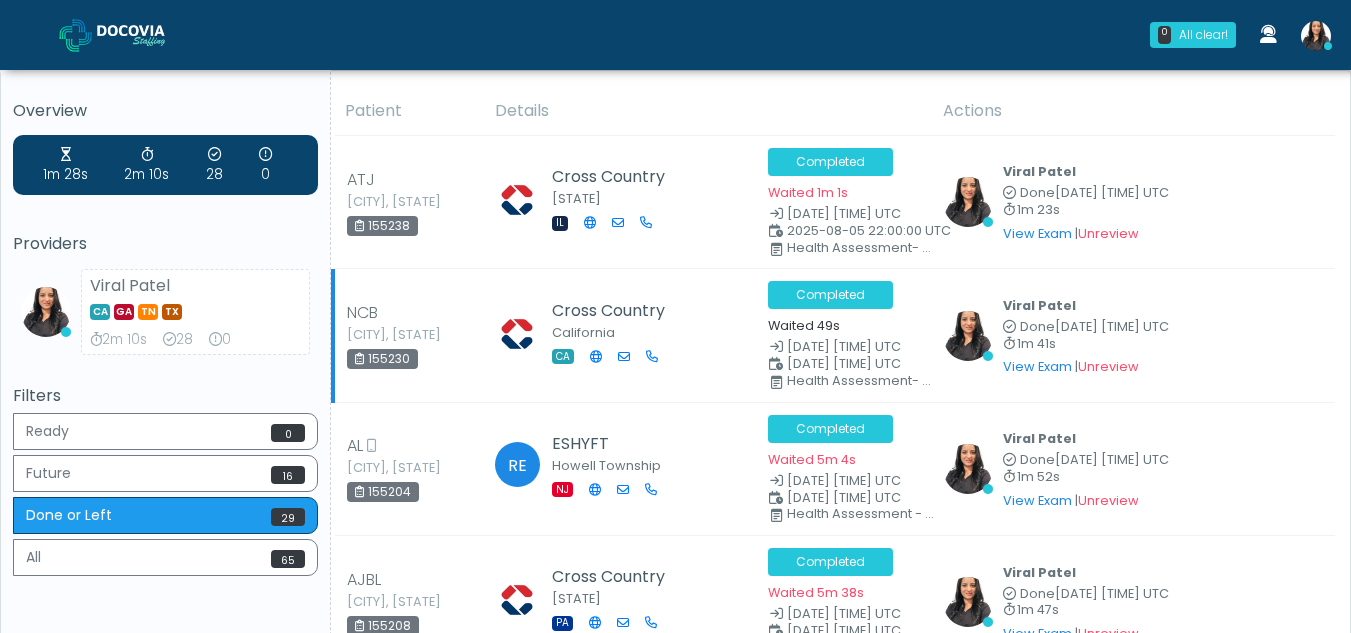 scroll, scrollTop: 0, scrollLeft: 0, axis: both 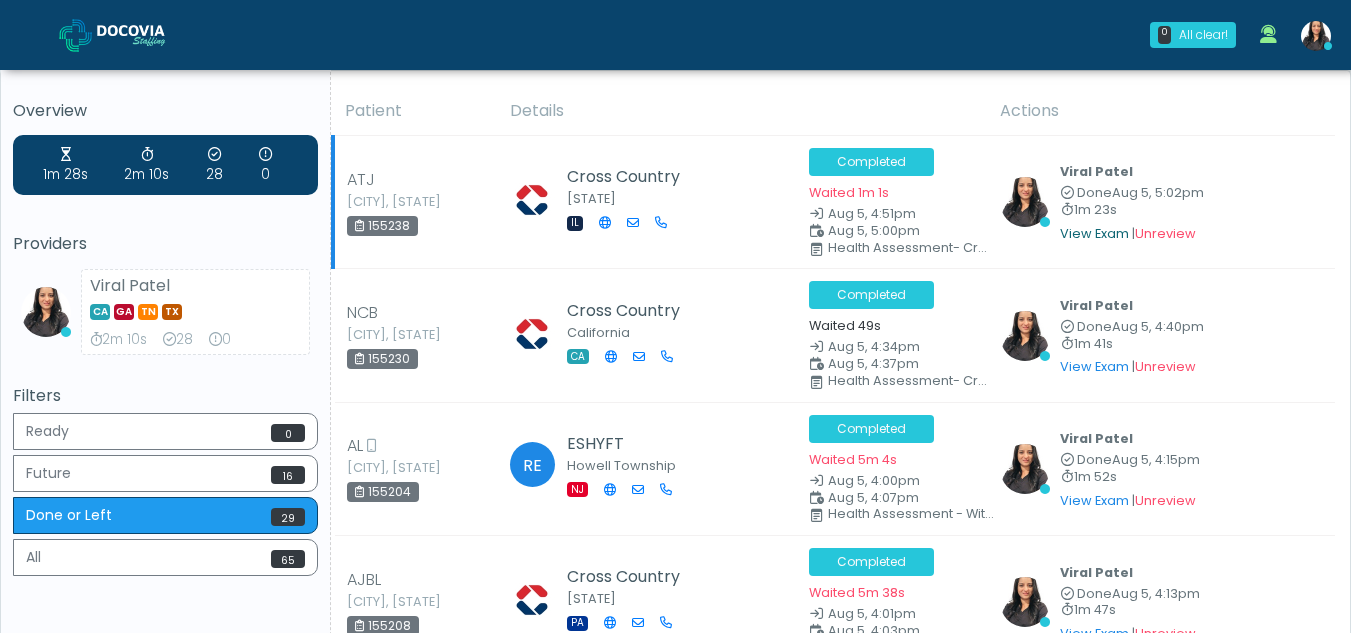 click on "View Exam" at bounding box center [1094, 233] 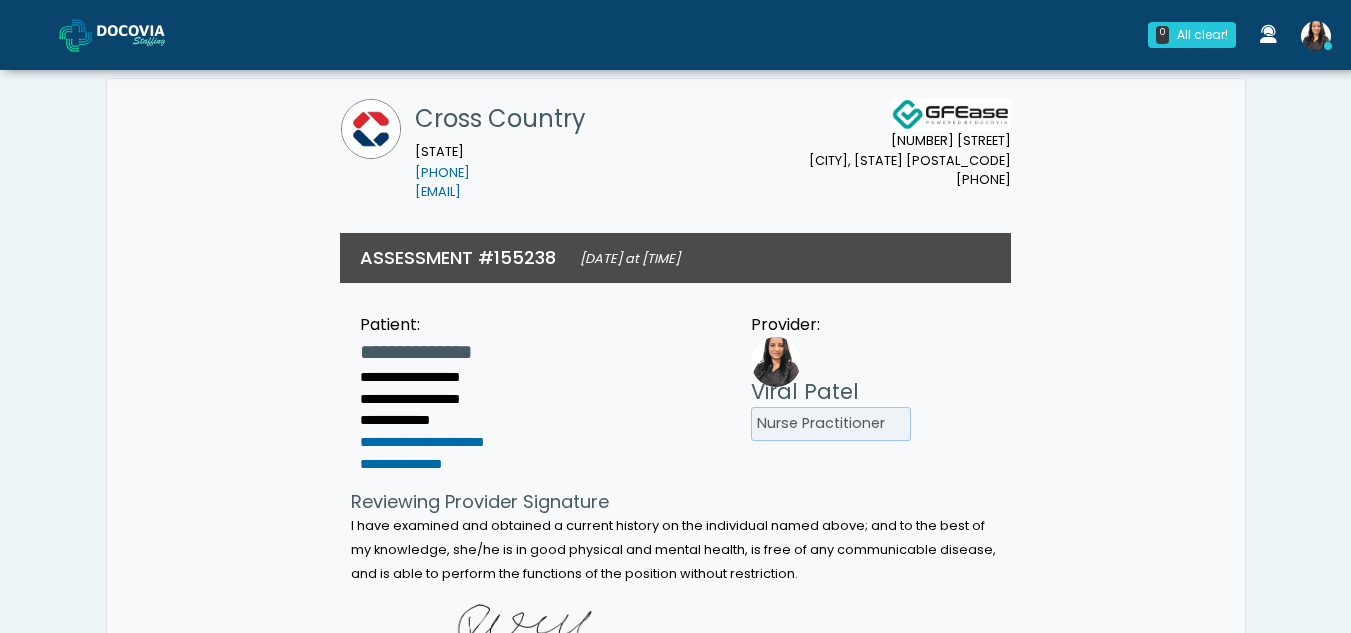 scroll, scrollTop: 0, scrollLeft: 0, axis: both 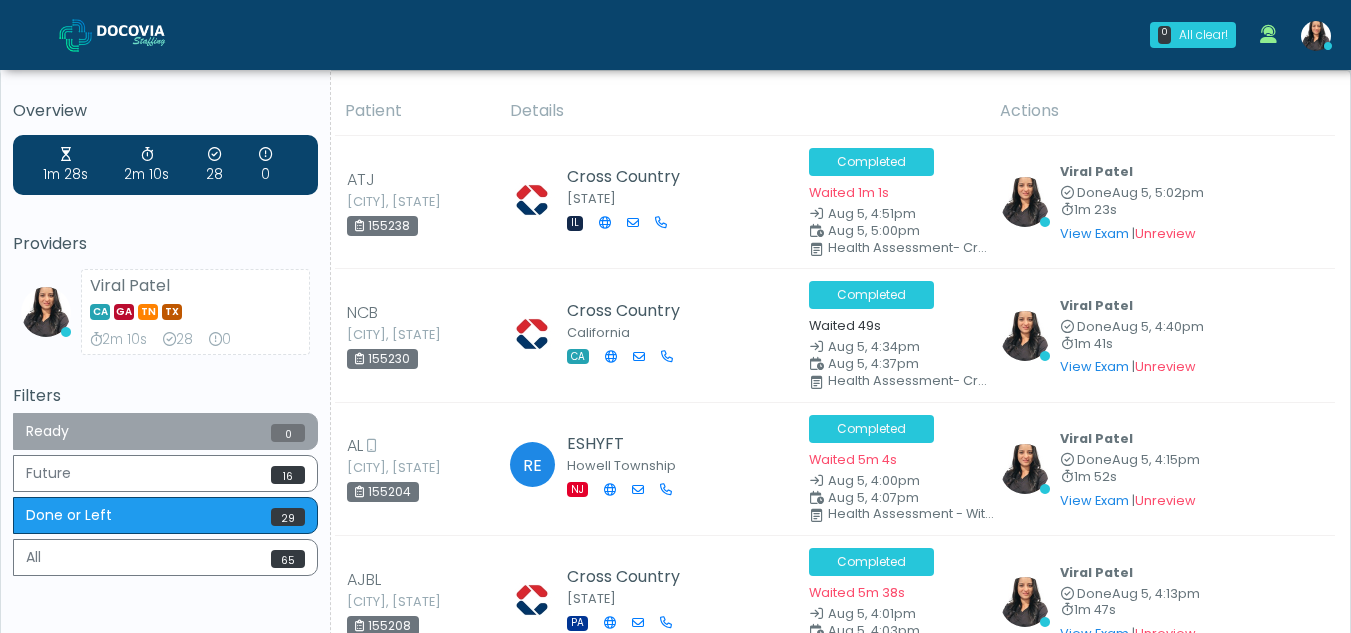 click on "Ready
0" at bounding box center (165, 431) 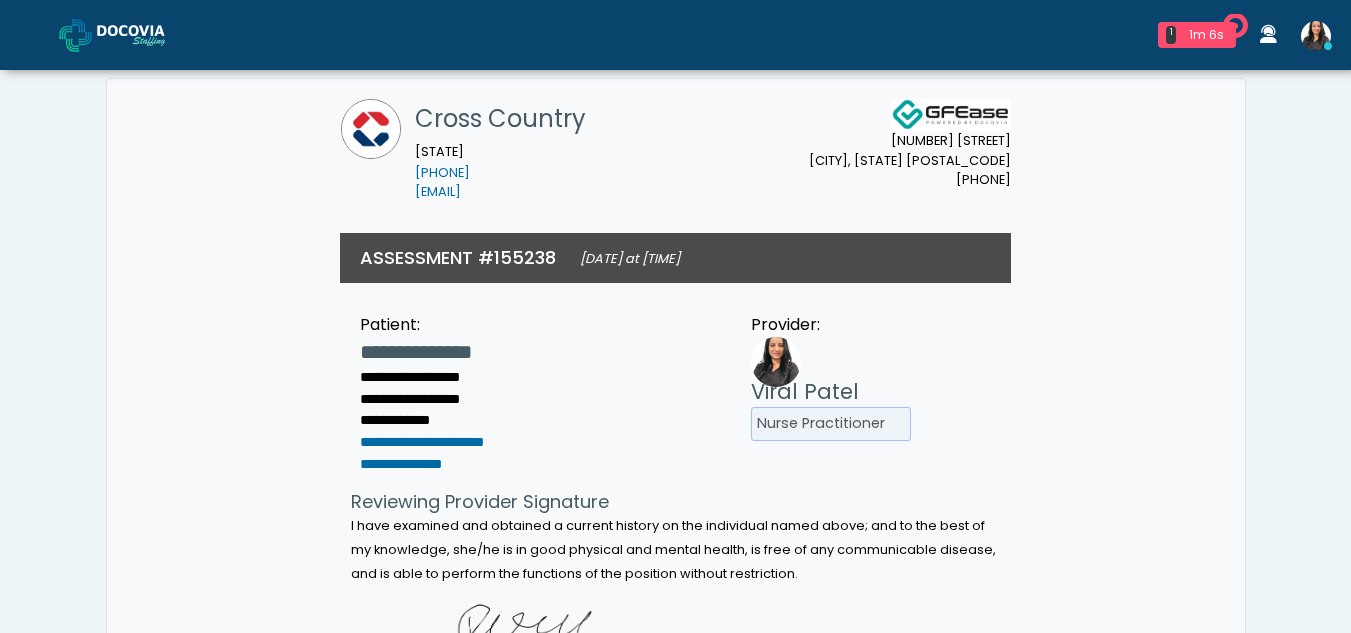 scroll, scrollTop: 0, scrollLeft: 0, axis: both 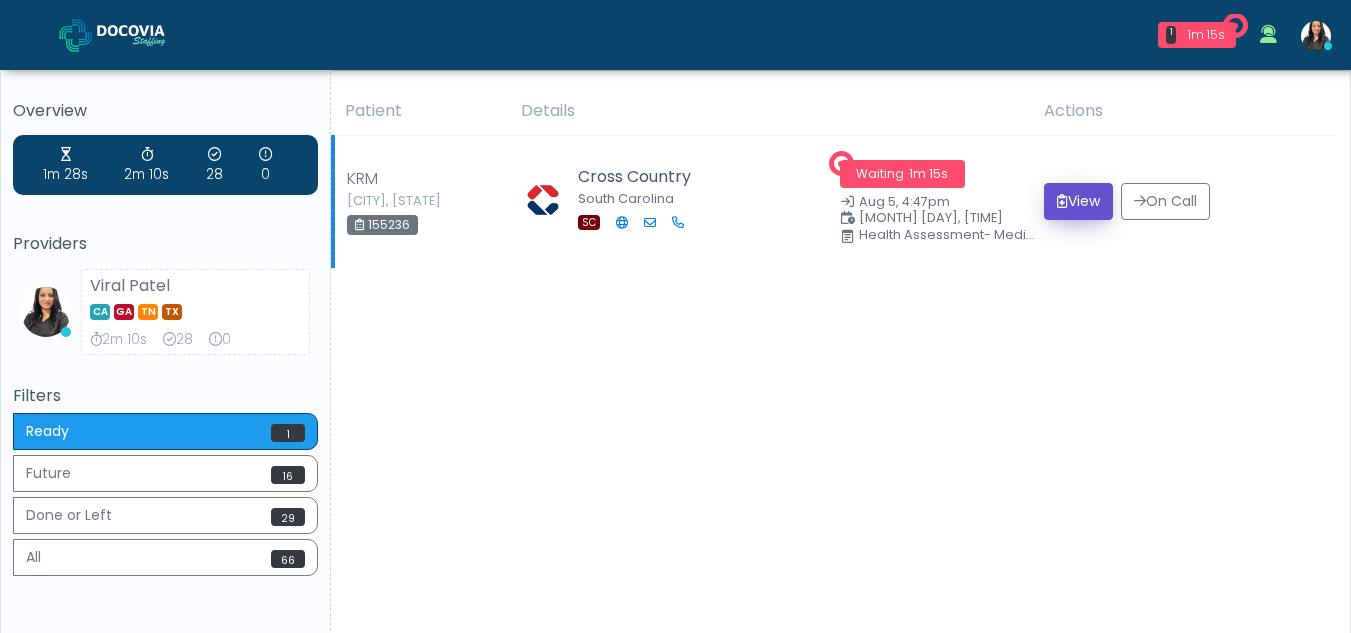click on "View" at bounding box center (1078, 201) 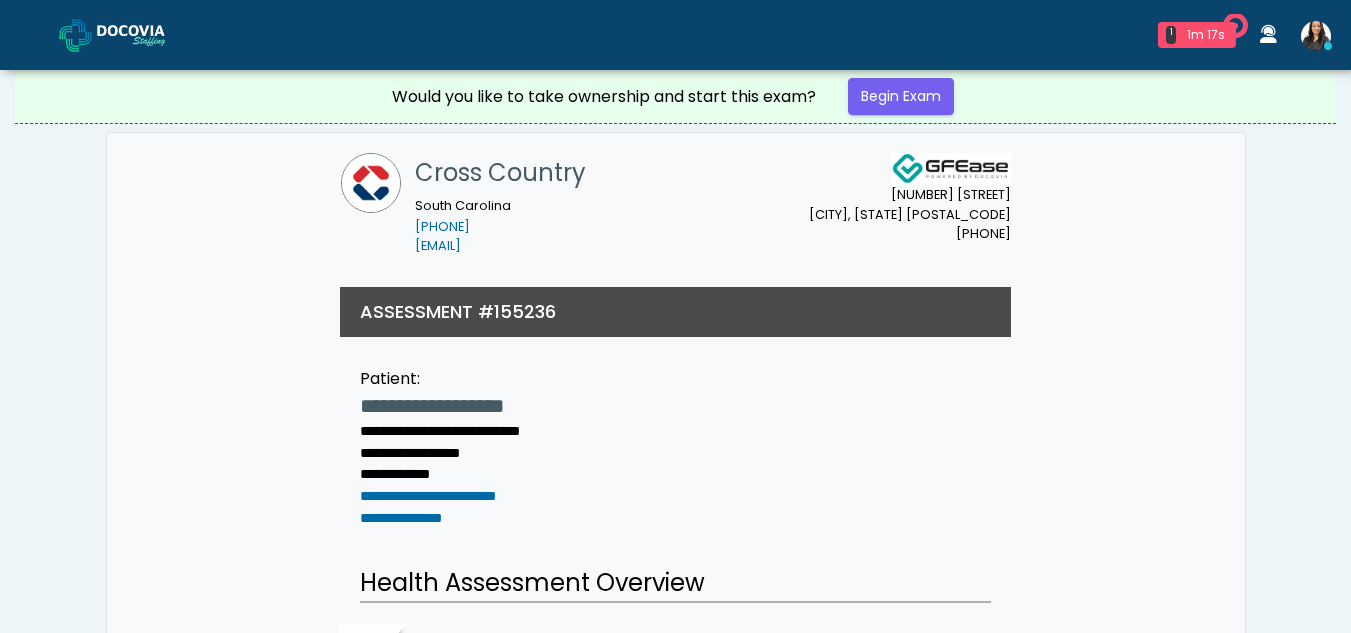 scroll, scrollTop: 0, scrollLeft: 0, axis: both 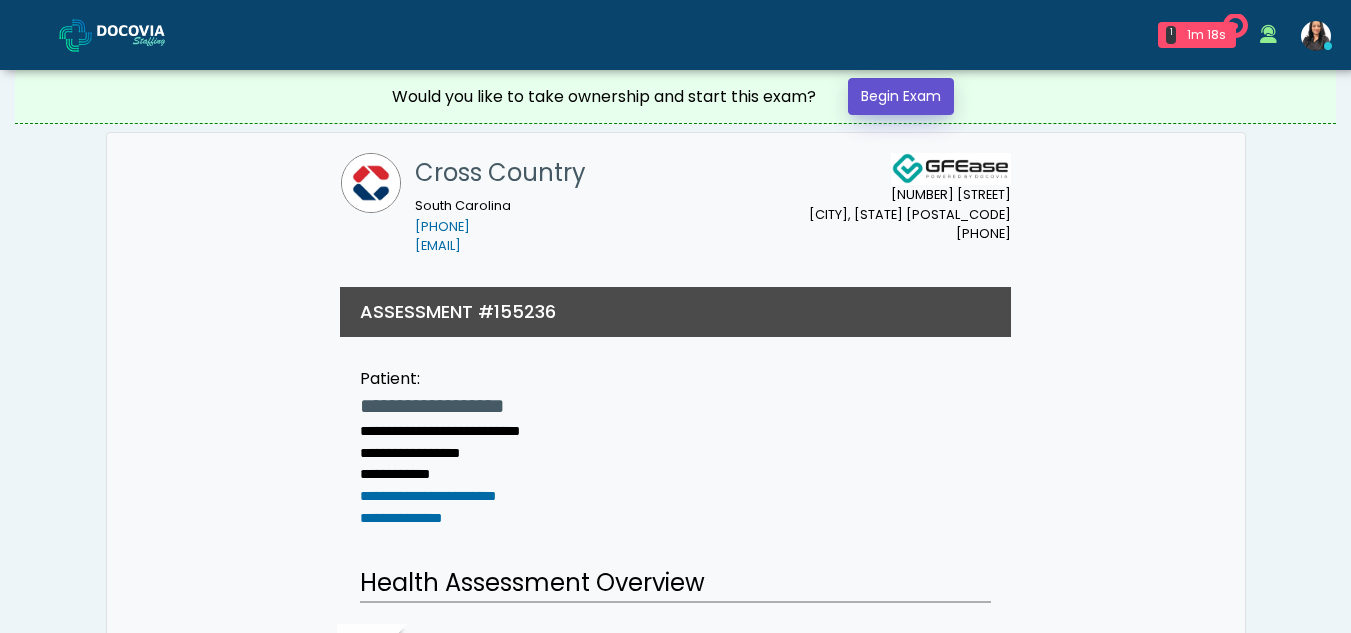 click on "Begin Exam" at bounding box center (901, 96) 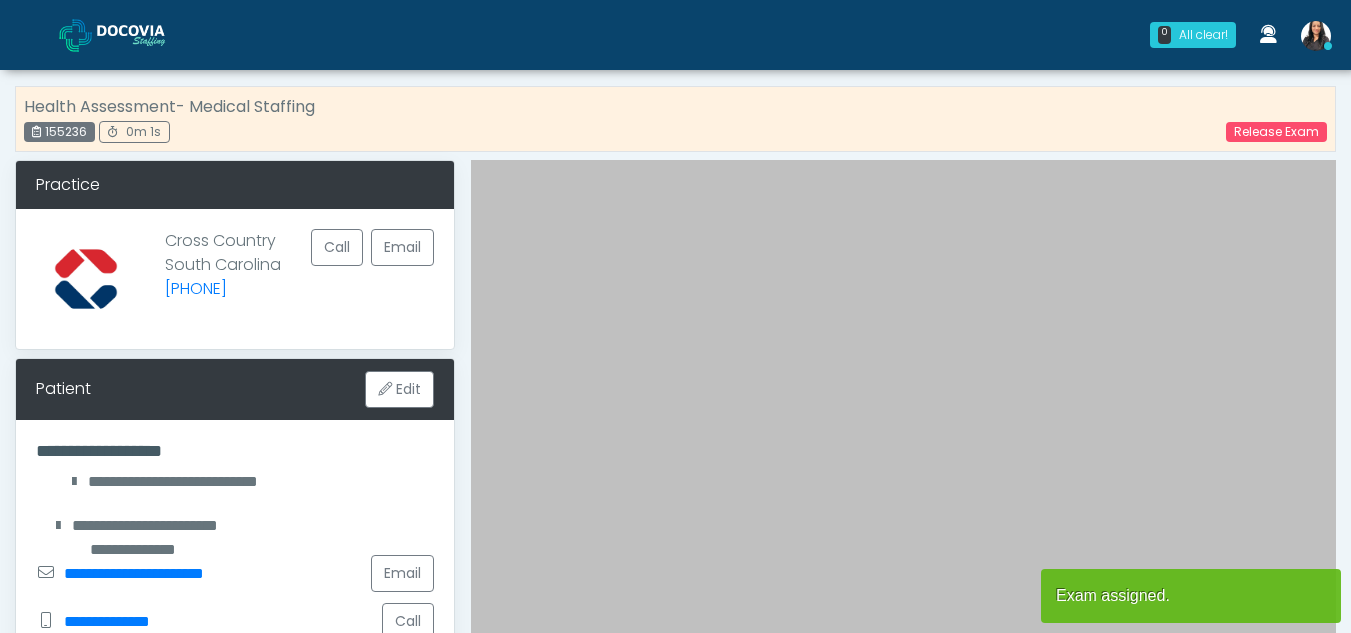 scroll, scrollTop: 0, scrollLeft: 0, axis: both 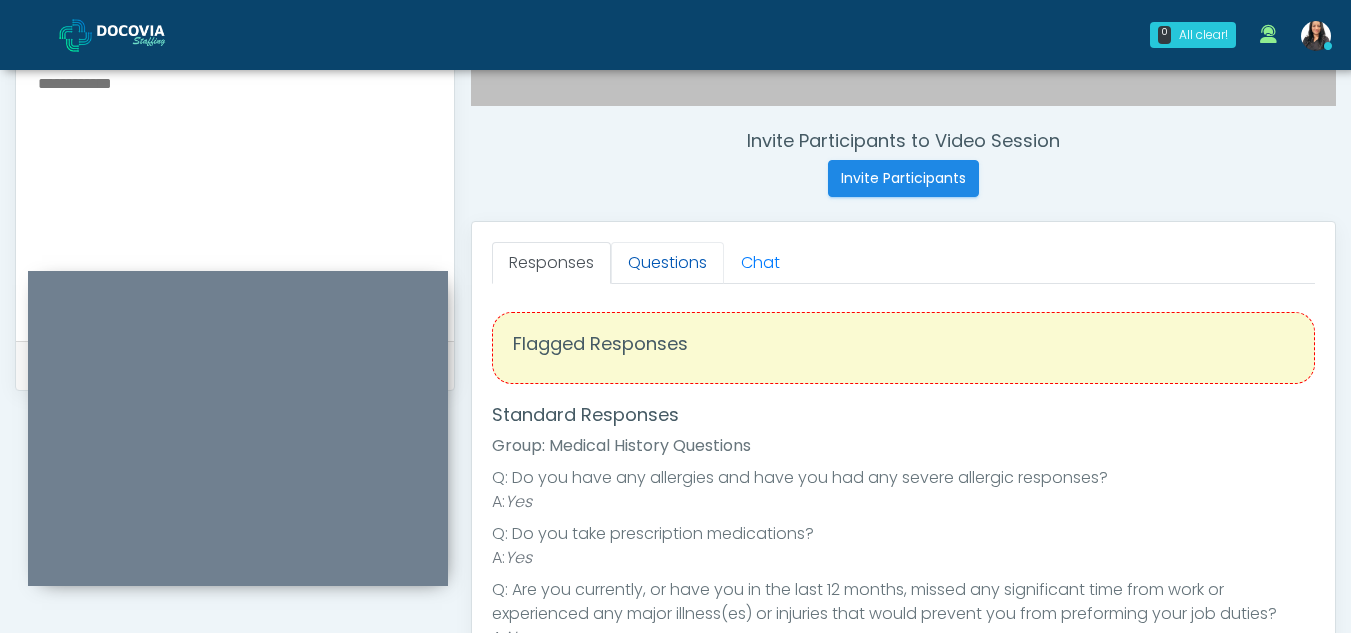 click on "Questions" at bounding box center (667, 263) 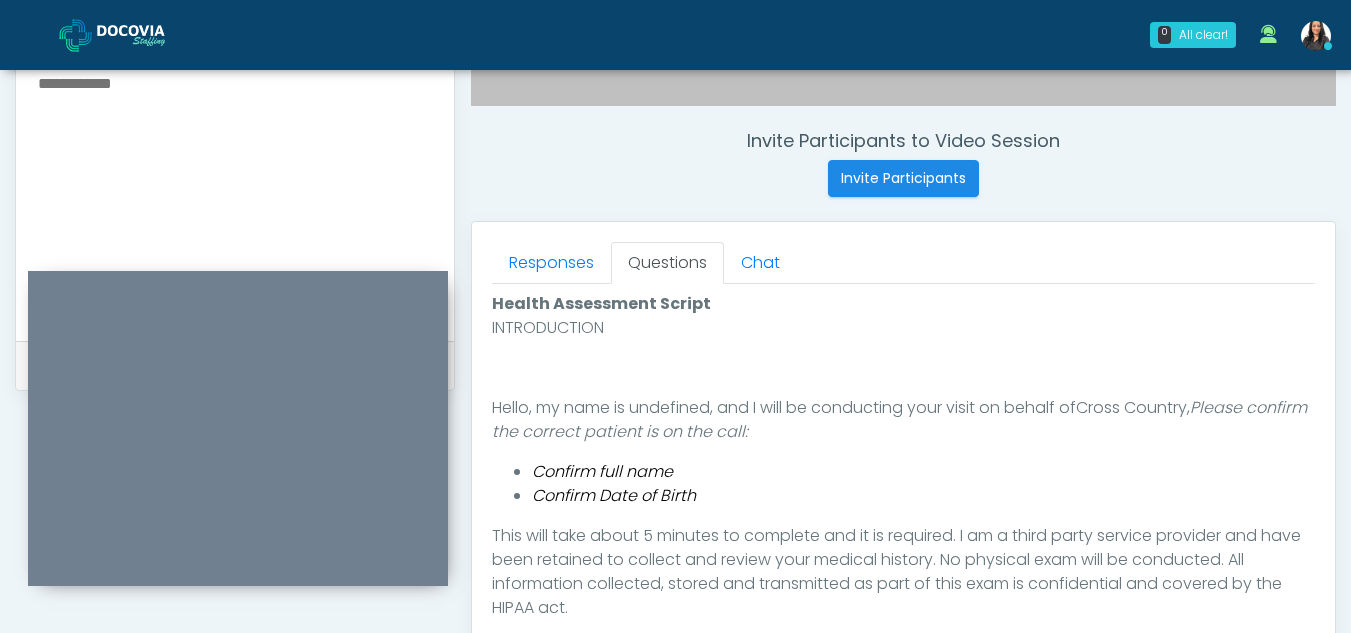 scroll, scrollTop: 1060, scrollLeft: 0, axis: vertical 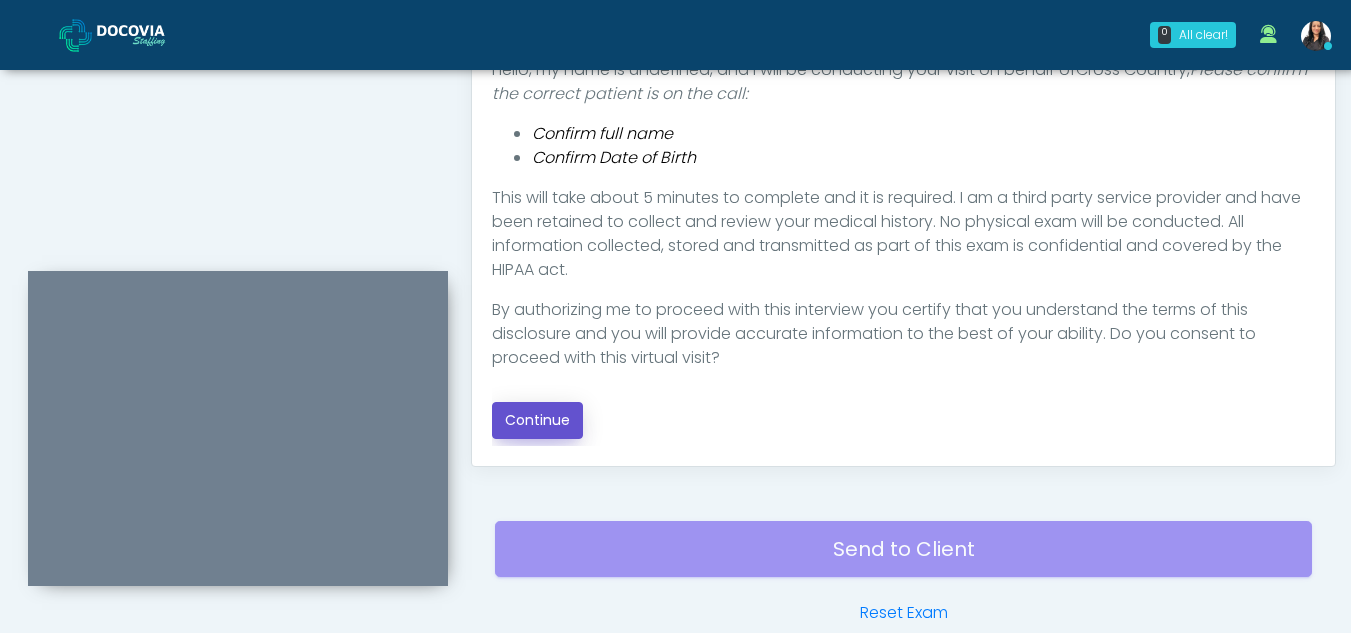 click on "Continue" at bounding box center (537, 420) 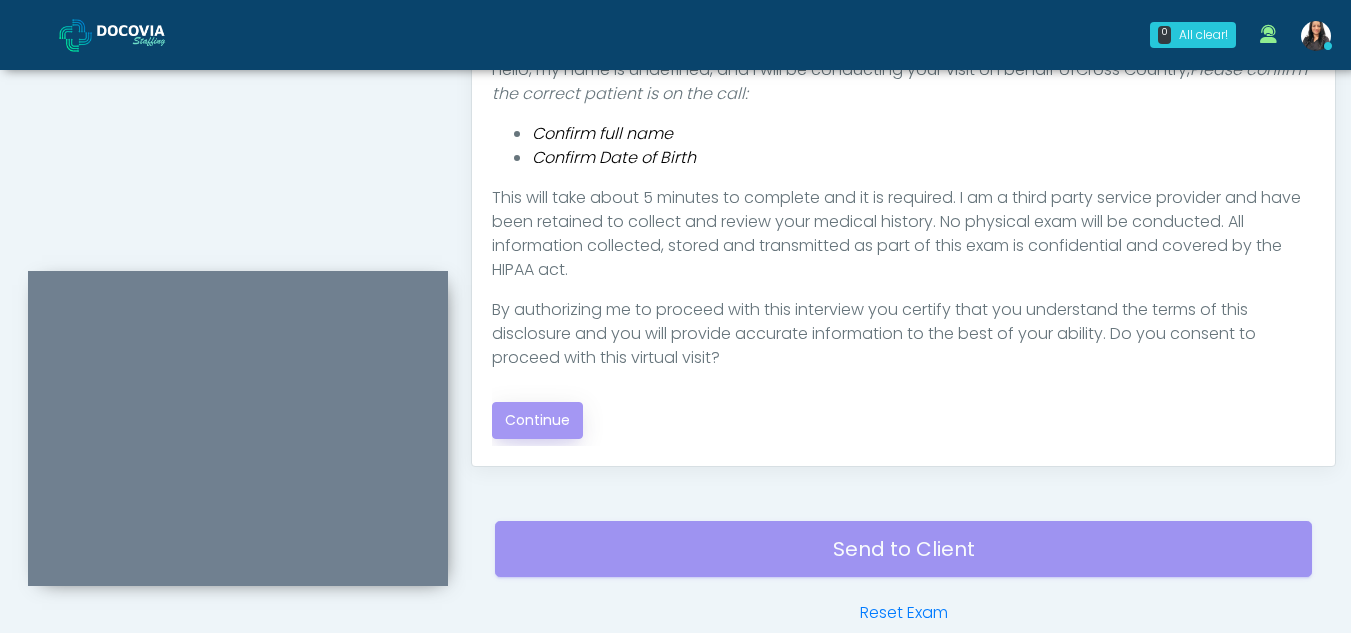 scroll, scrollTop: 1162, scrollLeft: 0, axis: vertical 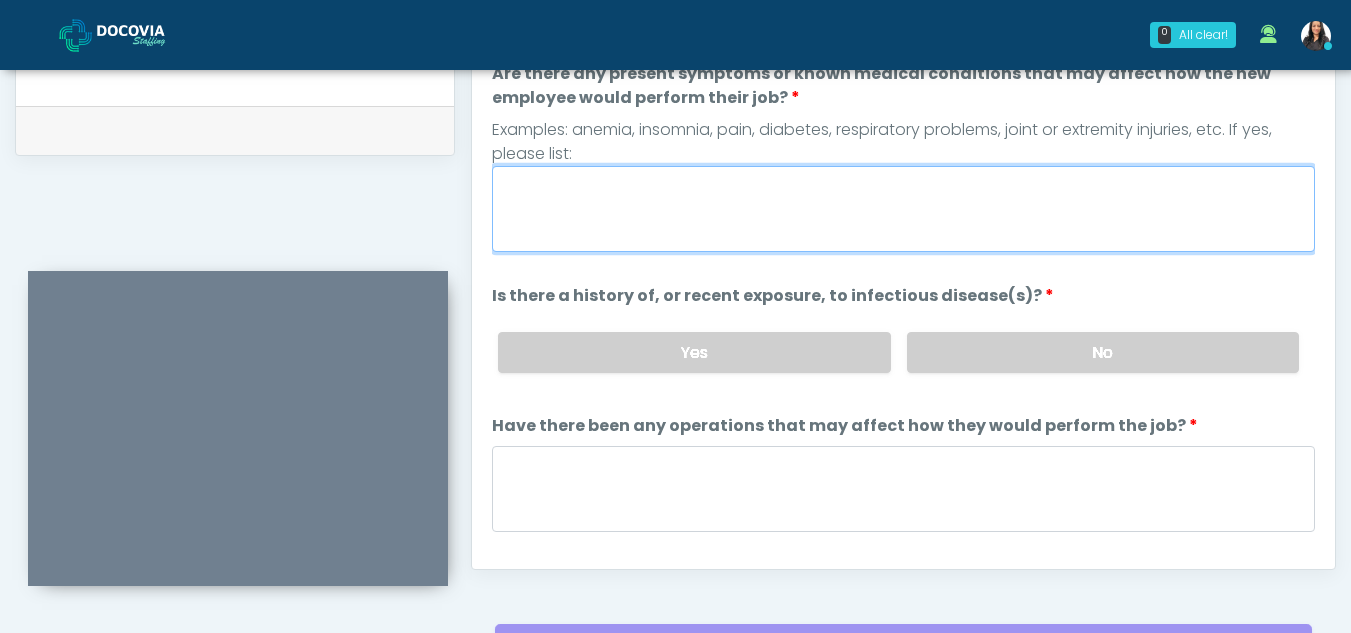 click on "Are there any present symptoms or known medical conditions that may affect how the new employee would perform their job?" at bounding box center (903, 209) 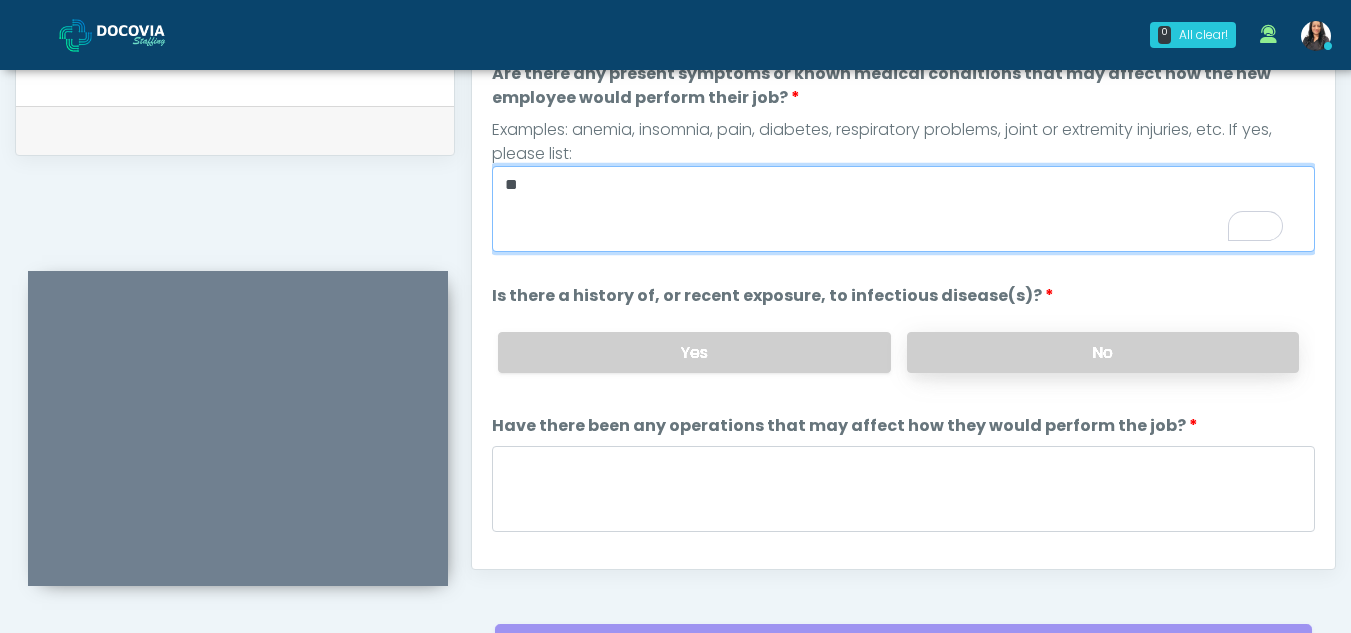 type on "**" 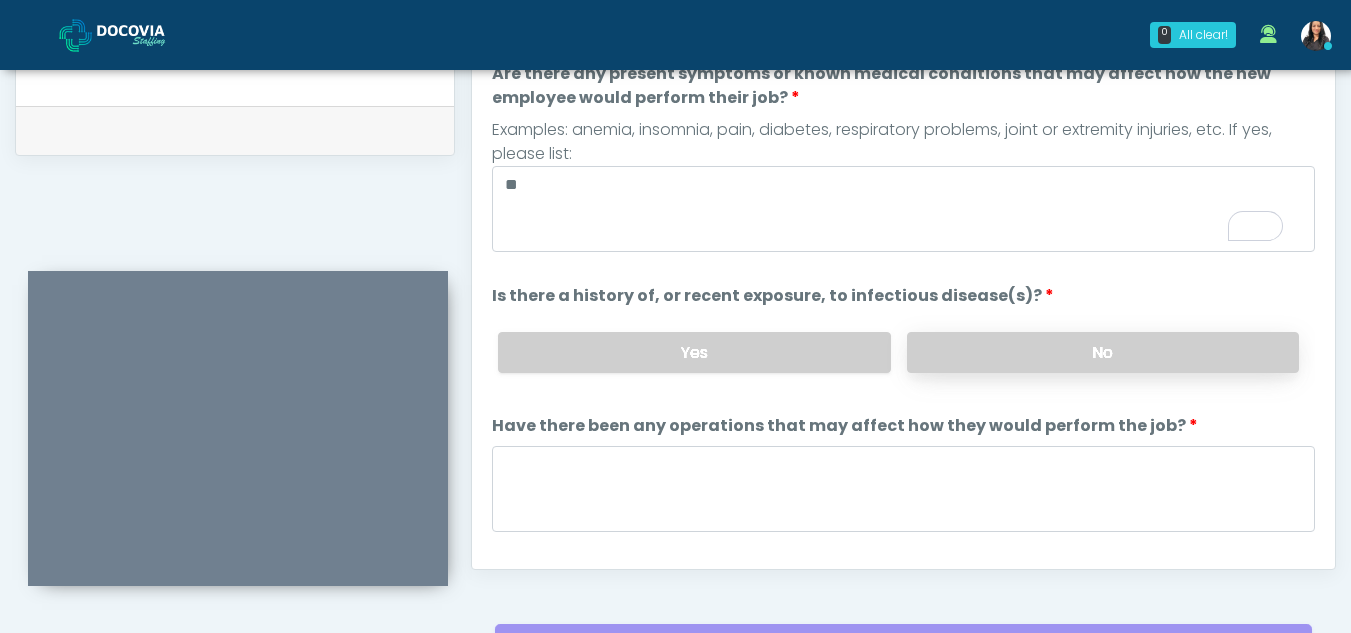 click on "No" at bounding box center [1103, 352] 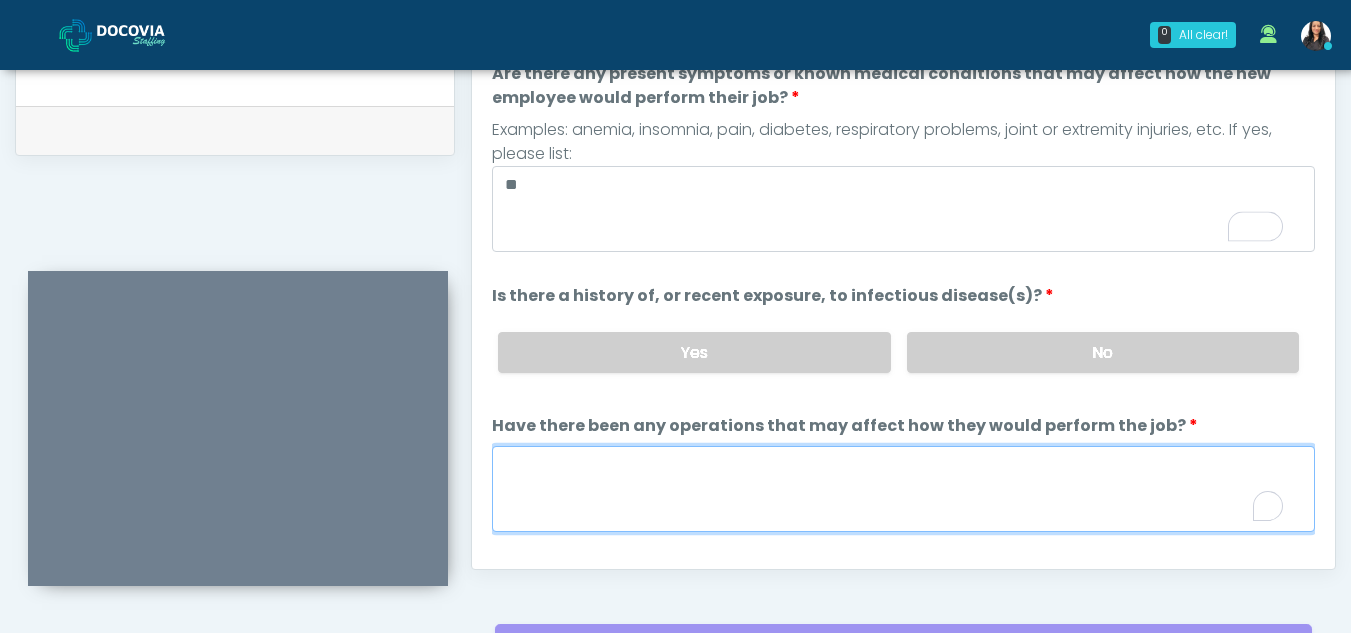 click on "Have there been any operations that may affect how they would perform the job?" at bounding box center (903, 489) 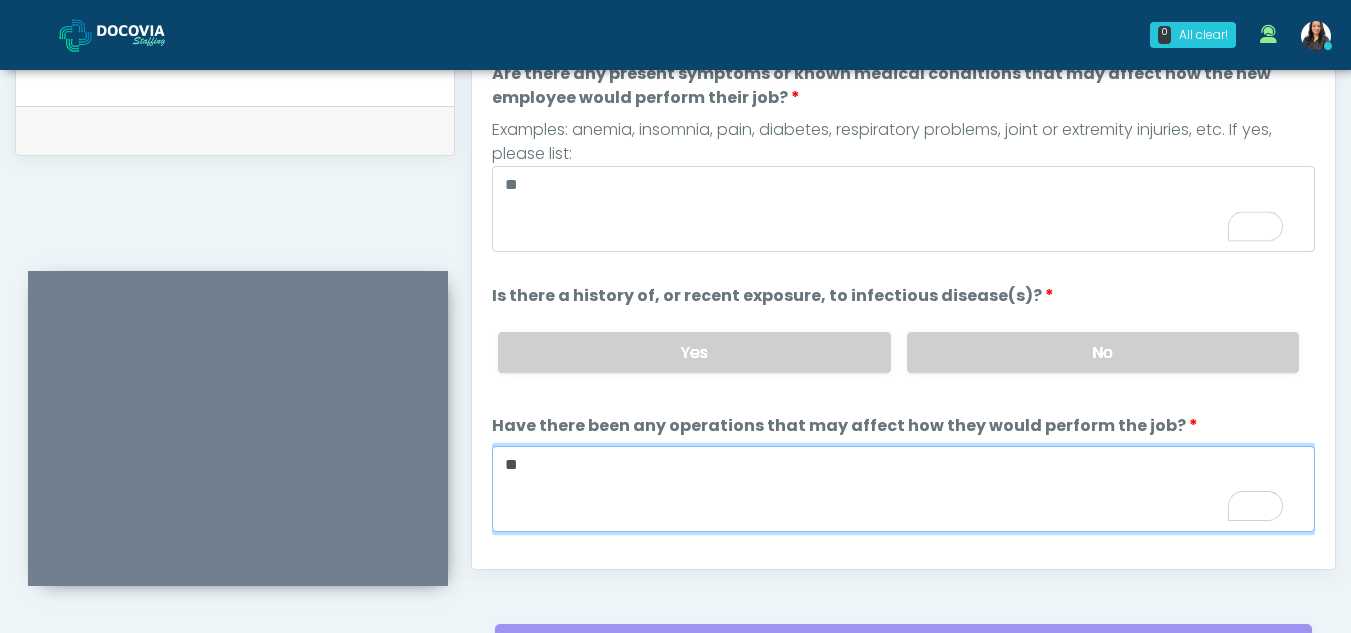 type on "**" 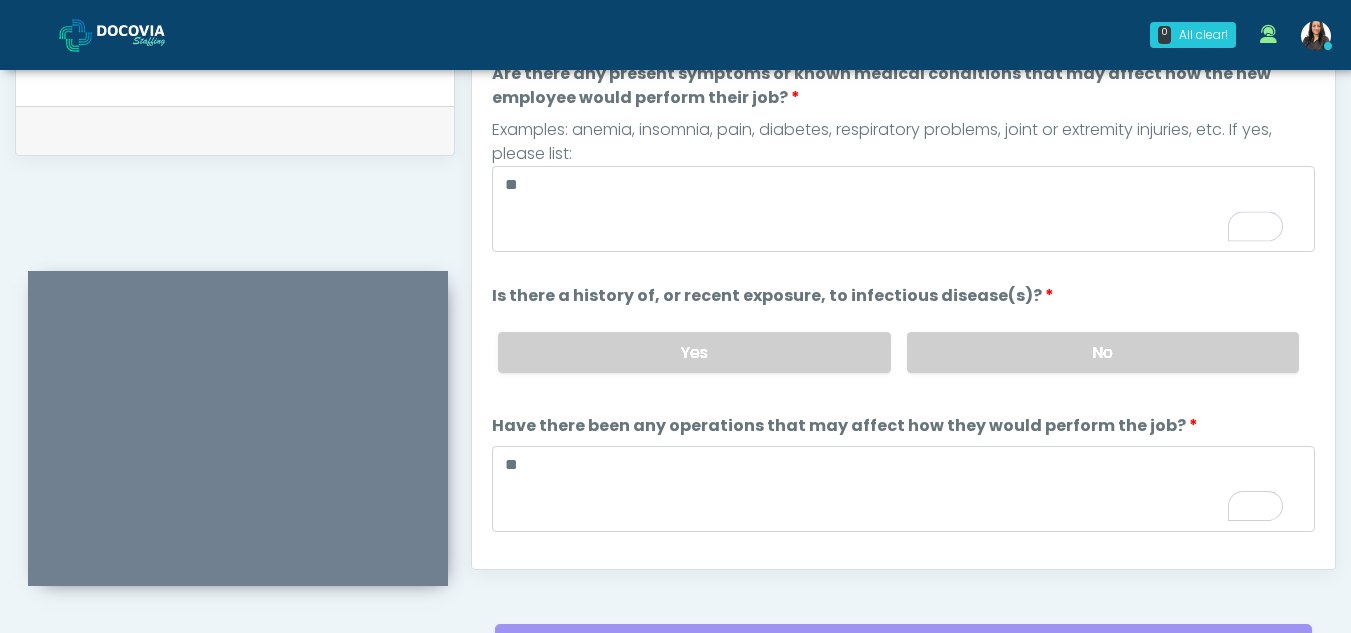 scroll, scrollTop: 171, scrollLeft: 0, axis: vertical 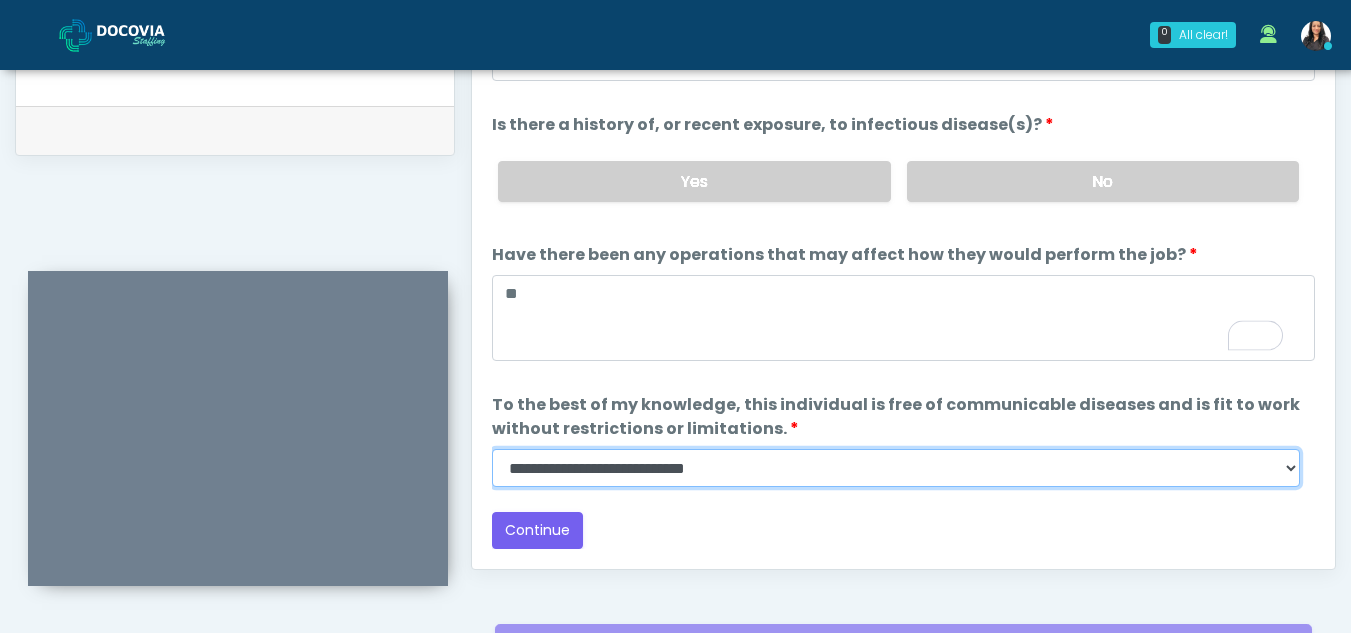 click on "**********" at bounding box center [896, 468] 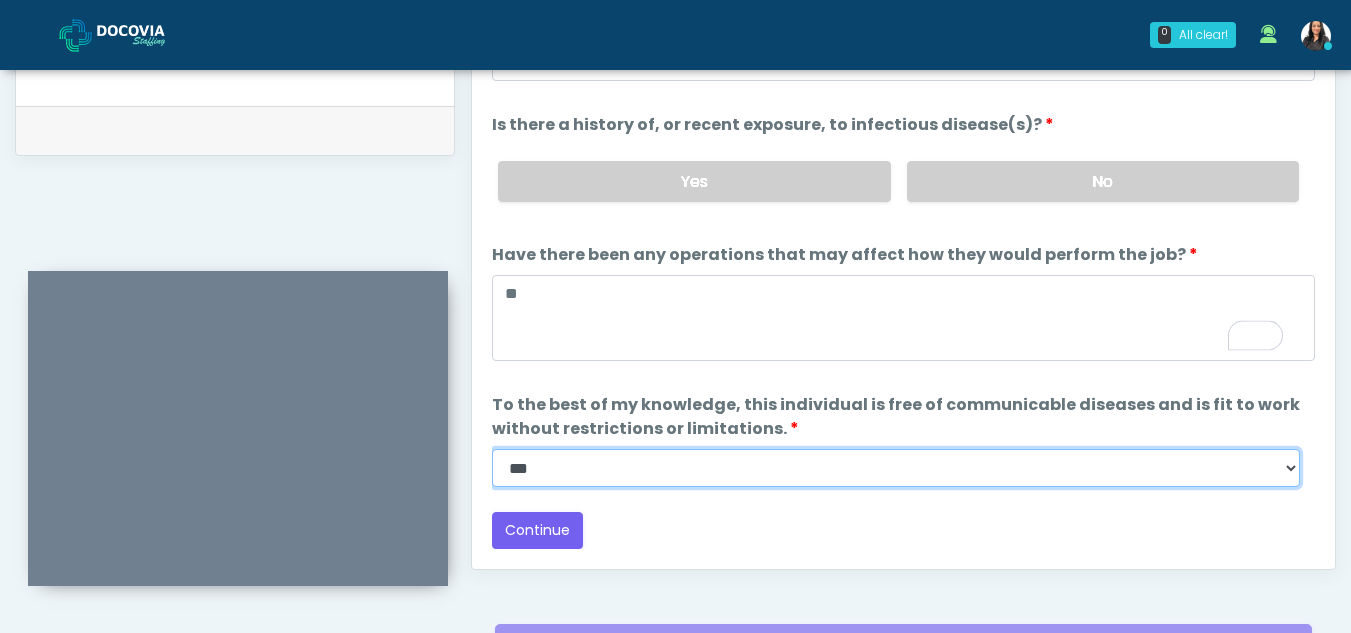 click on "**********" at bounding box center [896, 468] 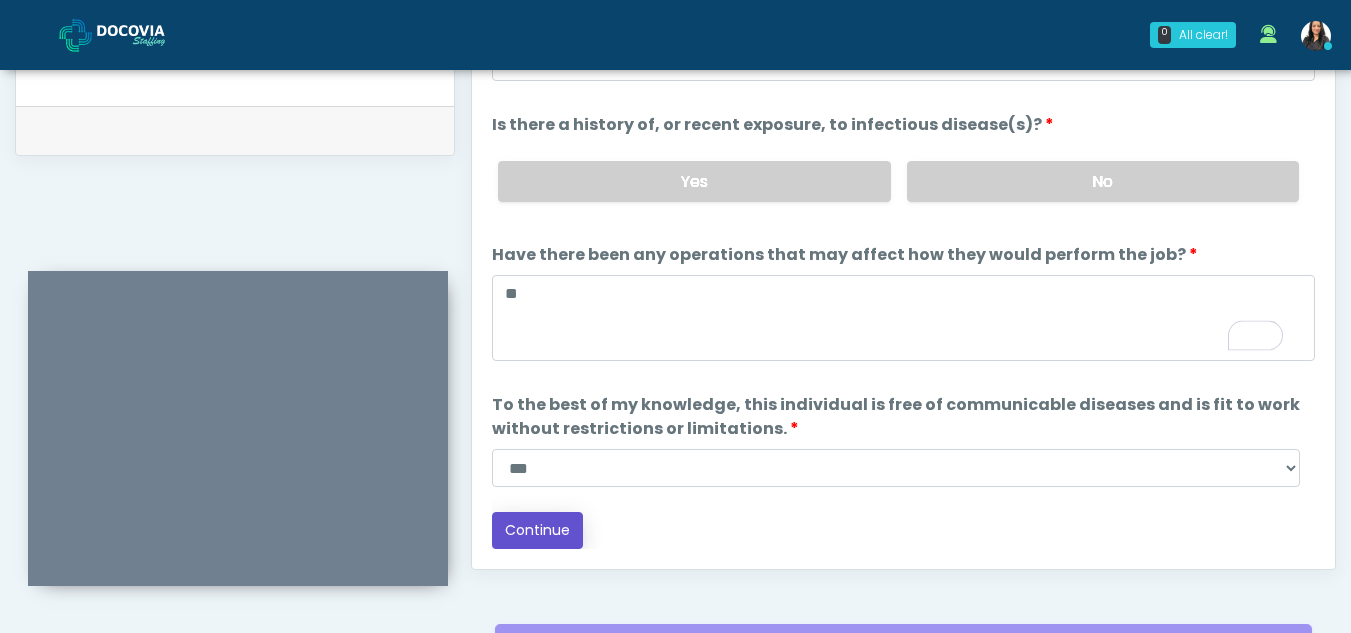 click on "Continue" at bounding box center [537, 530] 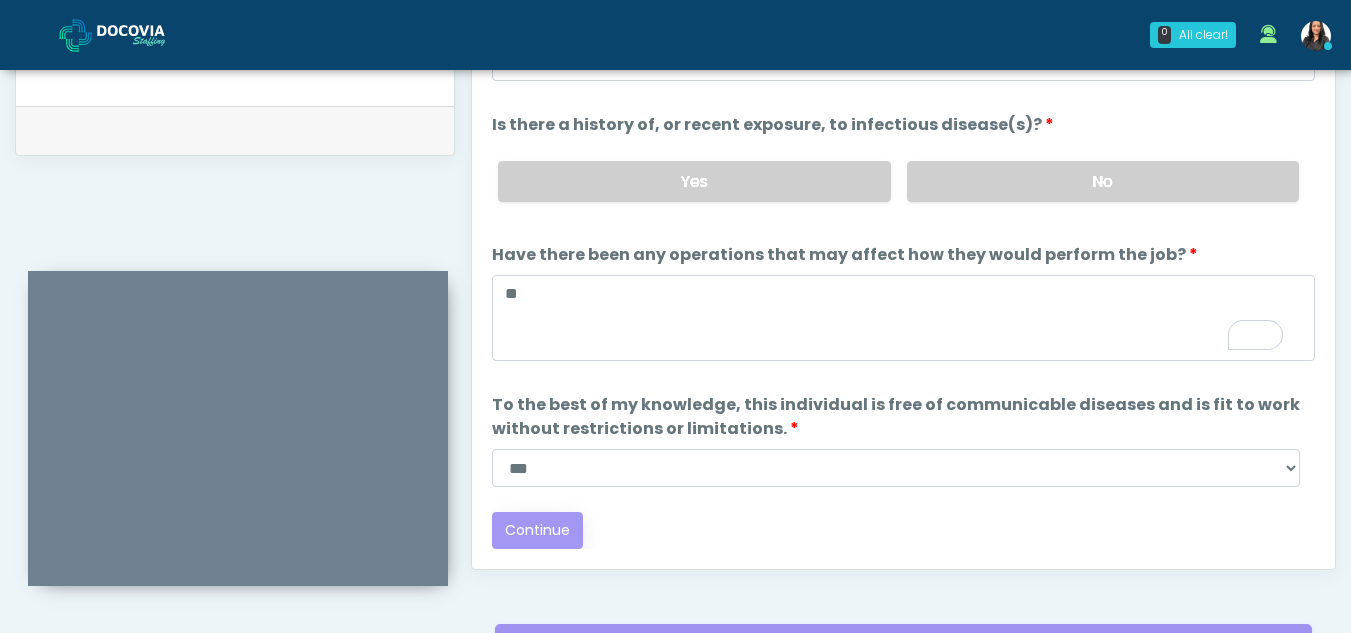 scroll, scrollTop: 1162, scrollLeft: 0, axis: vertical 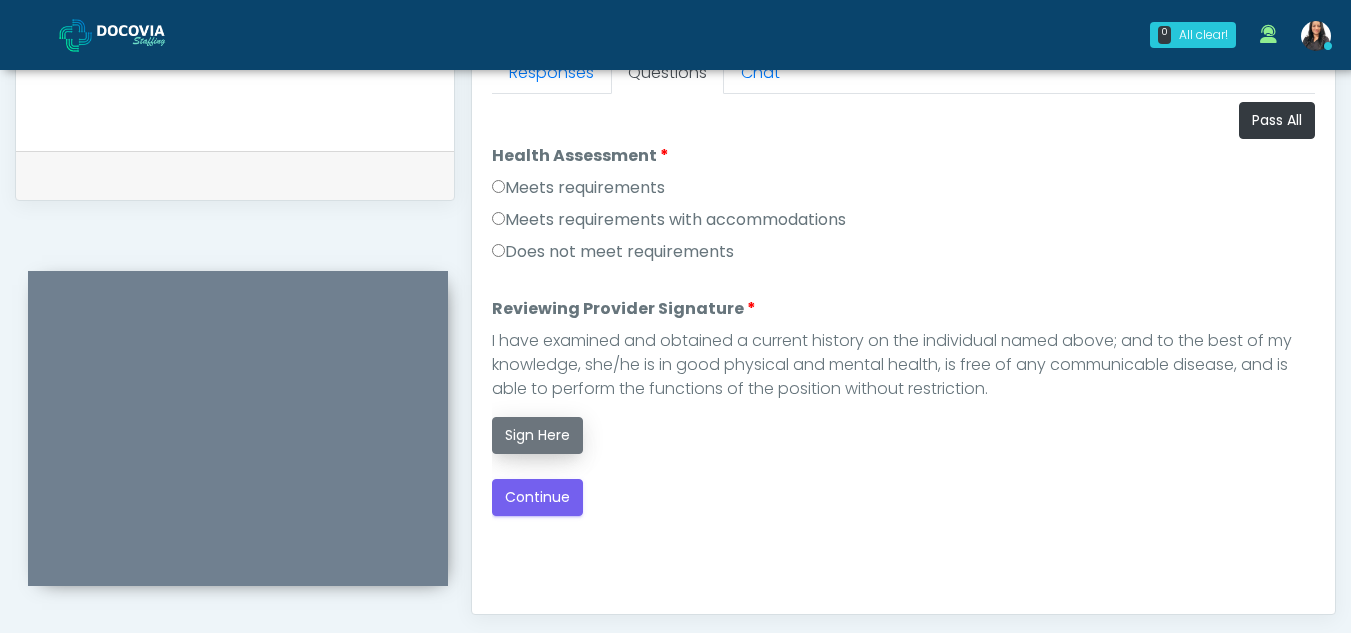 click on "Sign Here" at bounding box center [537, 435] 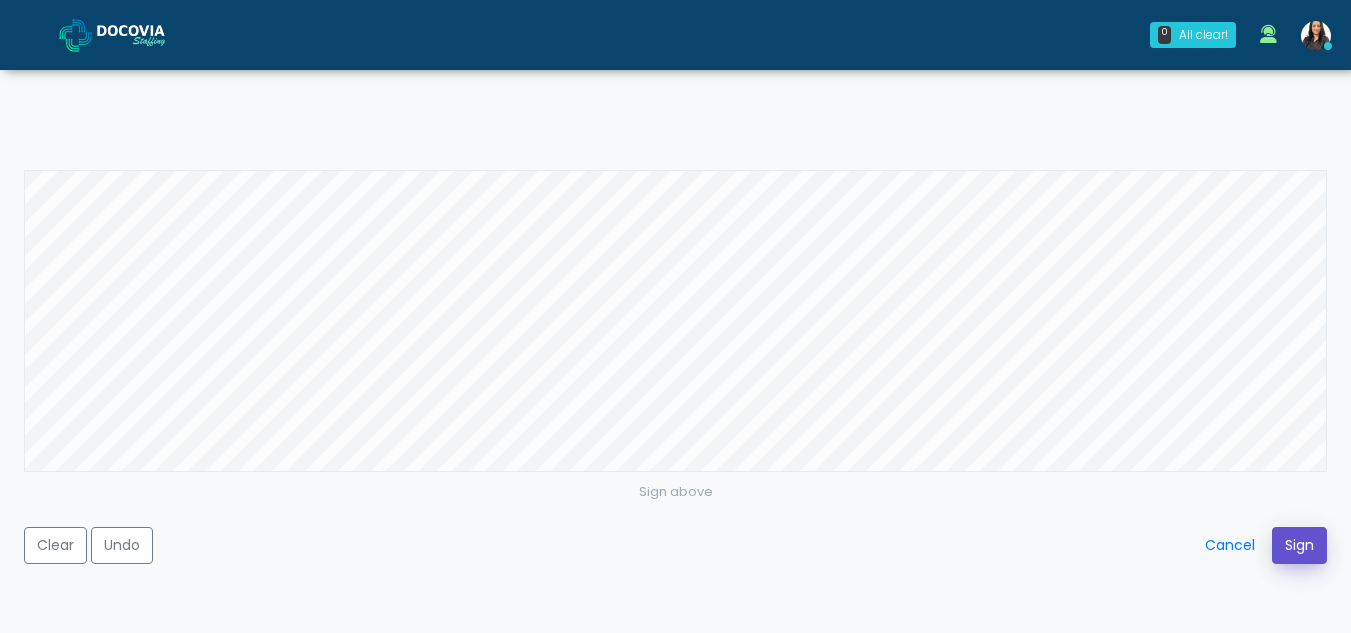 click on "Sign" at bounding box center (1299, 545) 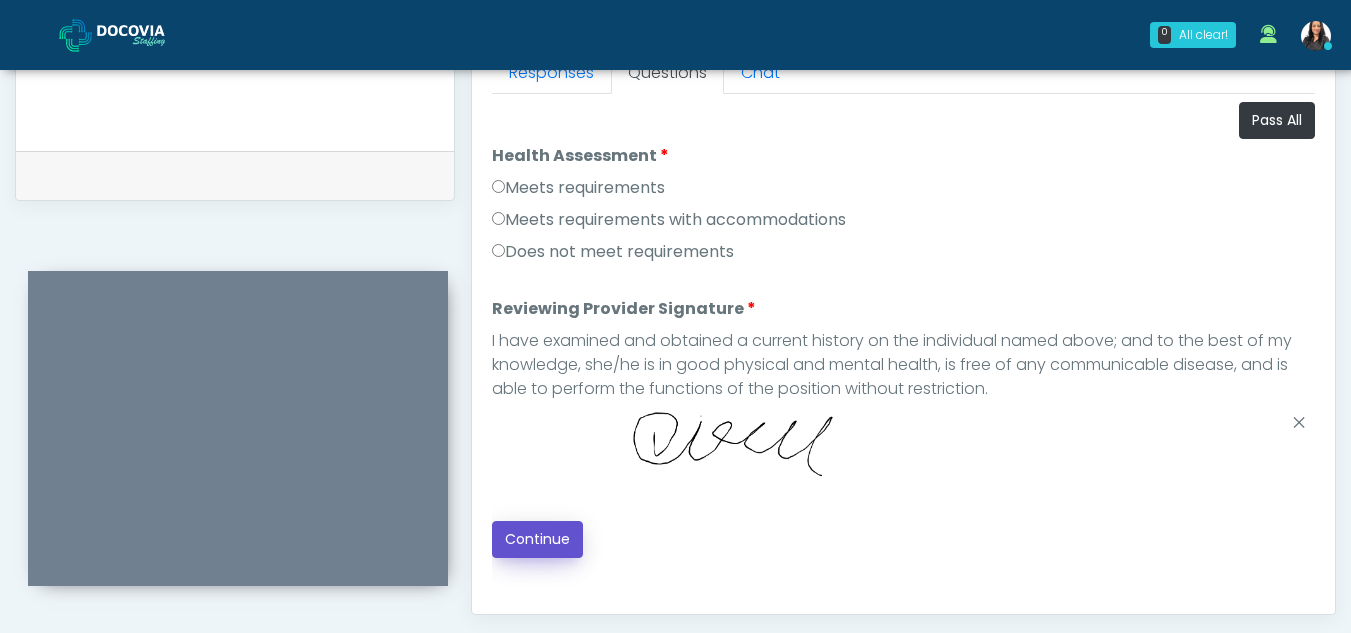 click on "Continue" at bounding box center (537, 539) 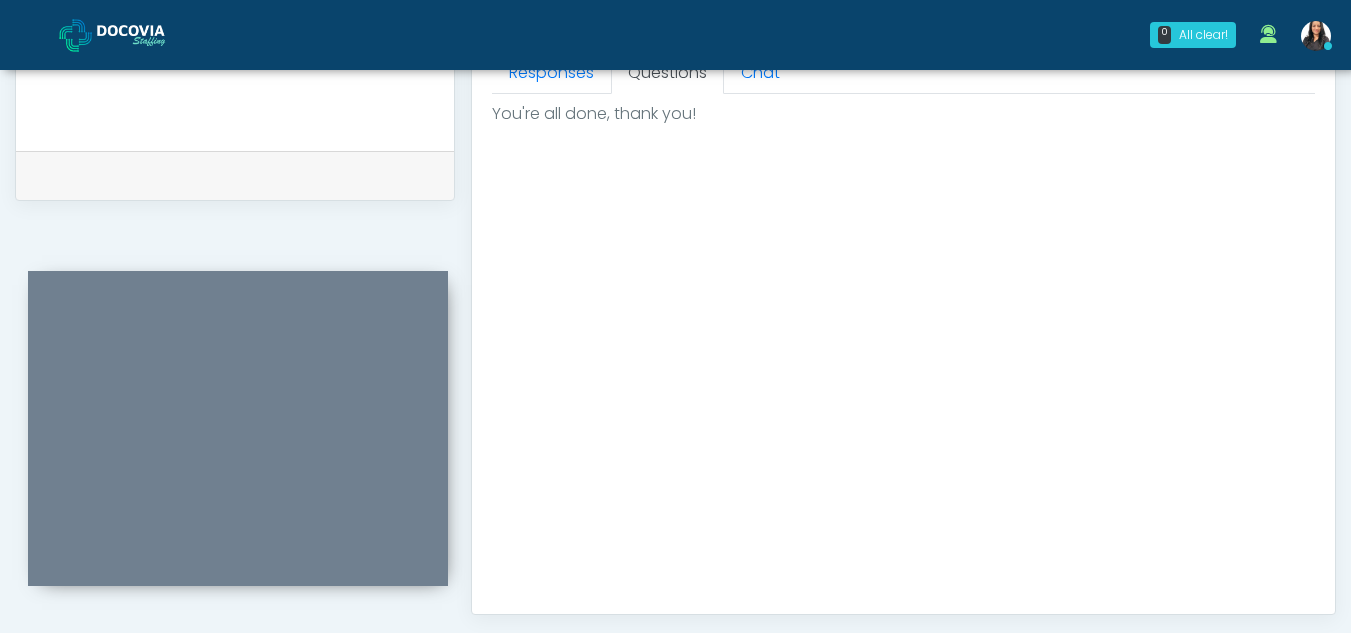 scroll, scrollTop: 1199, scrollLeft: 0, axis: vertical 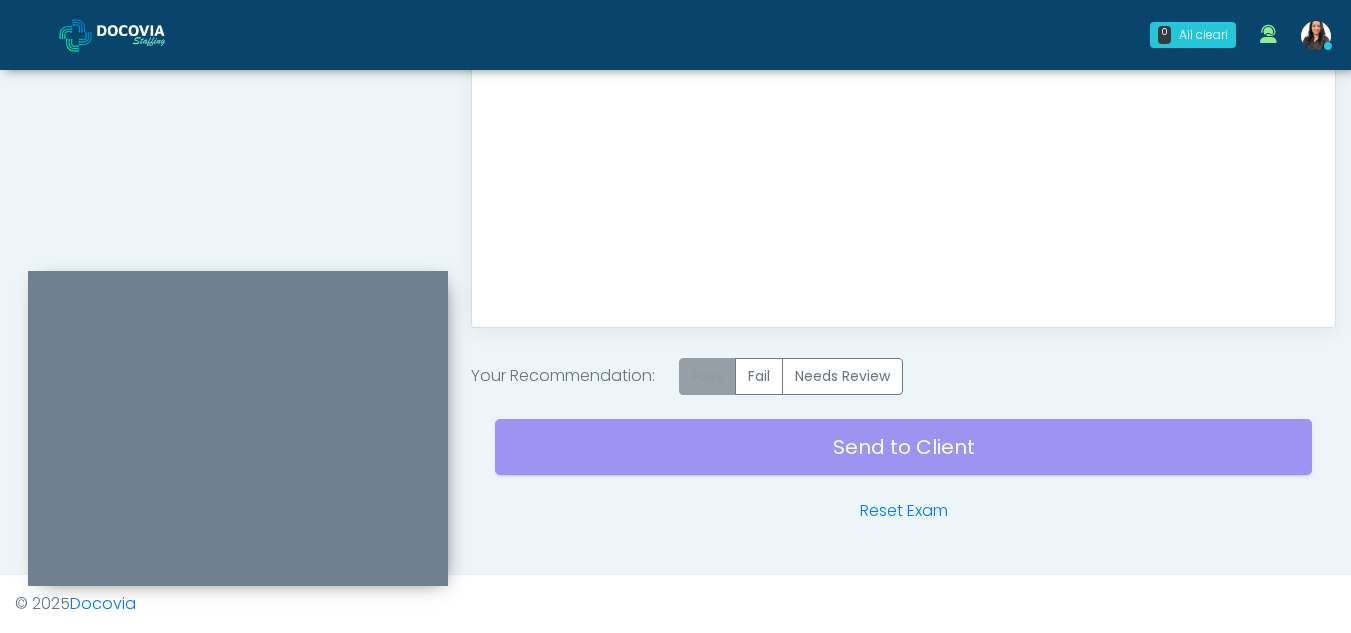 click on "Pass" at bounding box center (707, 376) 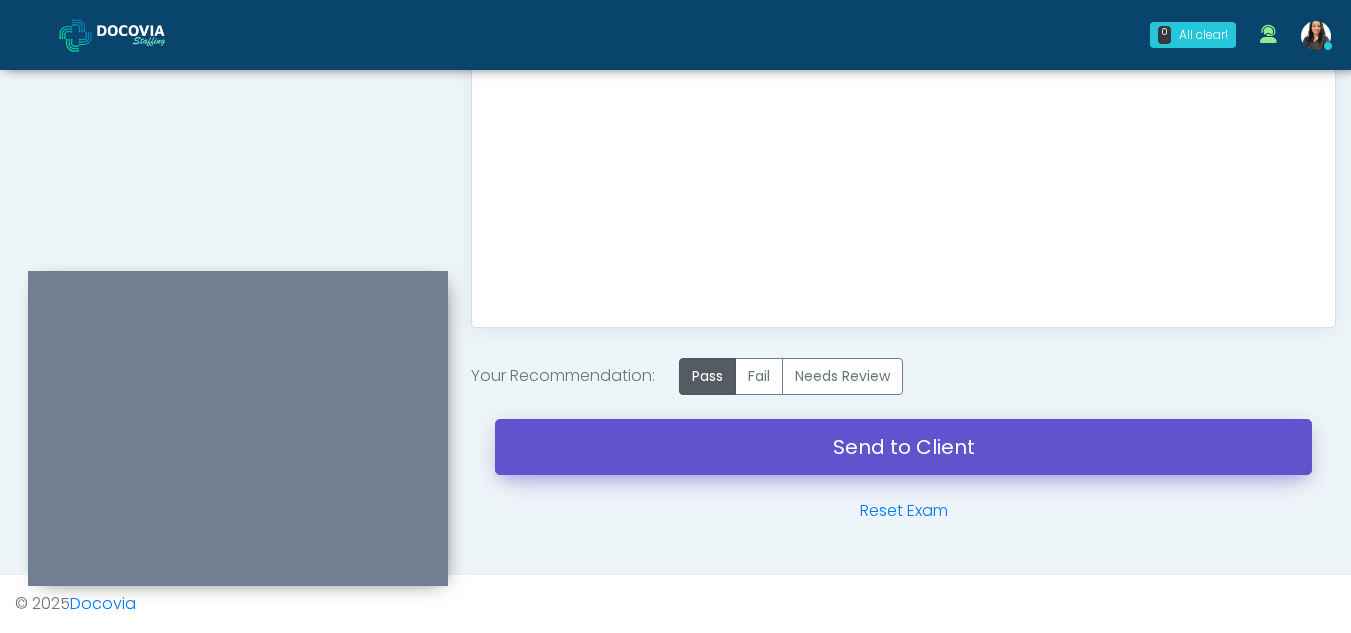 click on "Send to Client" at bounding box center [903, 447] 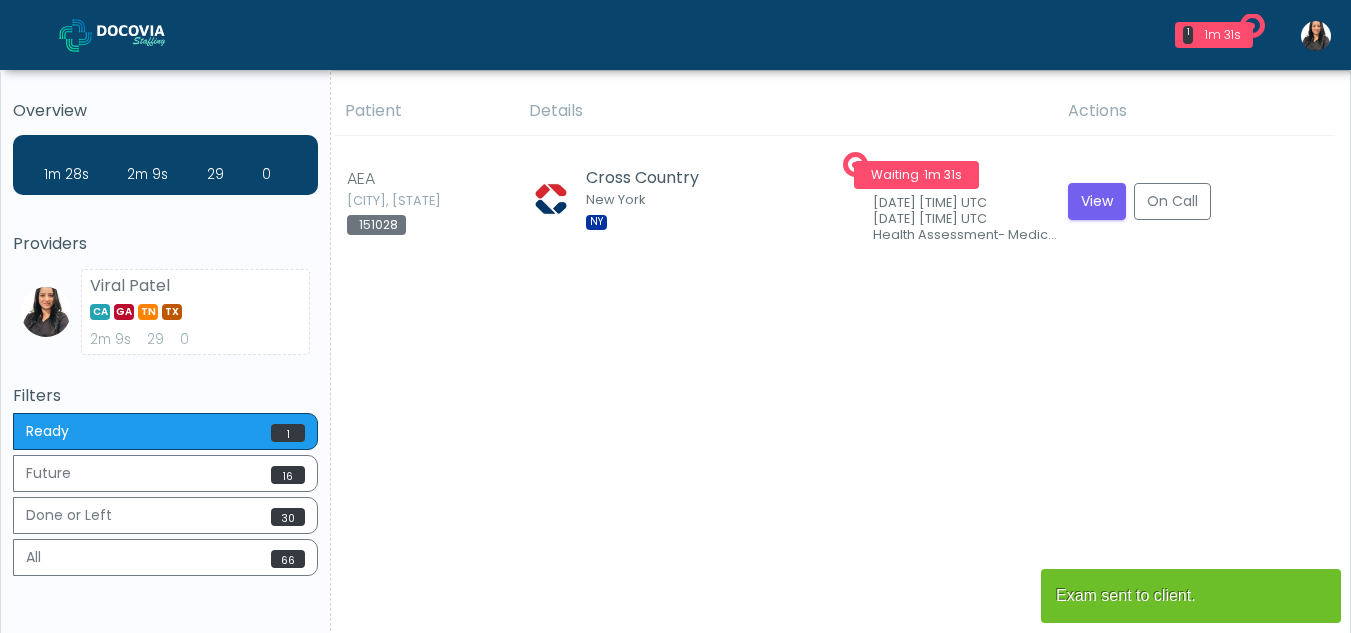 scroll, scrollTop: 0, scrollLeft: 0, axis: both 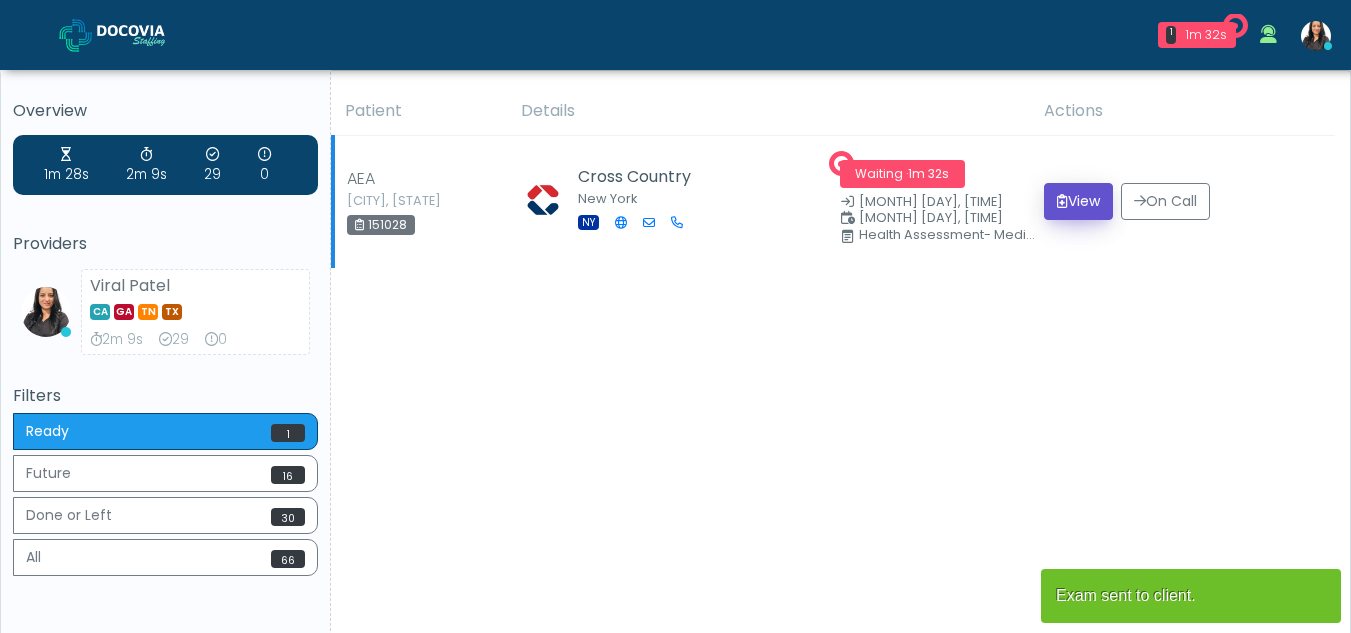 click on "View" at bounding box center (1078, 201) 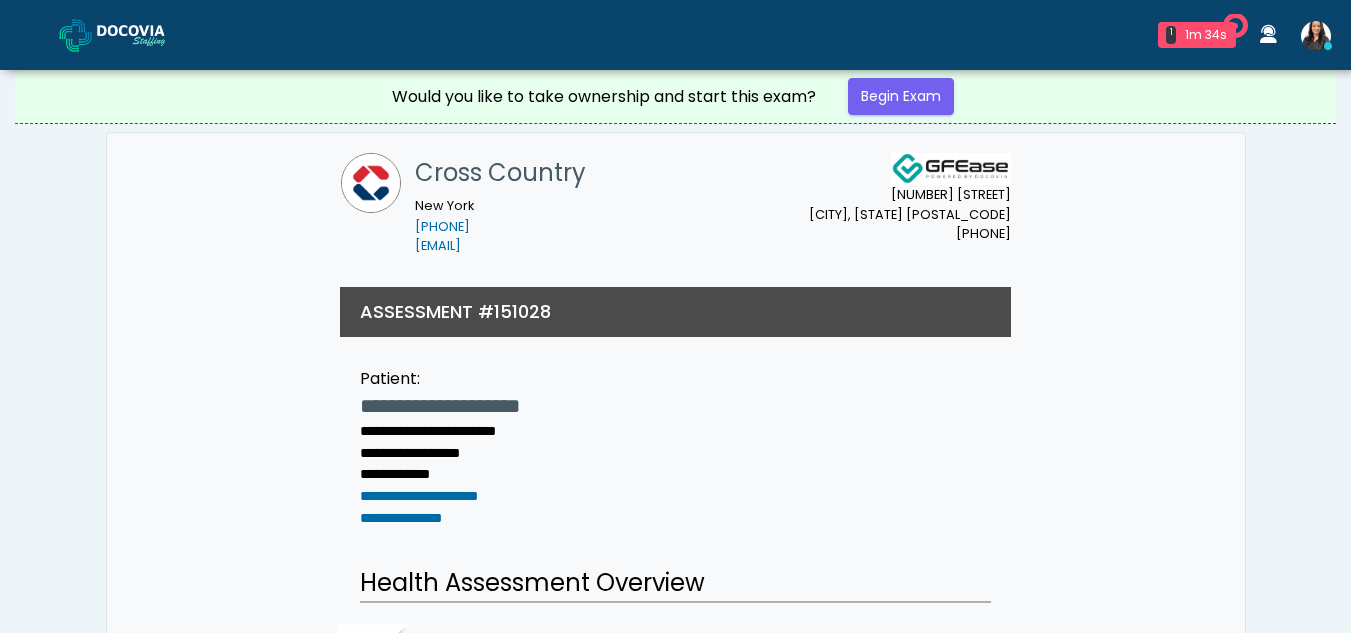 scroll, scrollTop: 0, scrollLeft: 0, axis: both 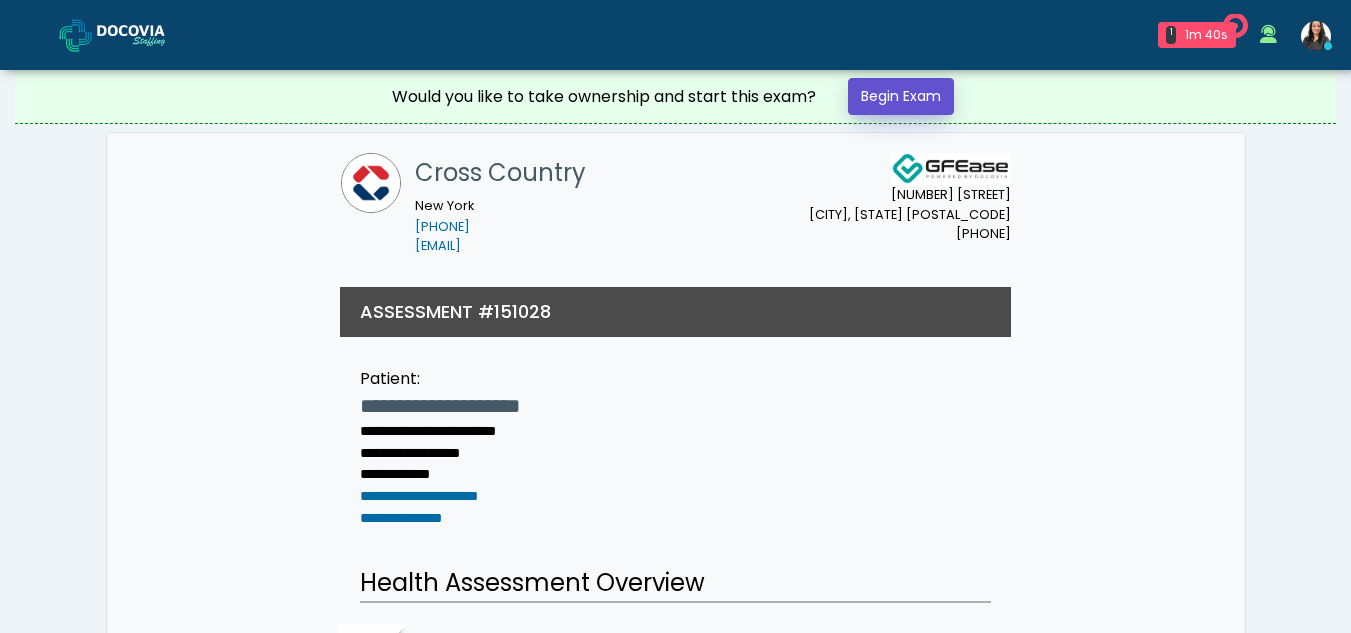 click on "Begin Exam" at bounding box center (901, 96) 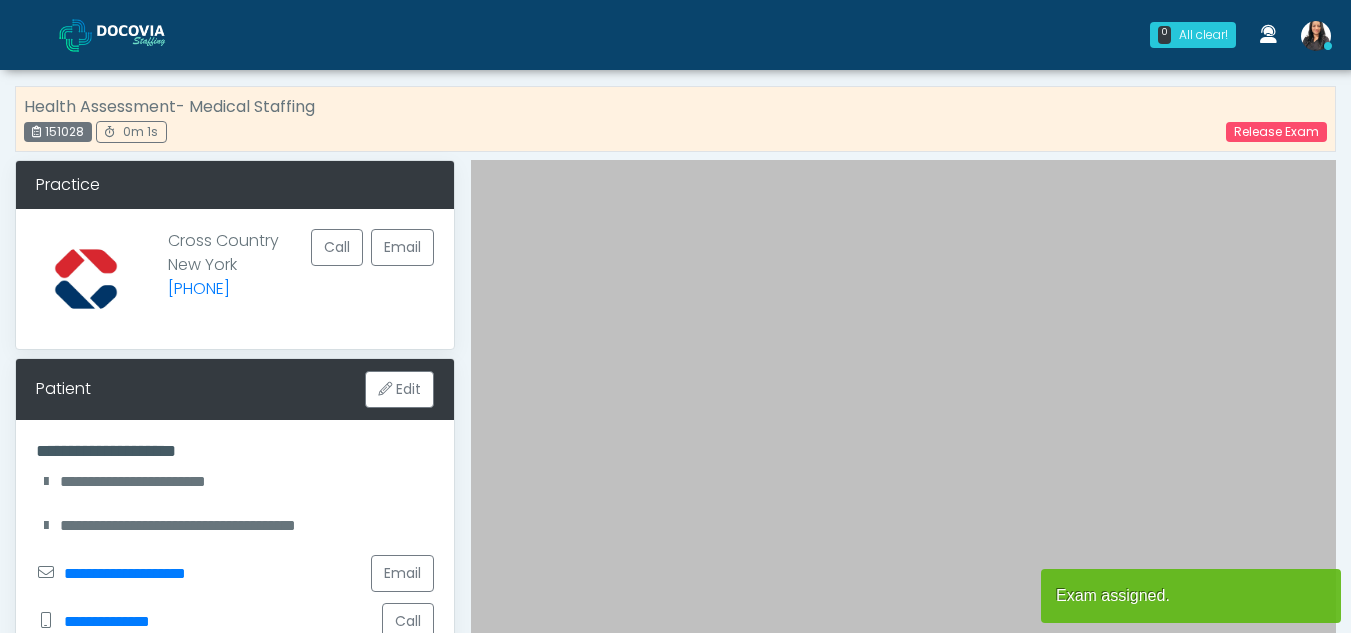 scroll, scrollTop: 0, scrollLeft: 0, axis: both 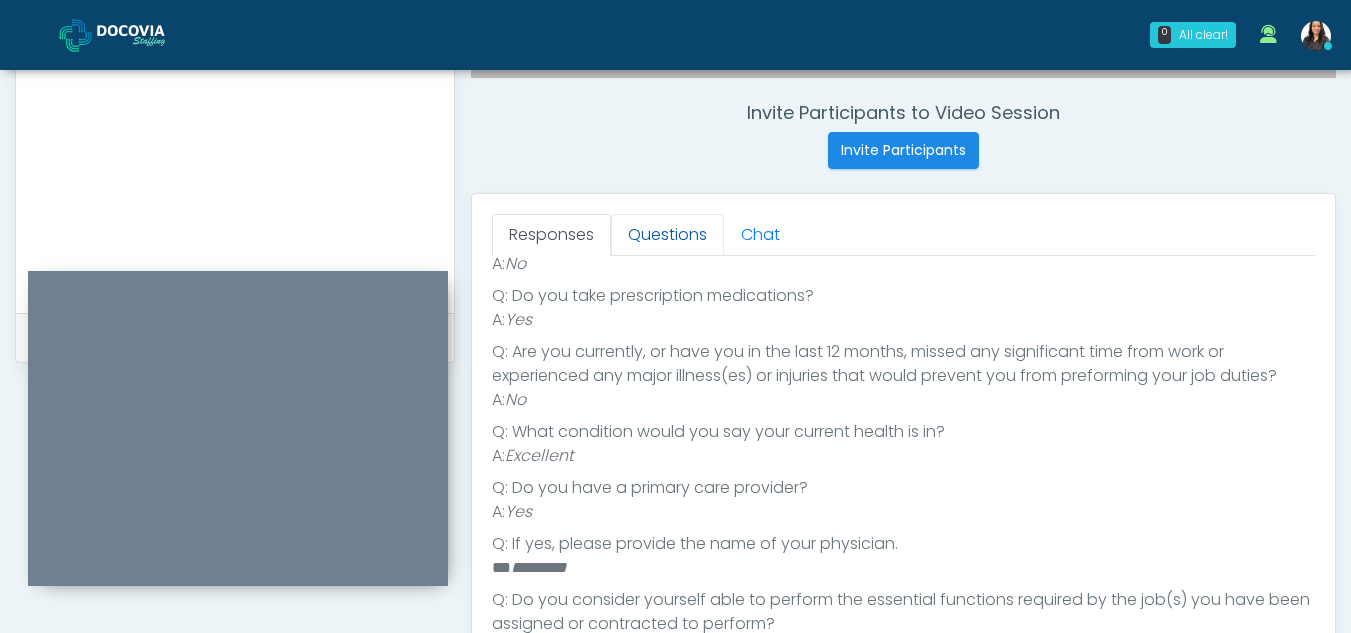 click on "Questions" at bounding box center (667, 235) 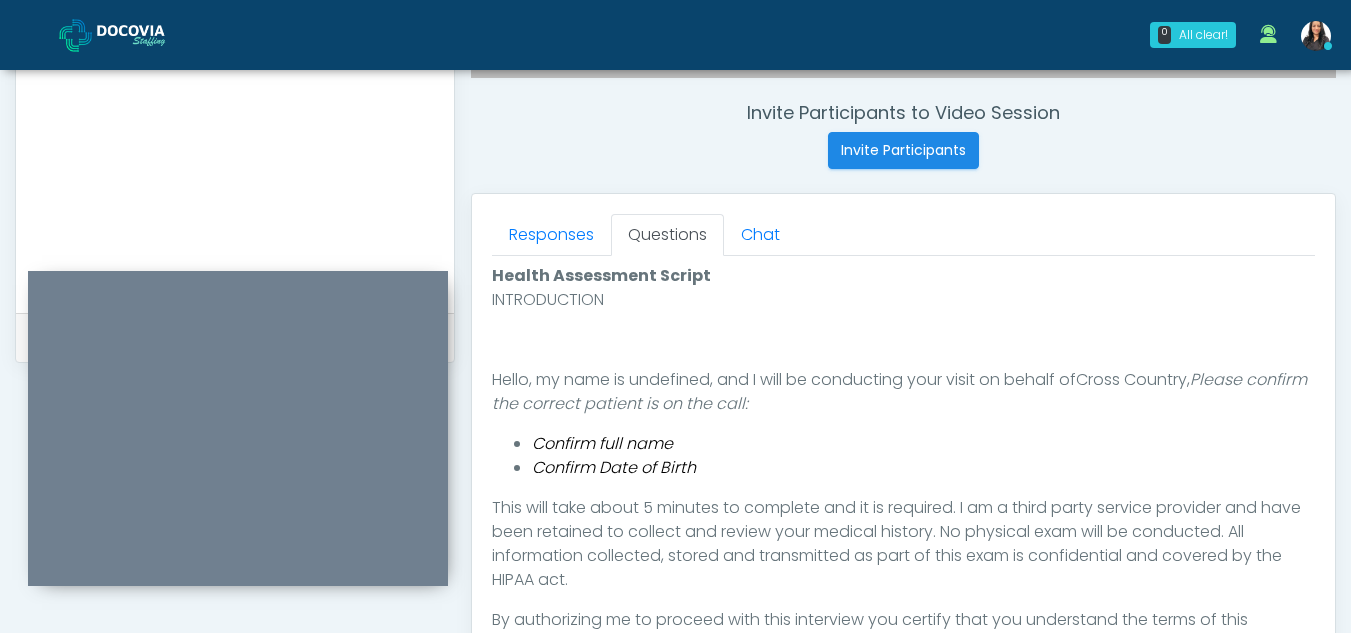 scroll, scrollTop: 1162, scrollLeft: 0, axis: vertical 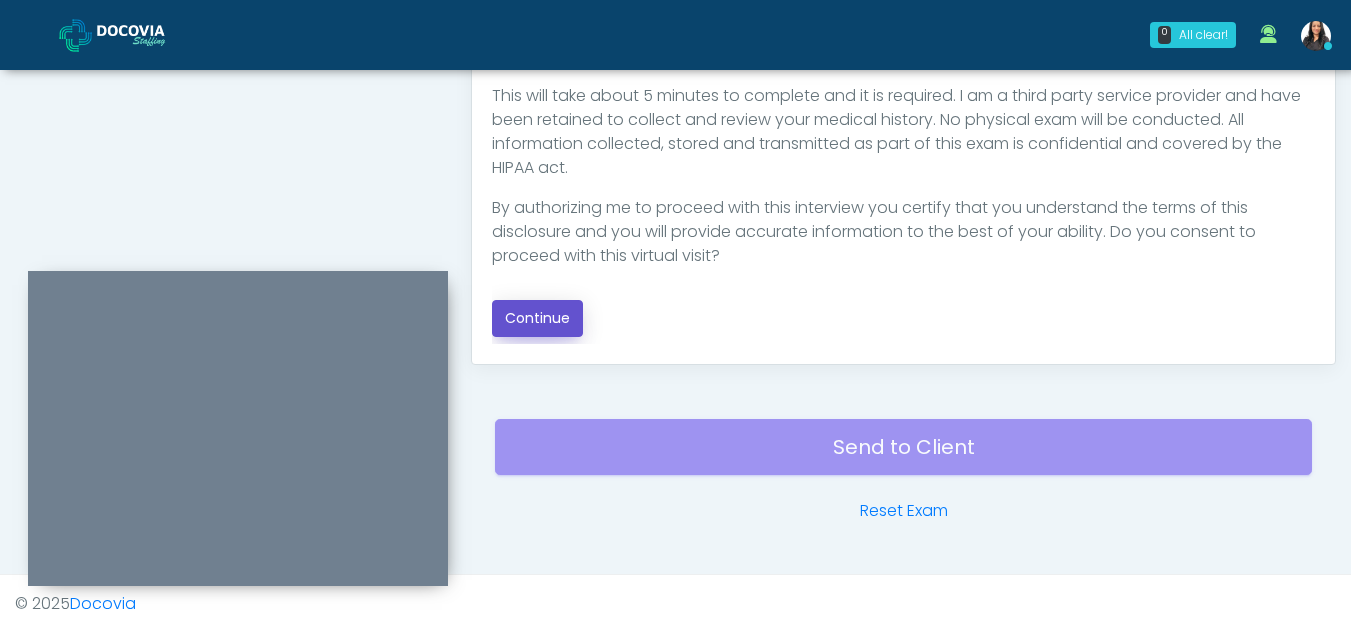 click on "Continue" at bounding box center (537, 318) 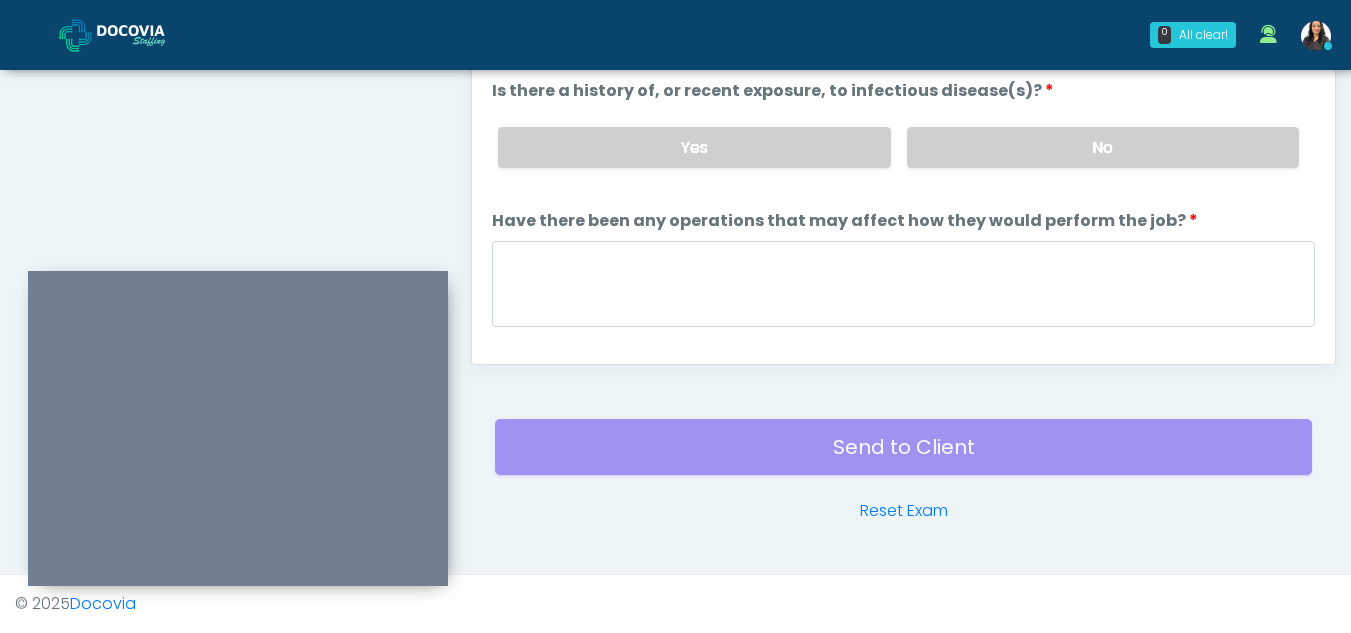 scroll, scrollTop: 834, scrollLeft: 0, axis: vertical 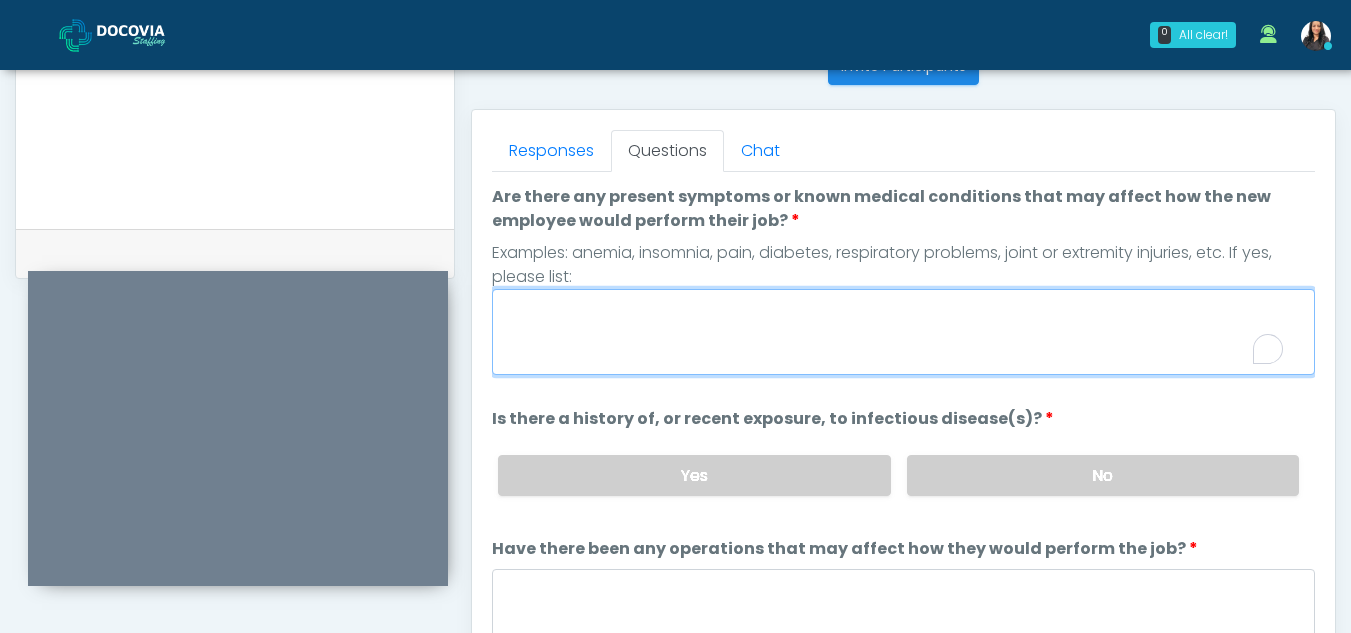 click on "Are there any present symptoms or known medical conditions that may affect how the new employee would perform their job?" at bounding box center [903, 332] 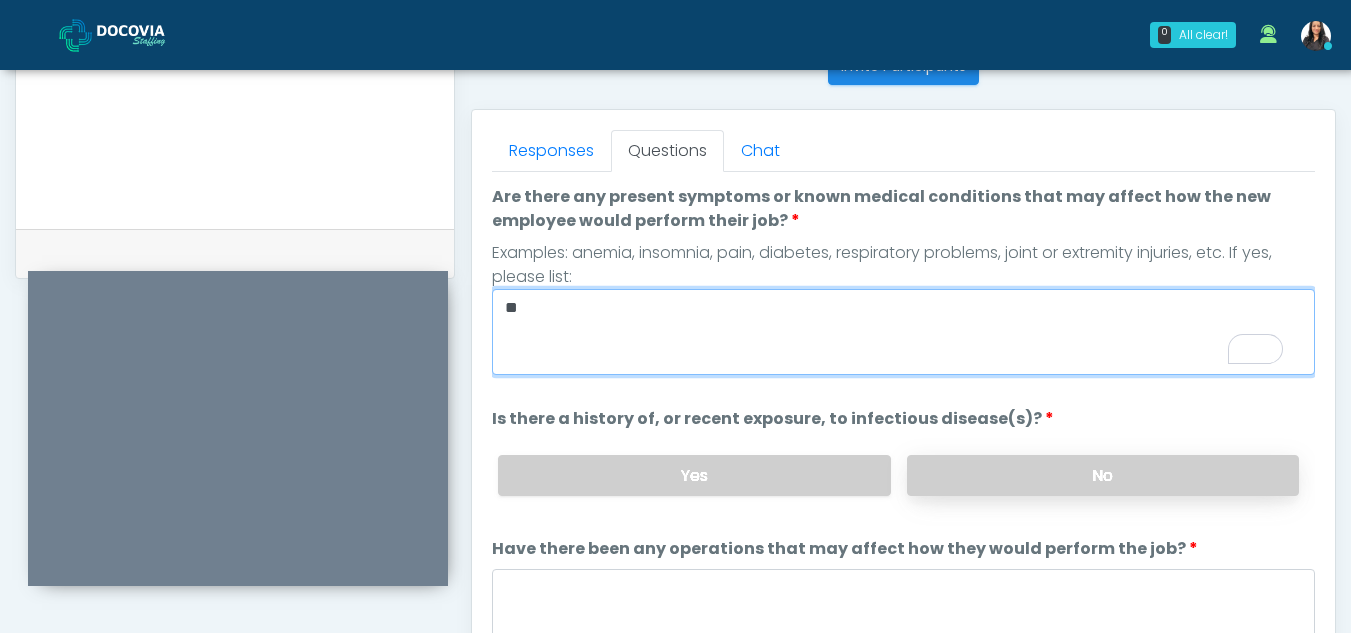 type on "**" 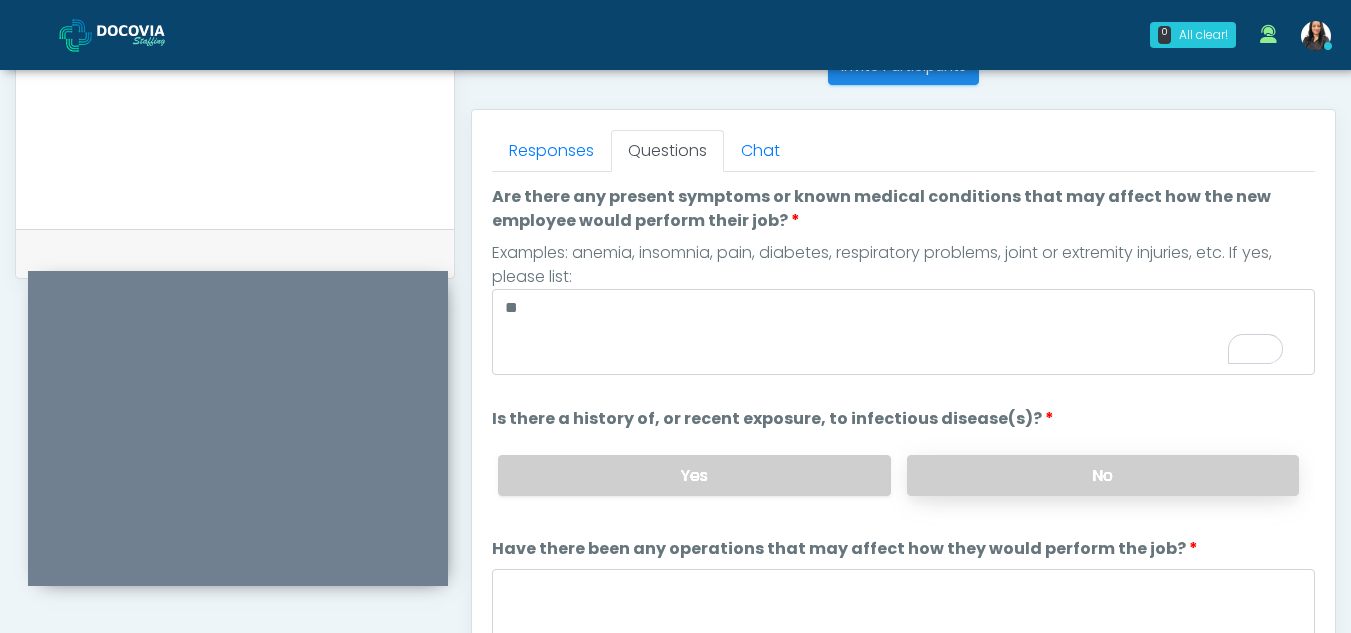 click on "No" at bounding box center (1103, 475) 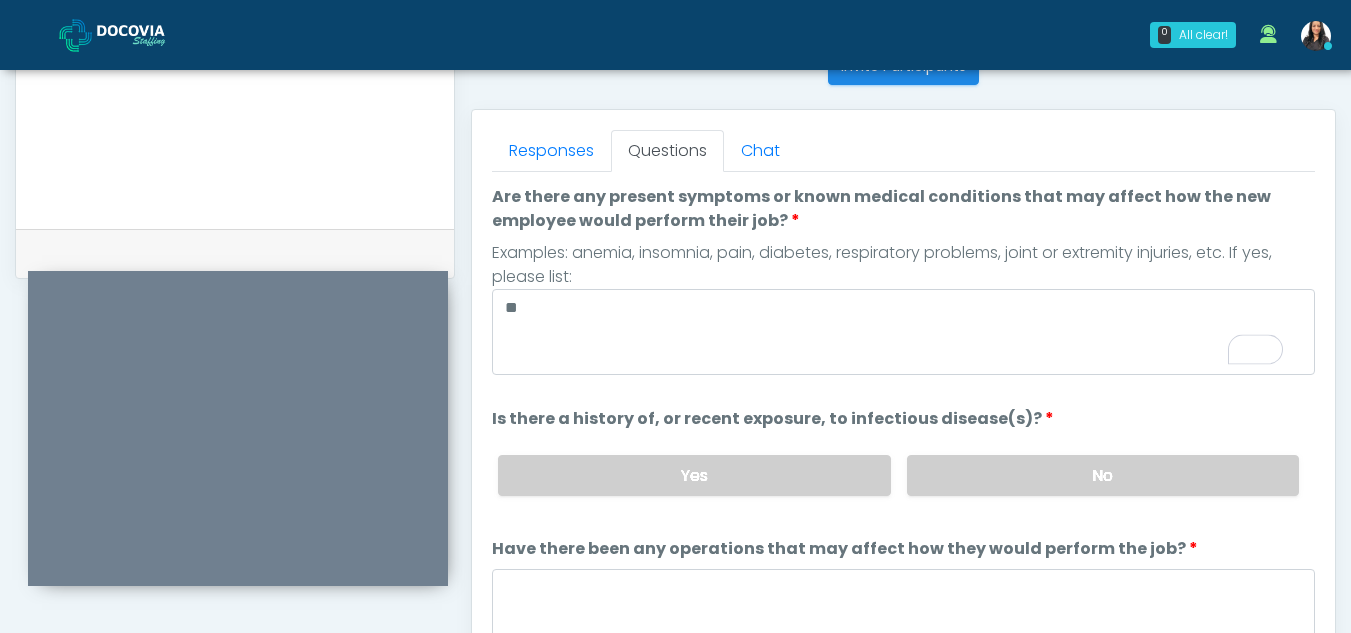 scroll, scrollTop: 88, scrollLeft: 0, axis: vertical 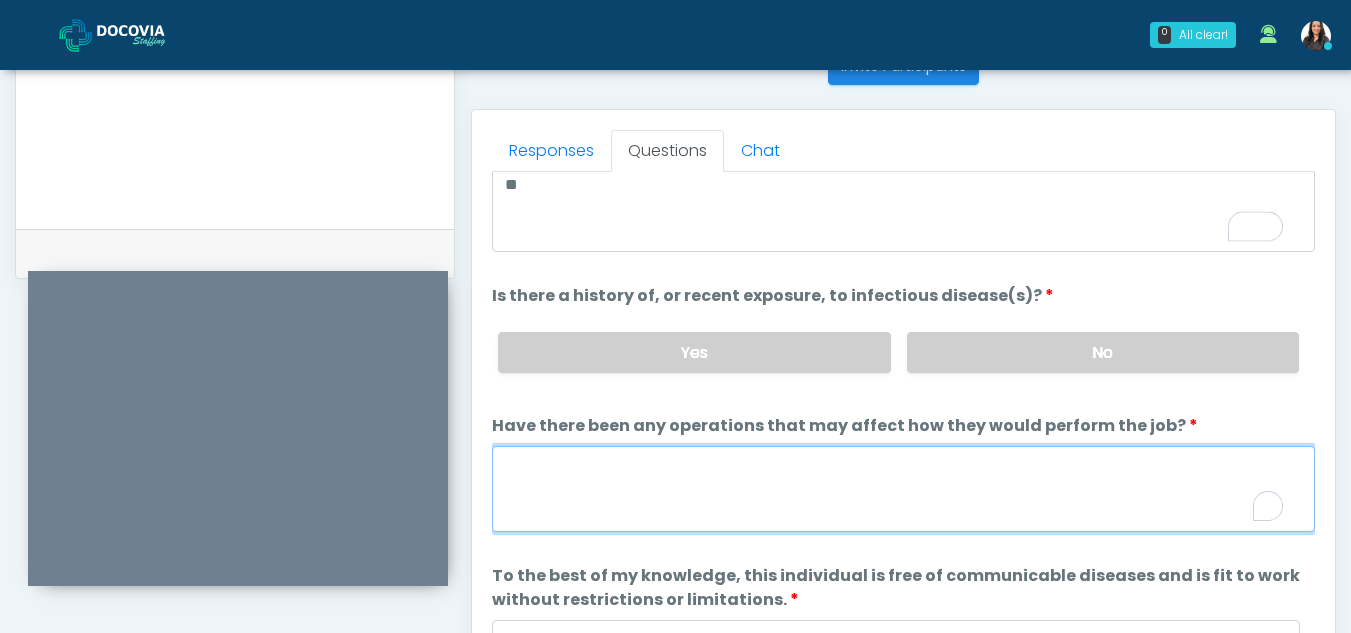 click on "Have there been any operations that may affect how they would perform the job?" at bounding box center (903, 489) 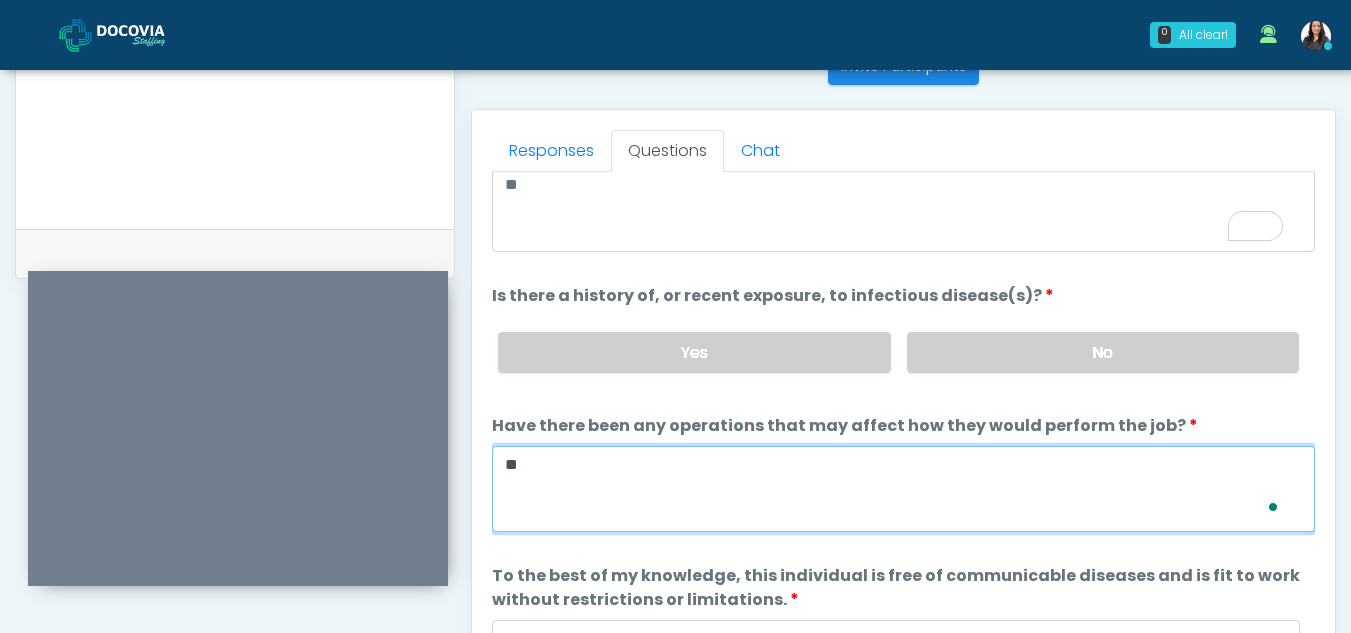 scroll, scrollTop: 123, scrollLeft: 0, axis: vertical 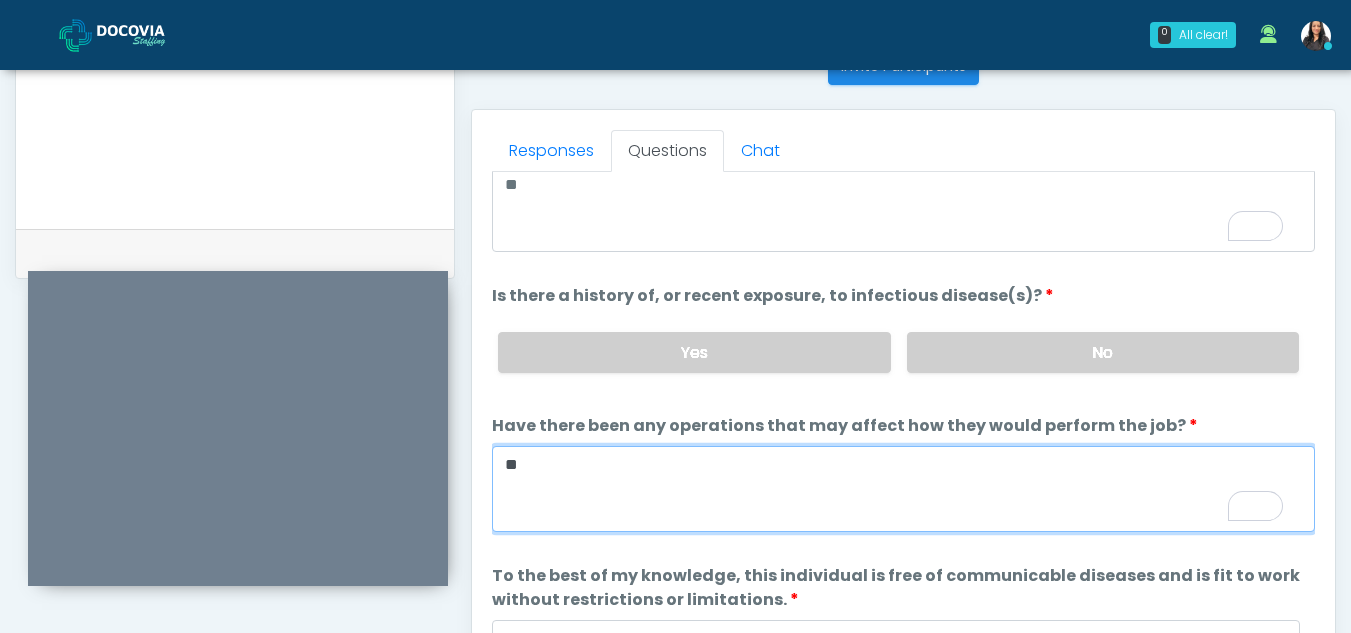 type on "**" 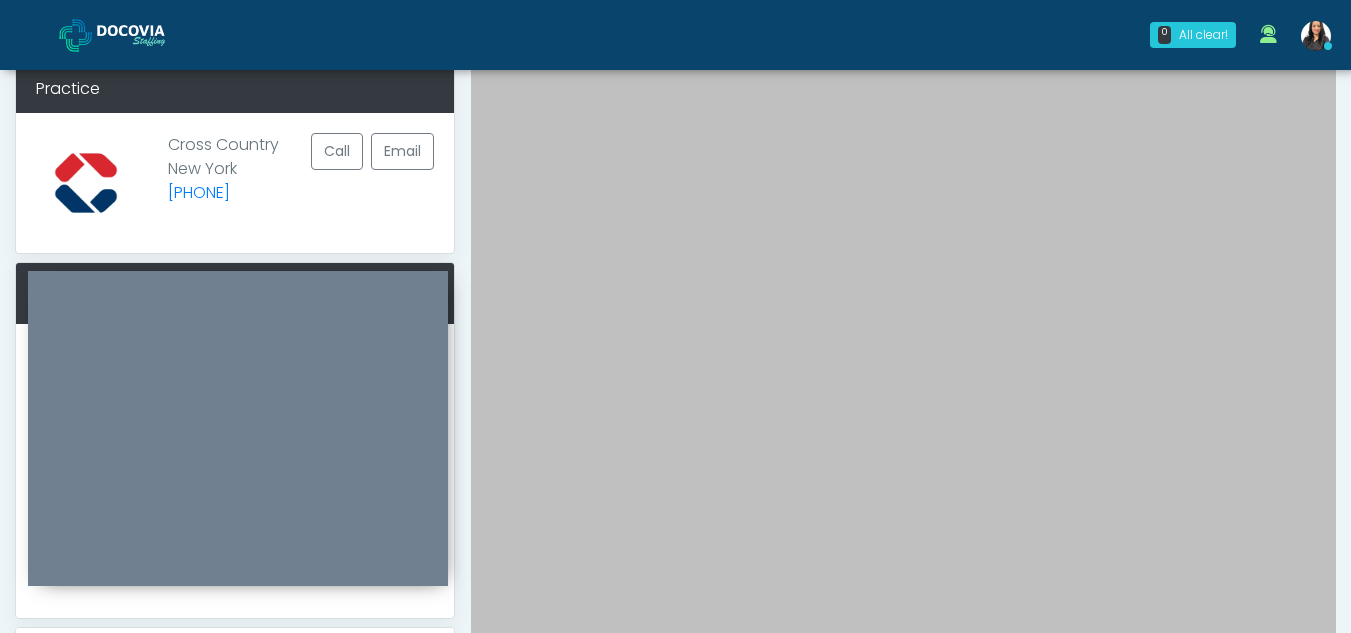 scroll, scrollTop: 0, scrollLeft: 0, axis: both 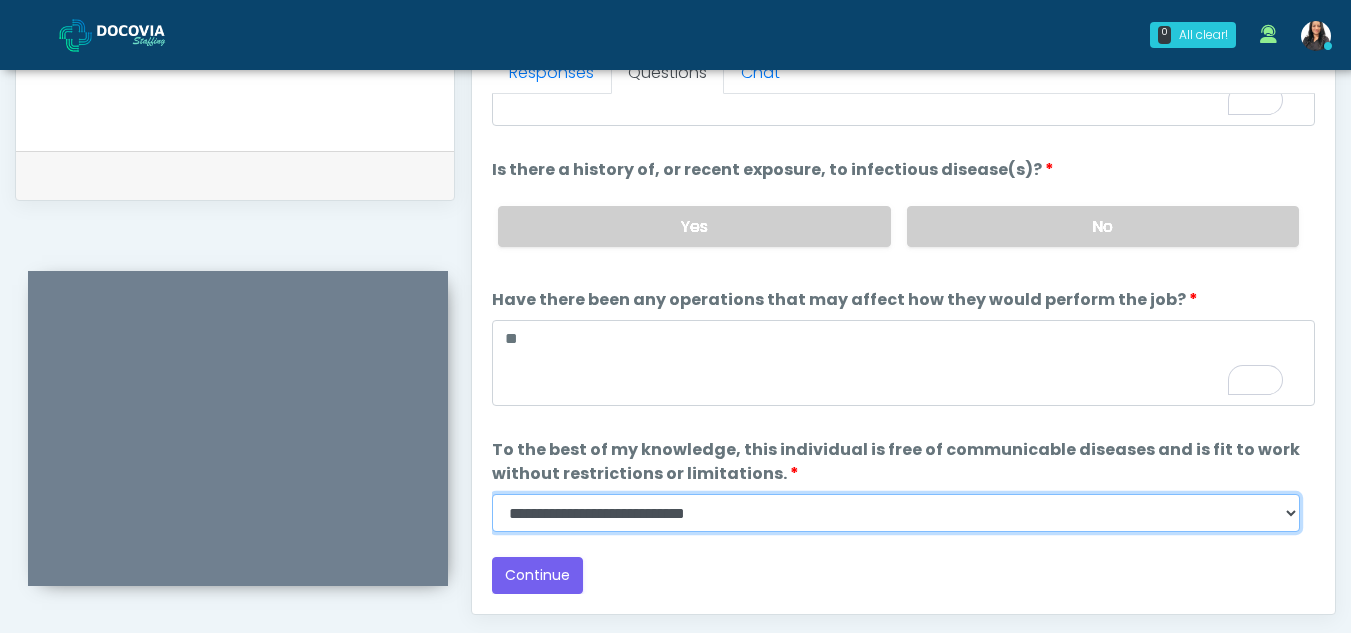 click on "**********" at bounding box center [896, 513] 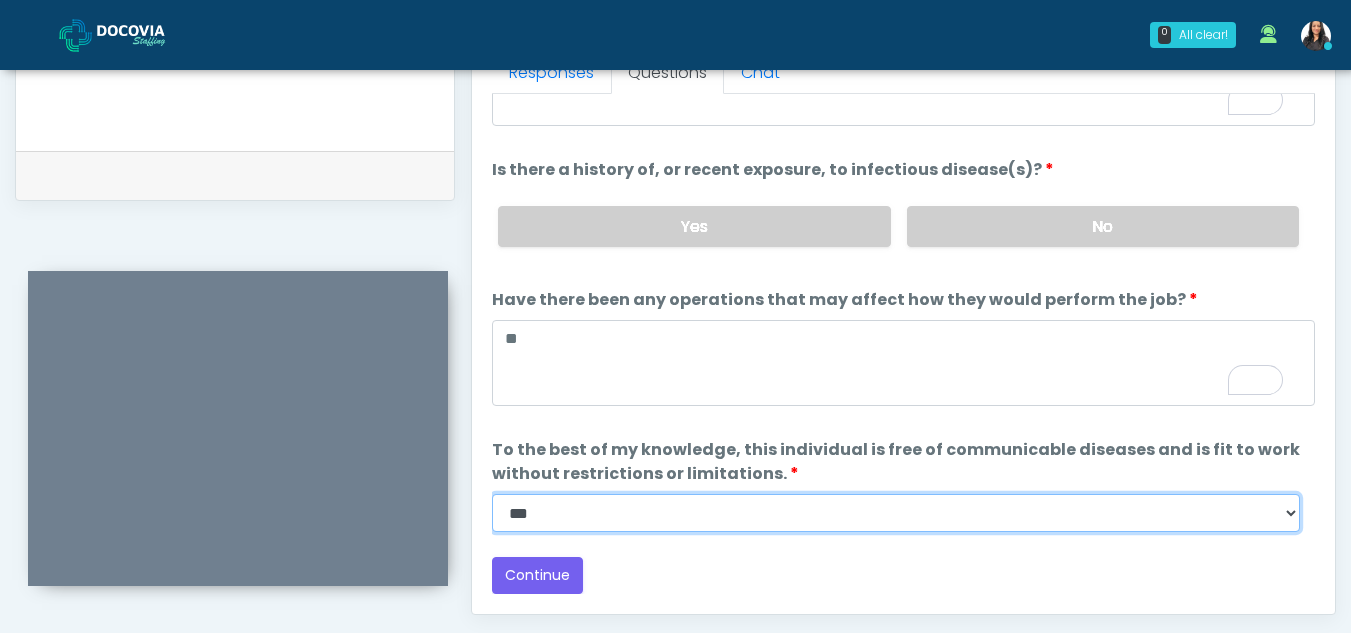 click on "**********" at bounding box center (896, 513) 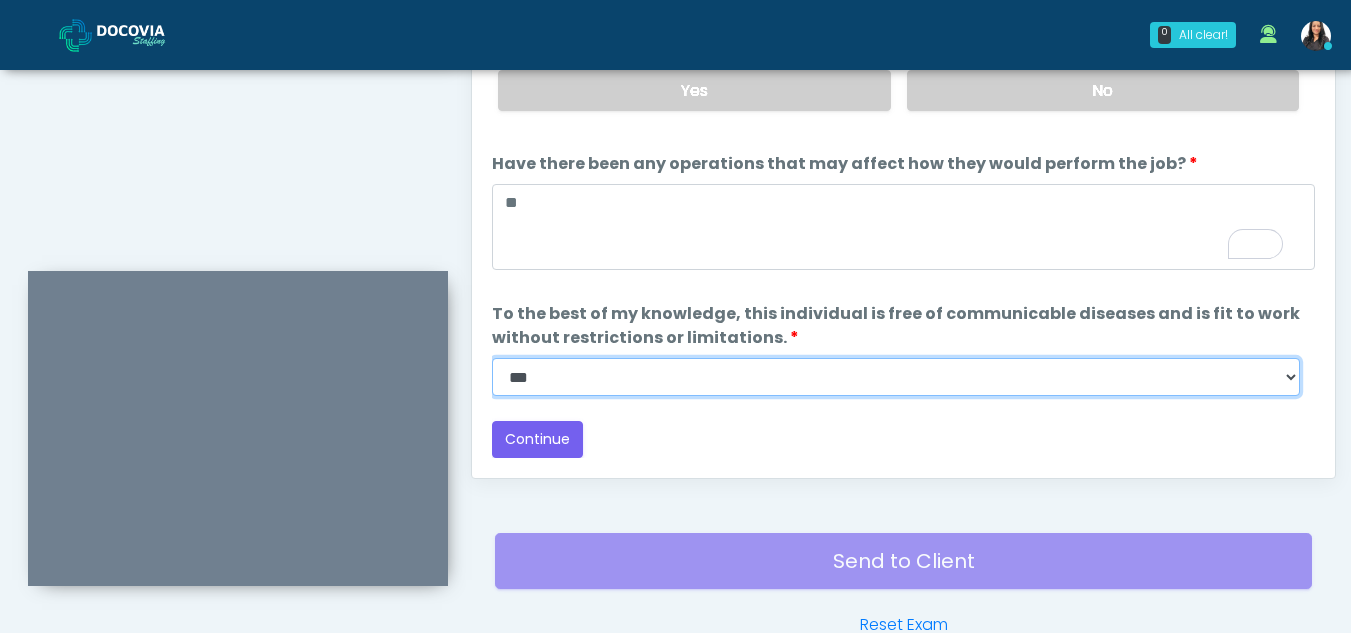 scroll, scrollTop: 1051, scrollLeft: 0, axis: vertical 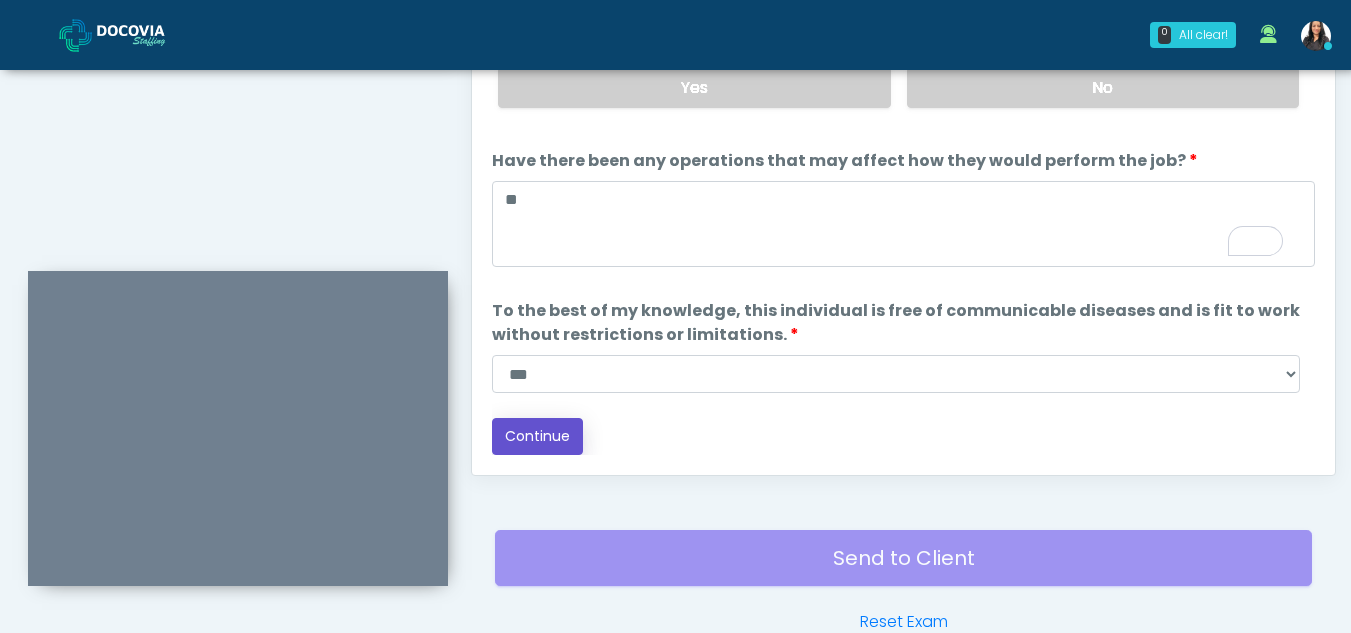 click on "Continue" at bounding box center (537, 436) 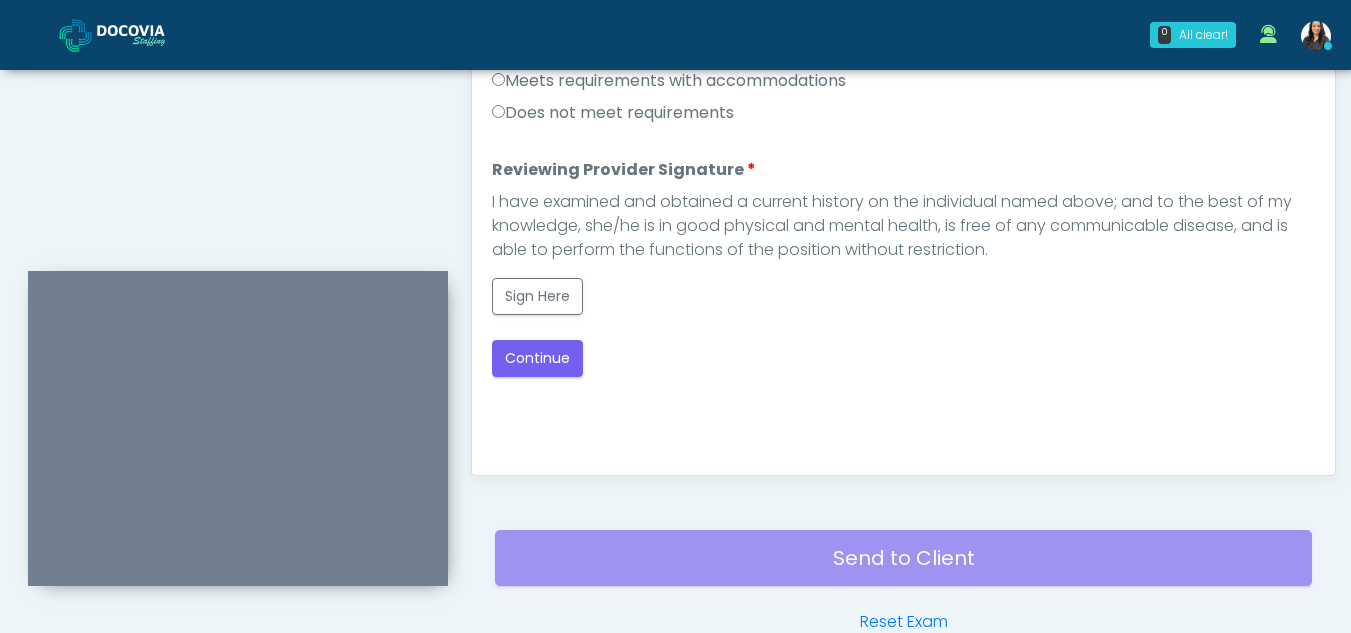 scroll, scrollTop: 1162, scrollLeft: 0, axis: vertical 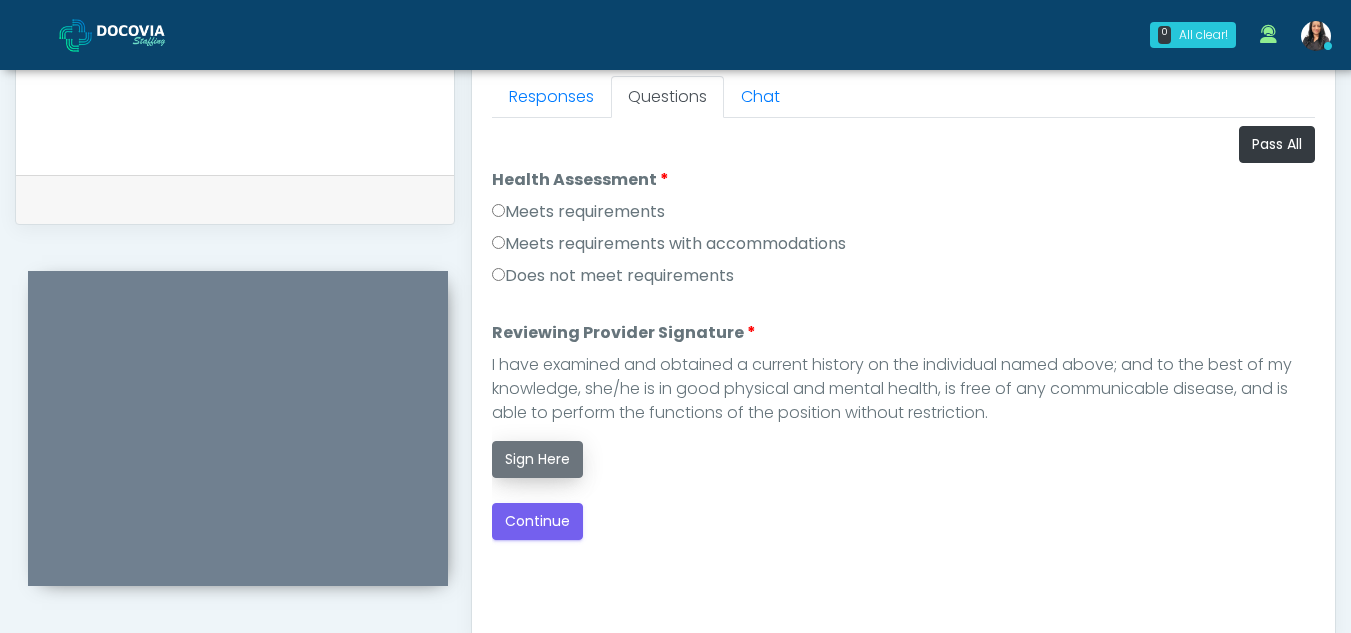 click on "Sign Here" at bounding box center (537, 459) 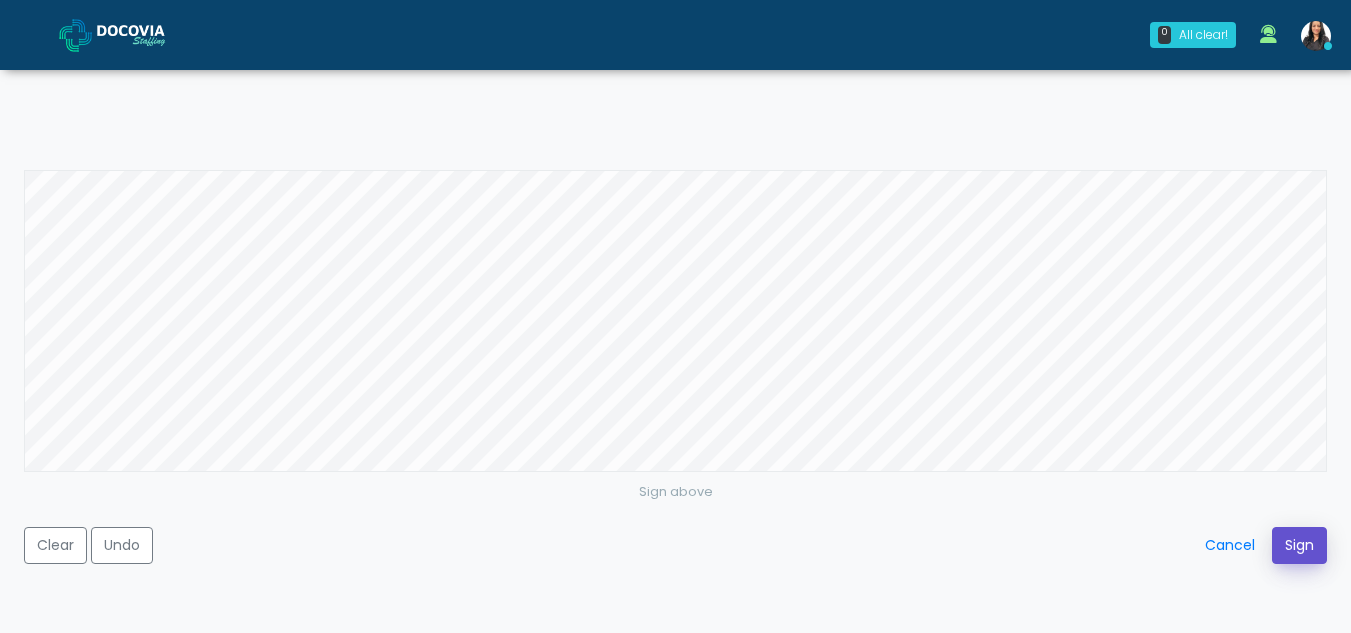 click on "Sign" at bounding box center (1299, 545) 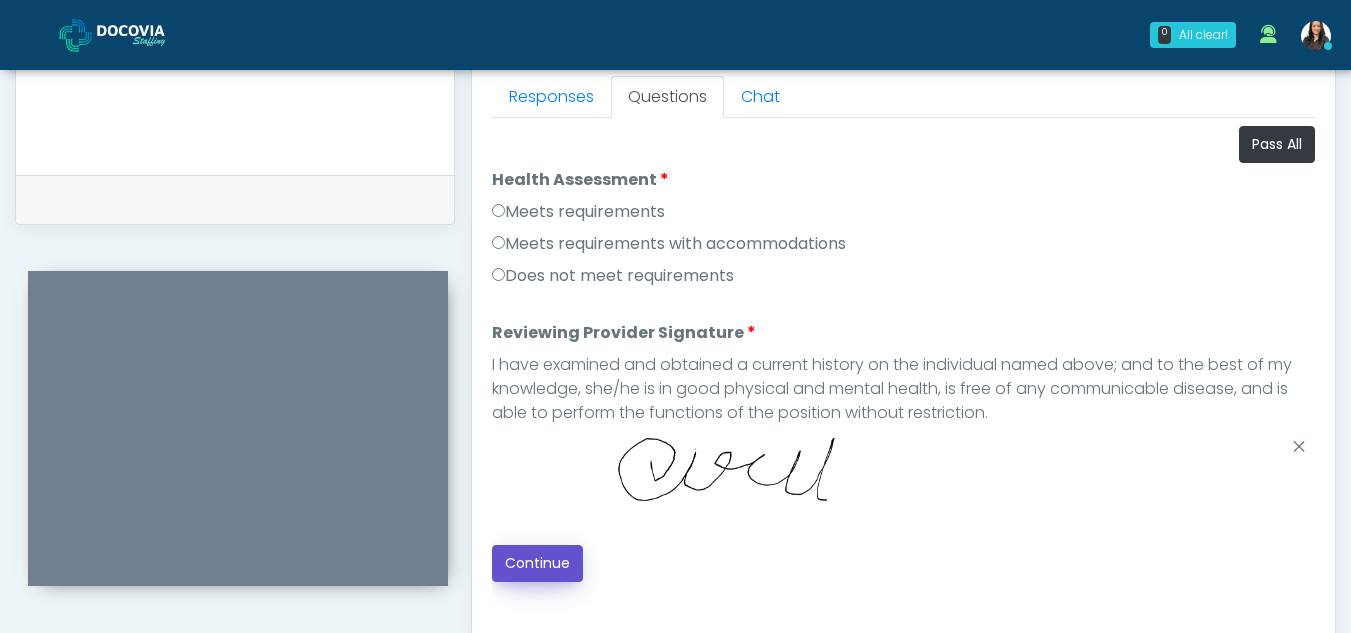 click on "Continue" at bounding box center [537, 563] 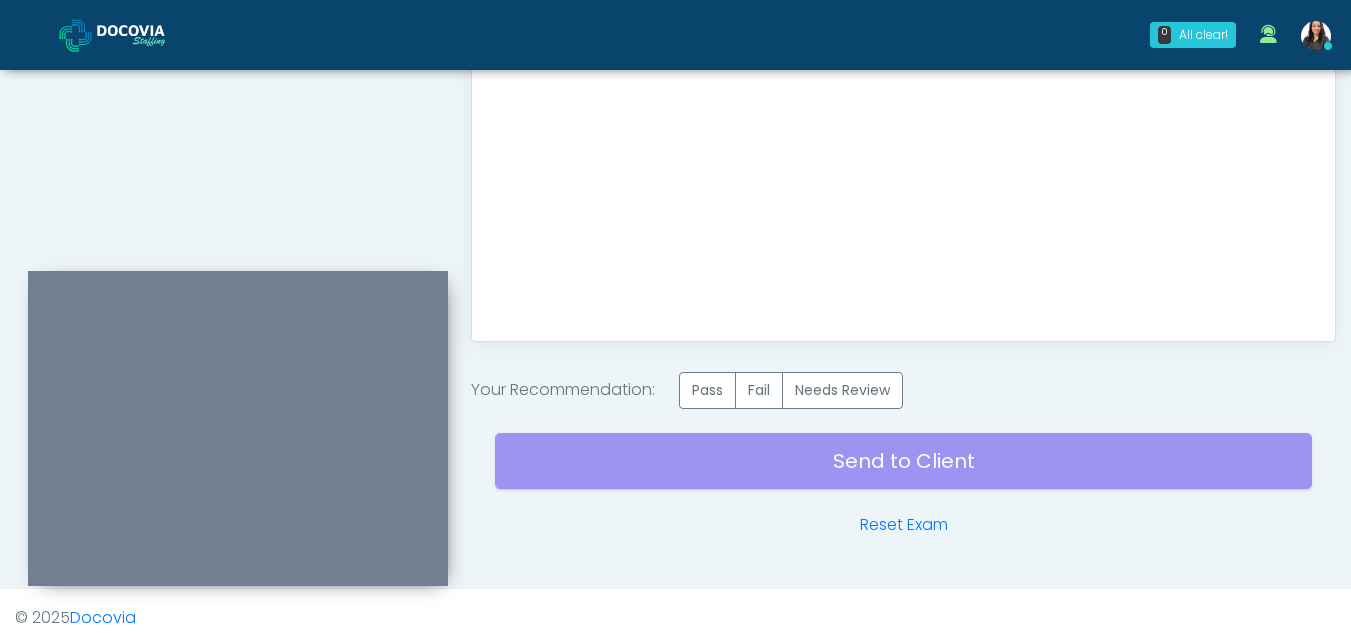 scroll, scrollTop: 1199, scrollLeft: 0, axis: vertical 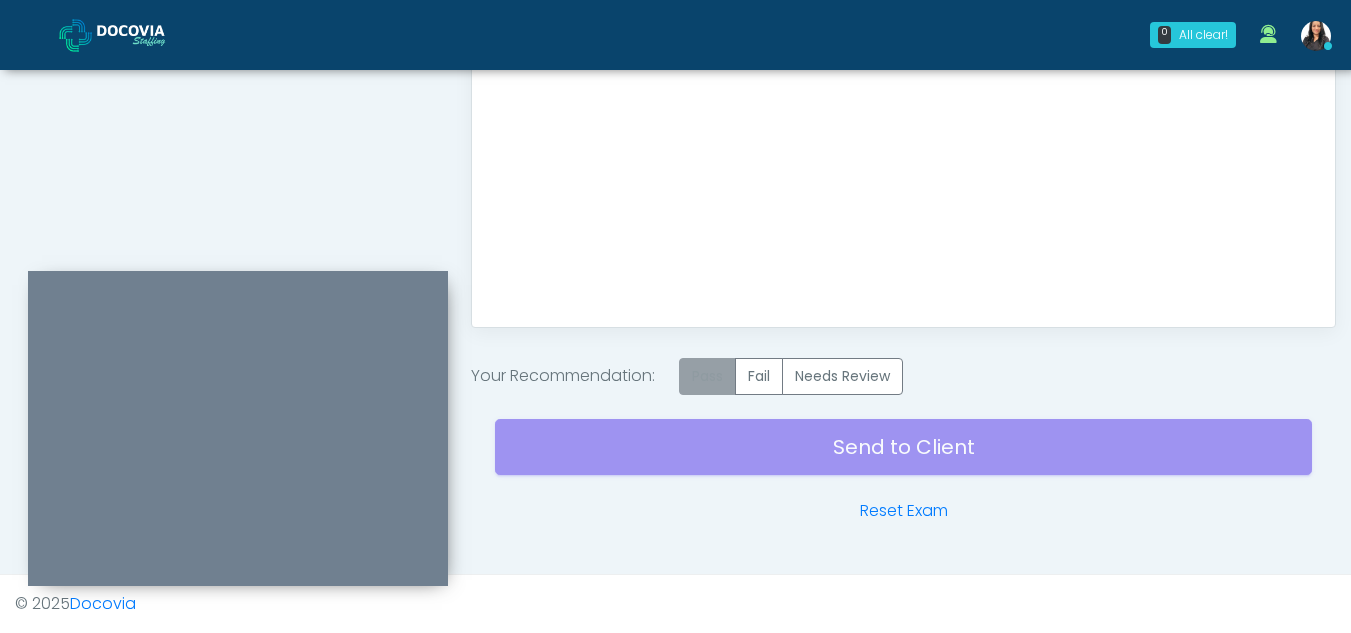 click on "Pass" at bounding box center (707, 376) 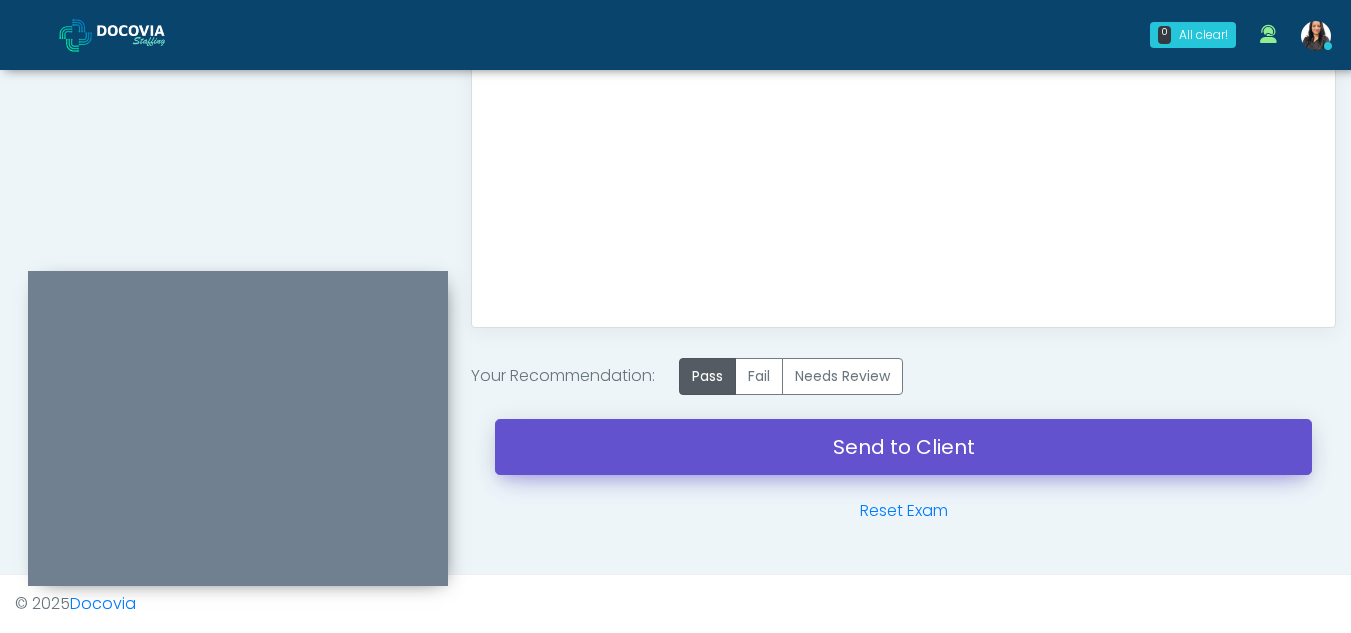 click on "Send to Client" at bounding box center (903, 447) 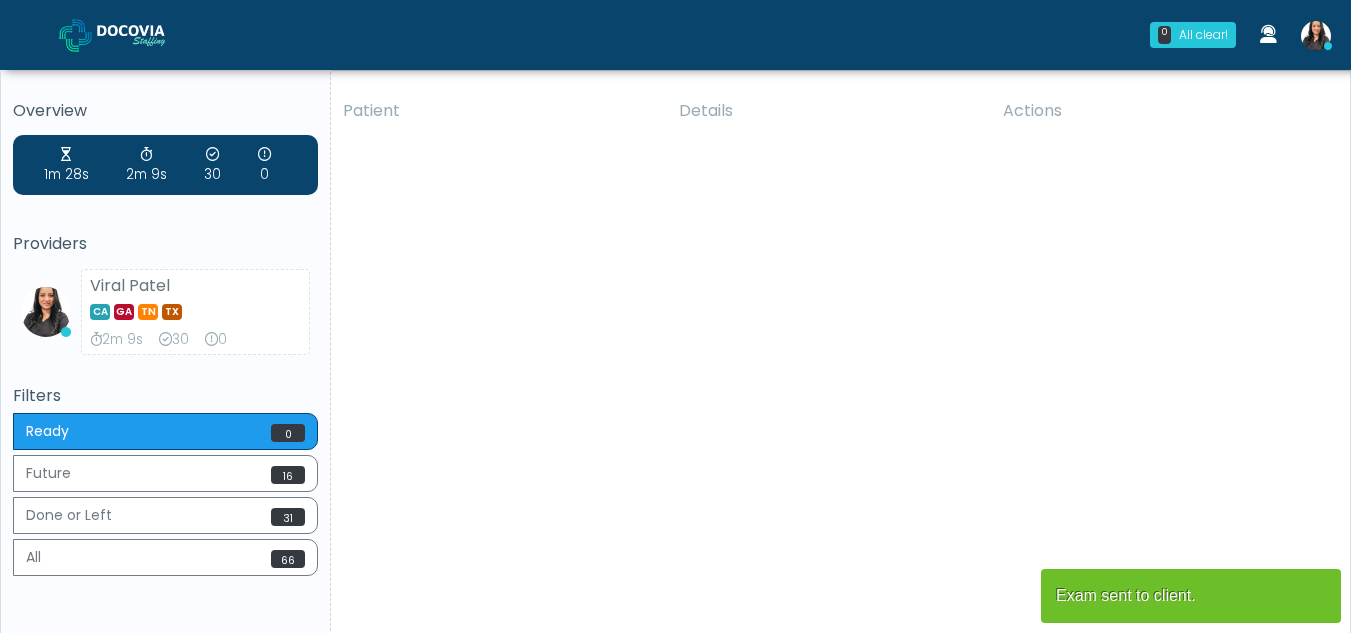 scroll, scrollTop: 0, scrollLeft: 0, axis: both 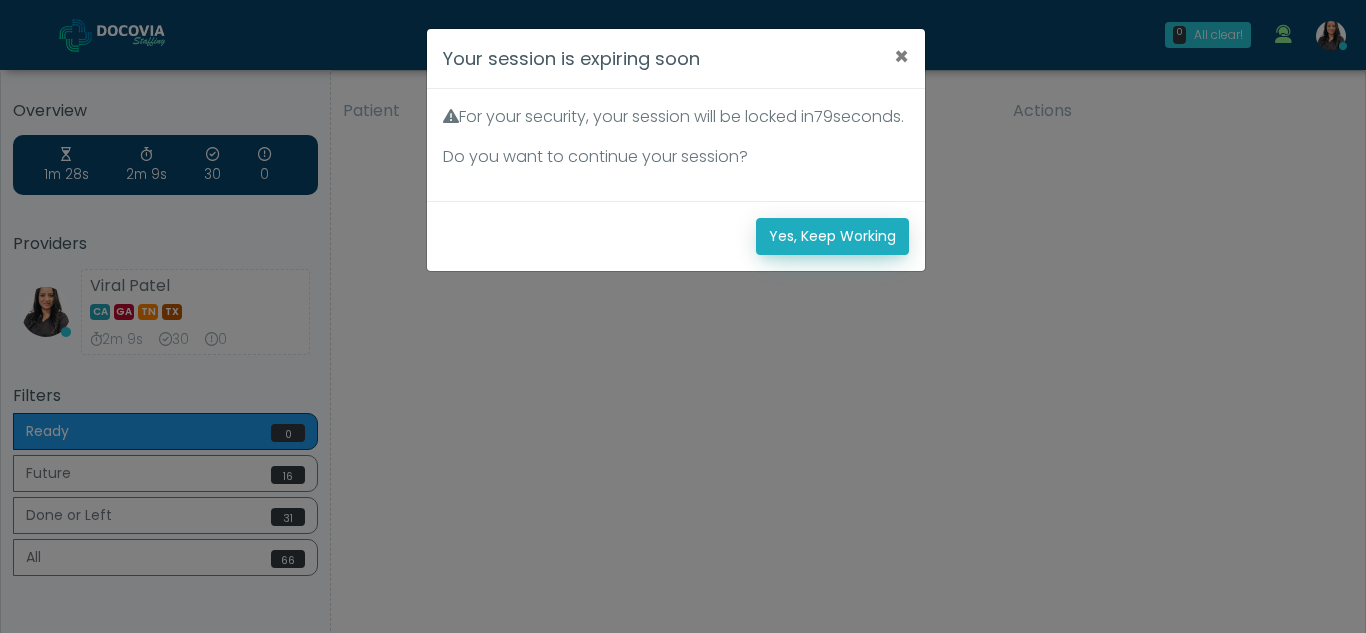 click on "Yes, Keep Working" at bounding box center [832, 236] 